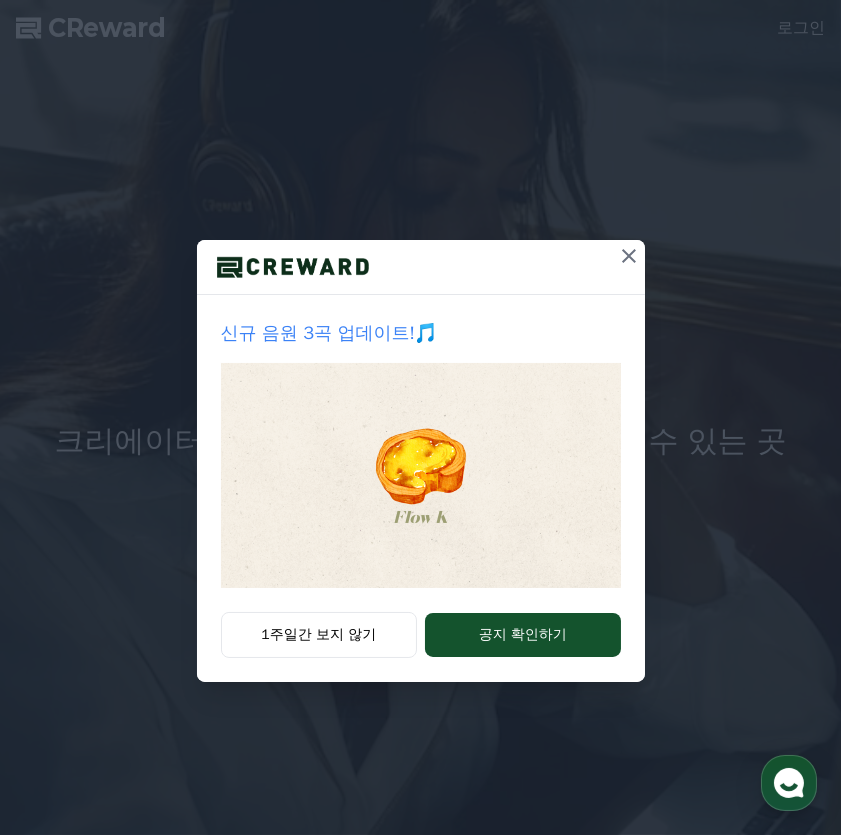 scroll, scrollTop: 0, scrollLeft: 0, axis: both 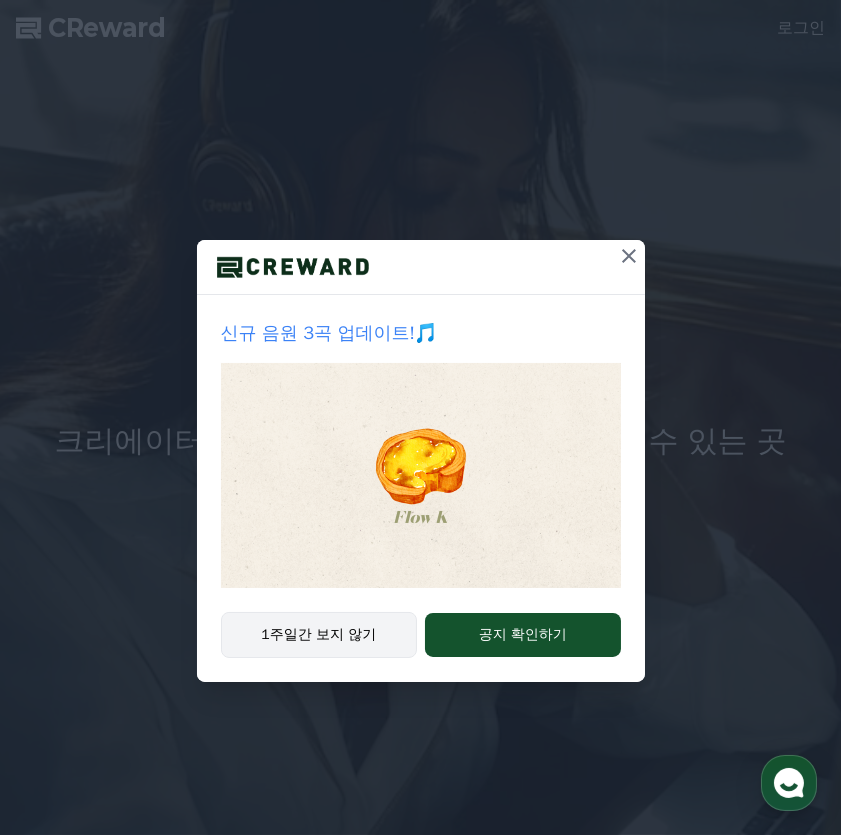 click on "1주일간 보지 않기" at bounding box center (319, 635) 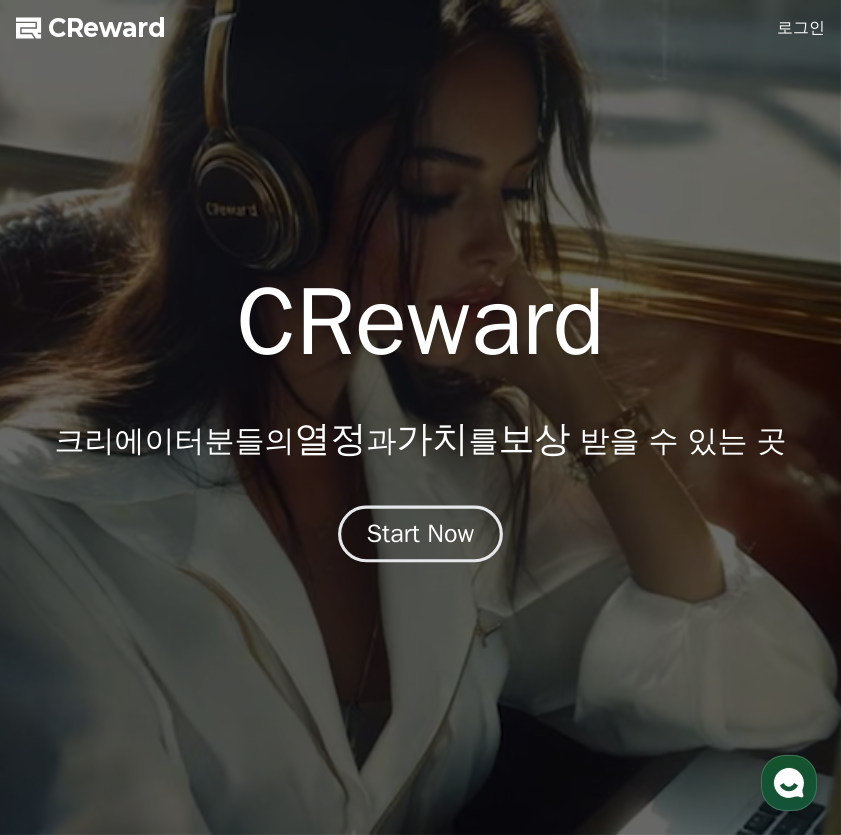 scroll, scrollTop: 0, scrollLeft: 0, axis: both 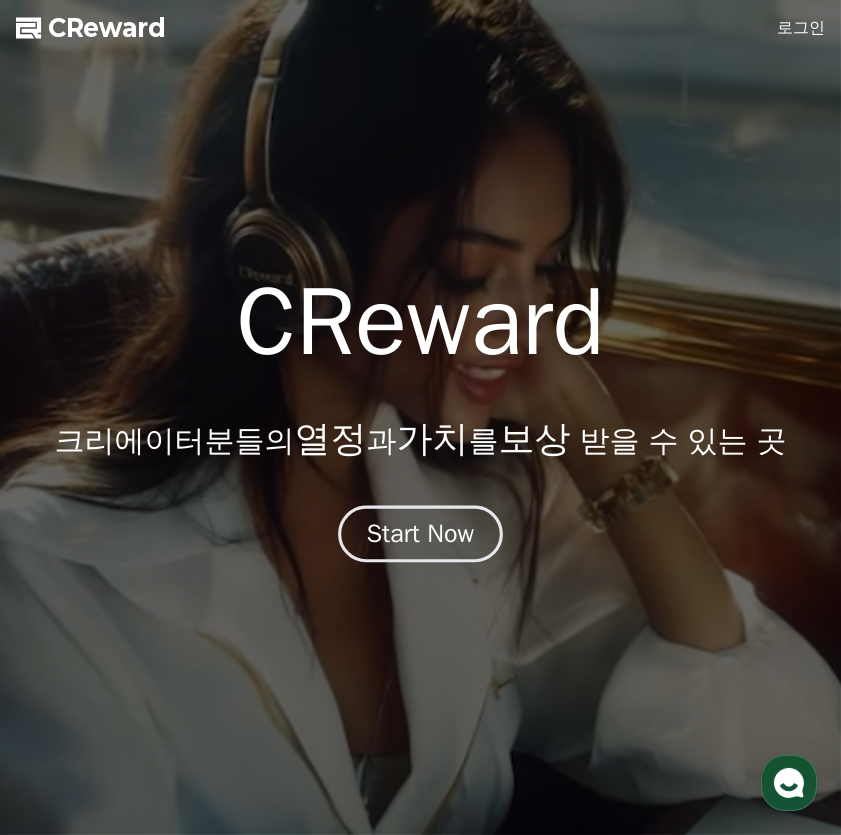 click on "Start Now" at bounding box center (421, 534) 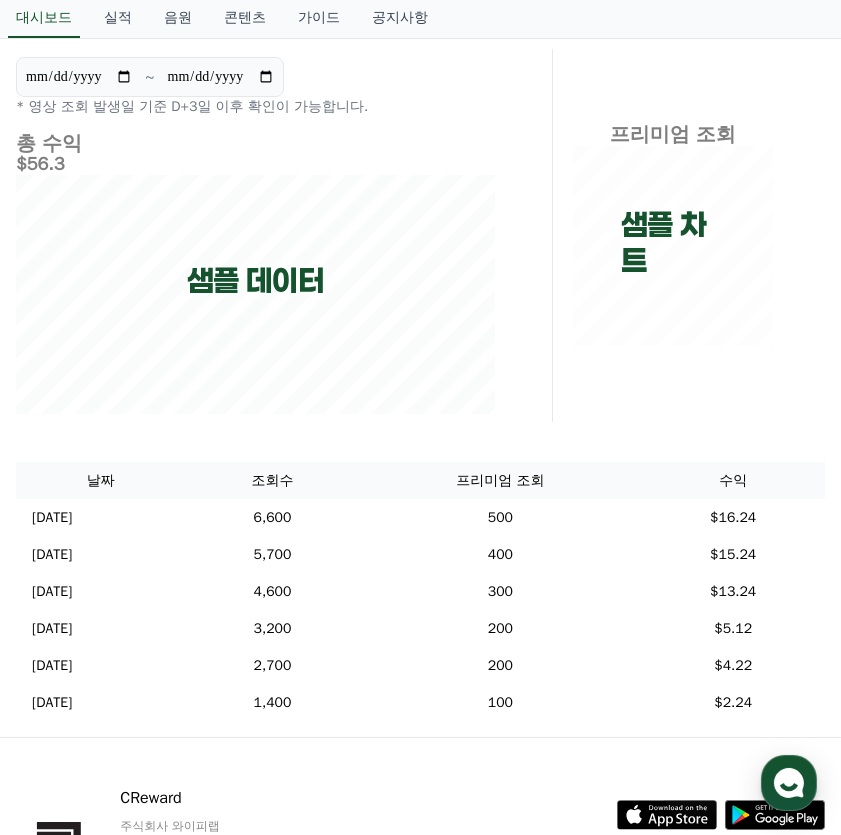 scroll, scrollTop: 0, scrollLeft: 0, axis: both 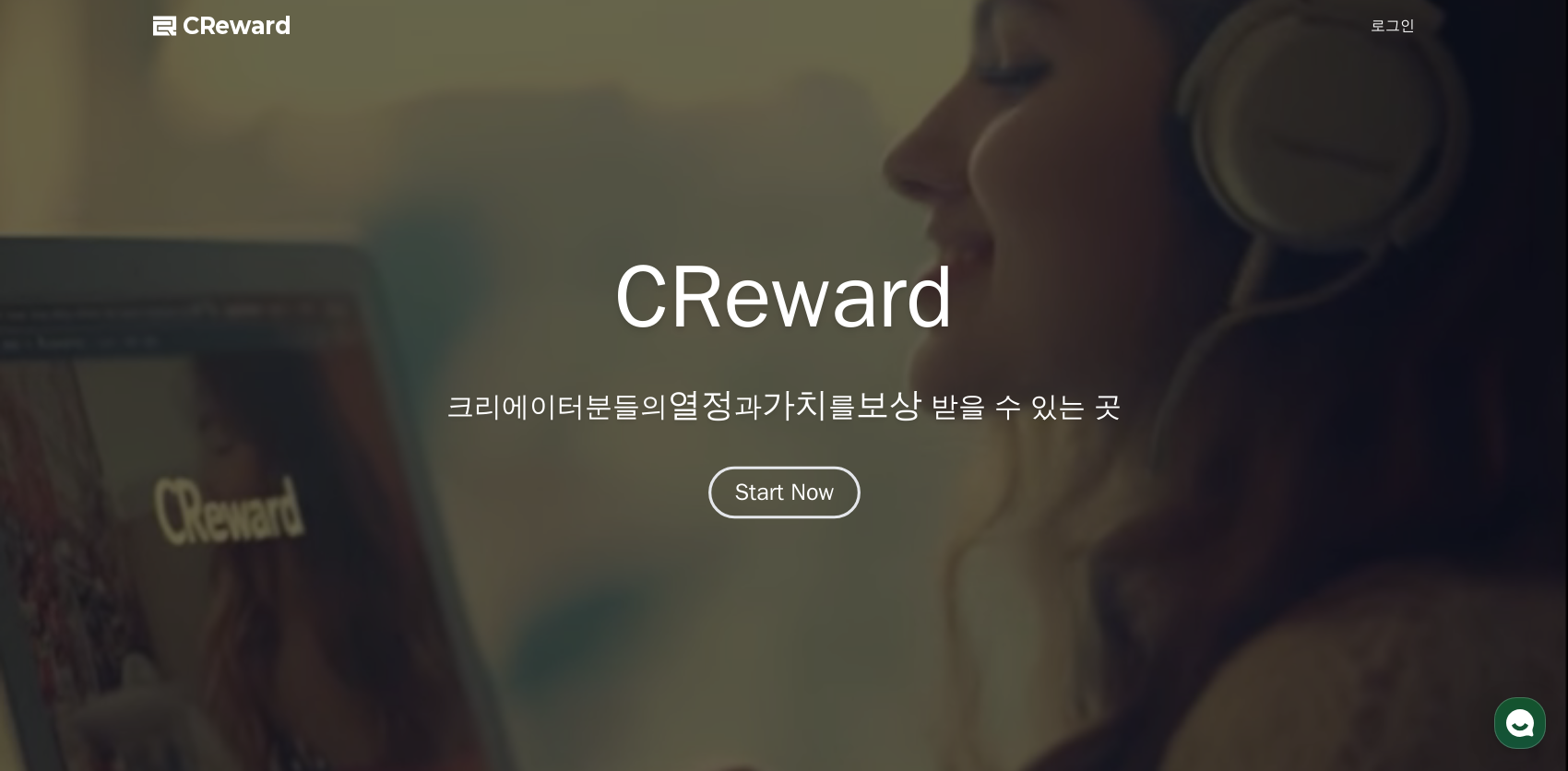 click on "Start Now" at bounding box center (784, 492) 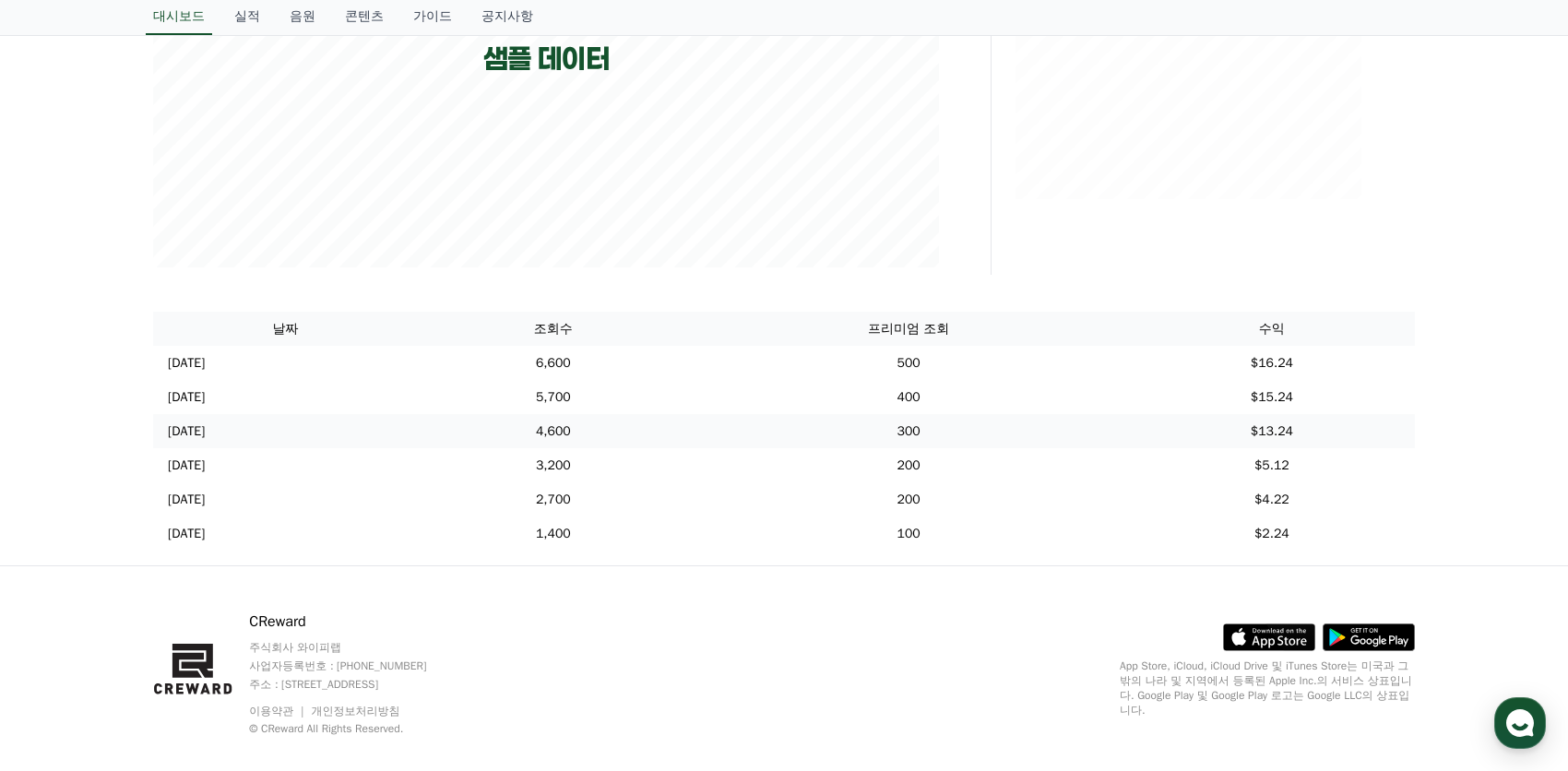 scroll, scrollTop: 484, scrollLeft: 0, axis: vertical 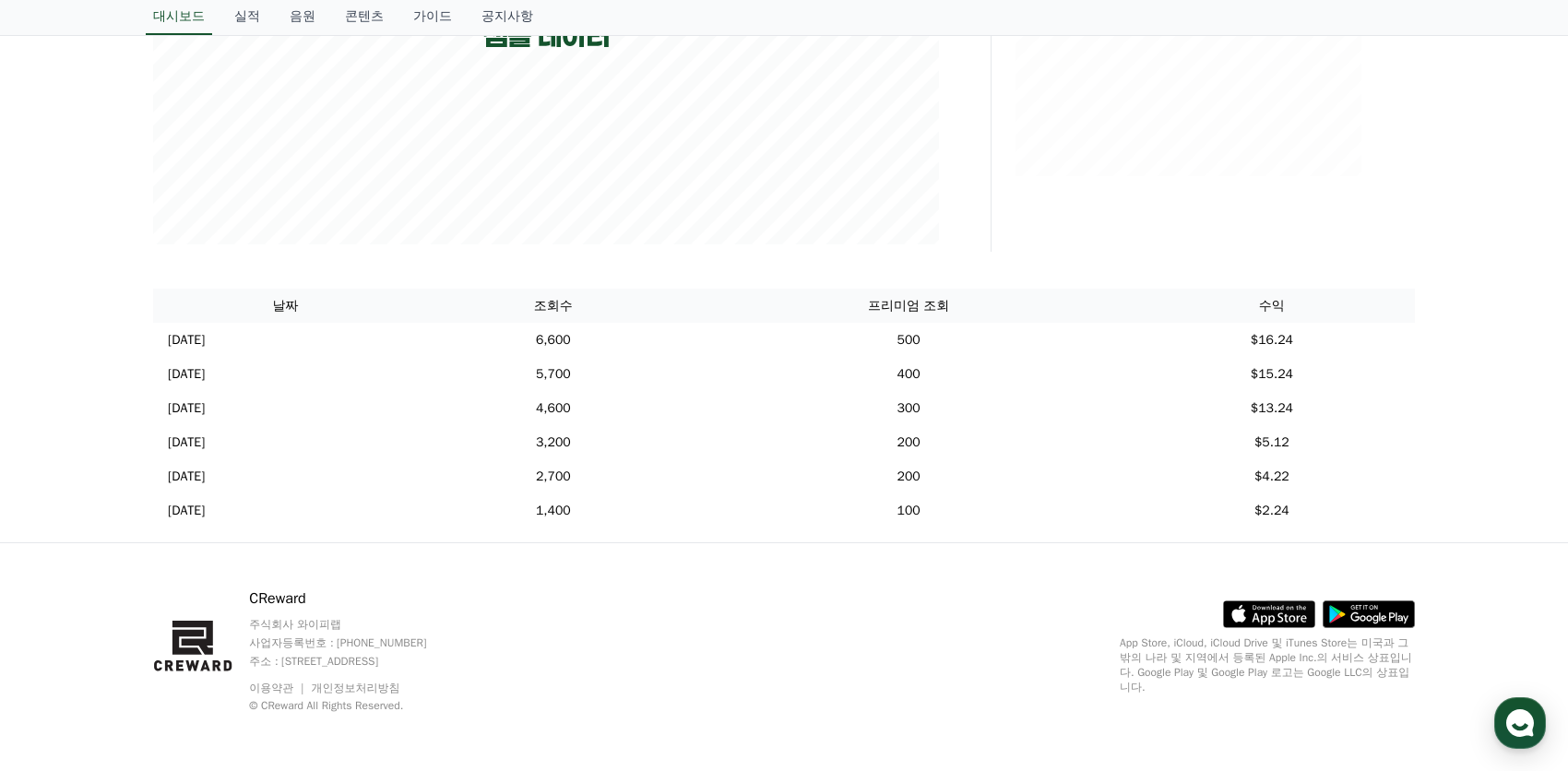 click on "프리미엄 조회     샘플 차트" at bounding box center (1210, -6) 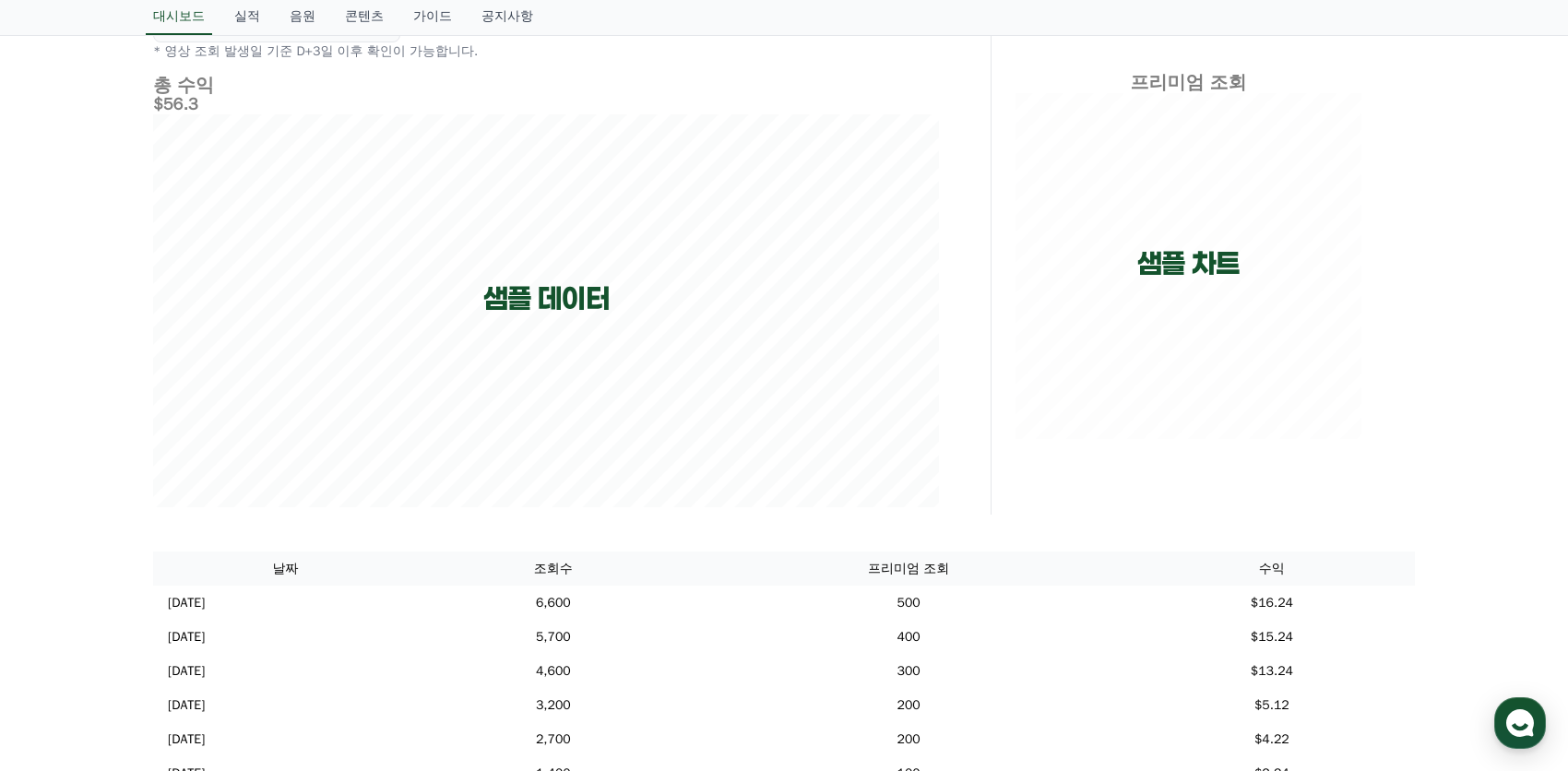 scroll, scrollTop: 208, scrollLeft: 0, axis: vertical 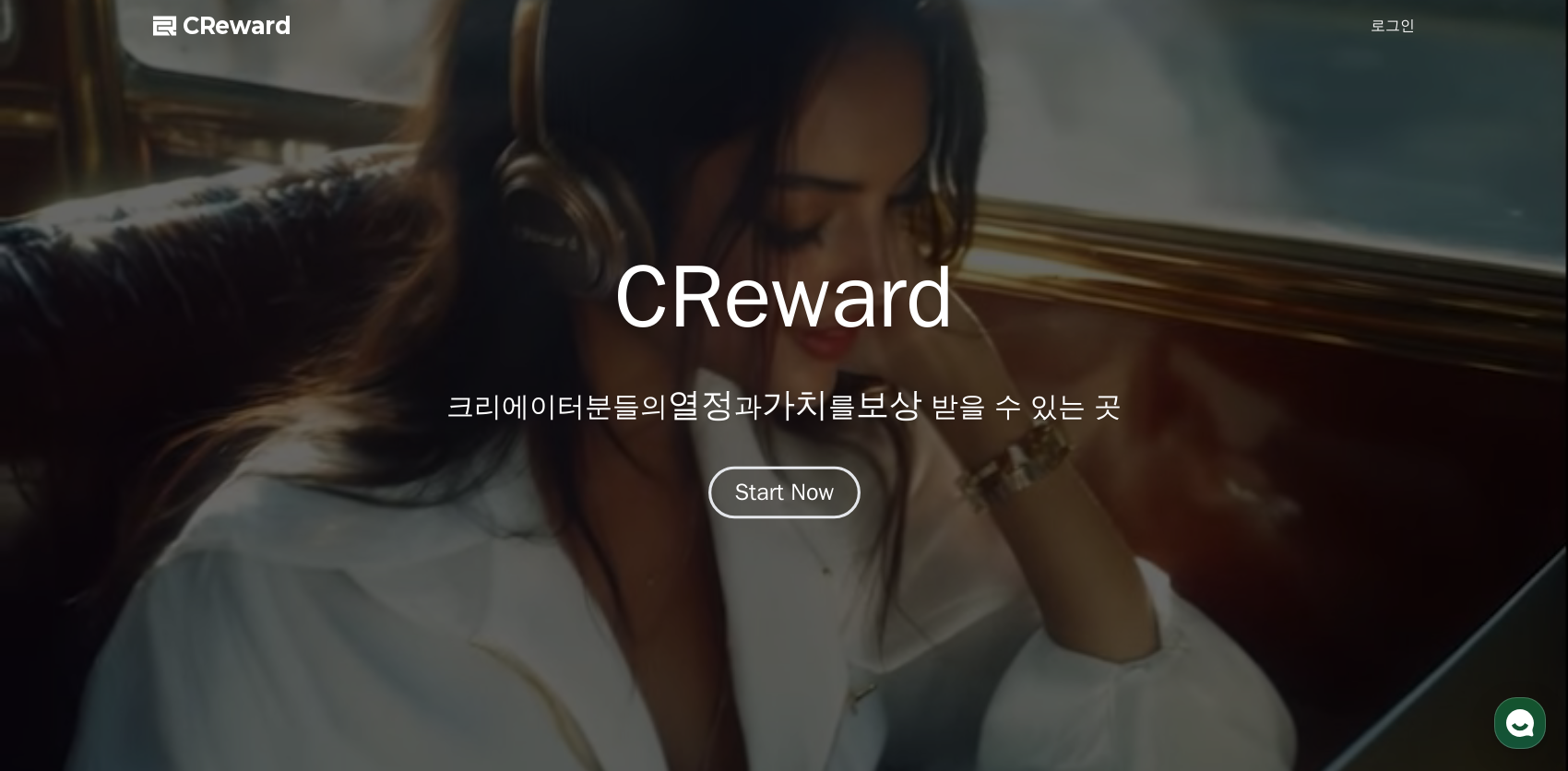 click on "Start Now" at bounding box center [784, 492] 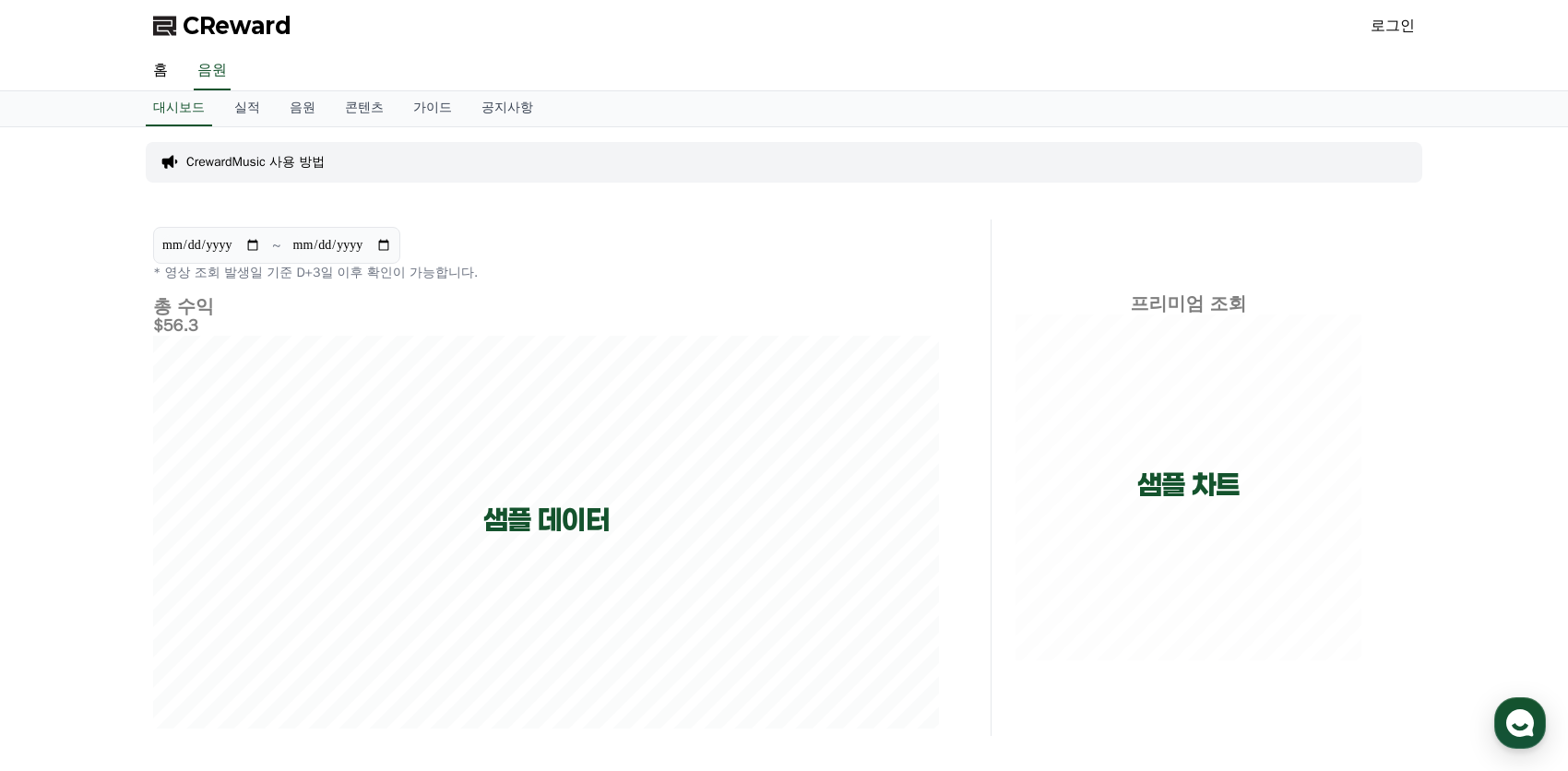 click on "로그인" at bounding box center [1393, 26] 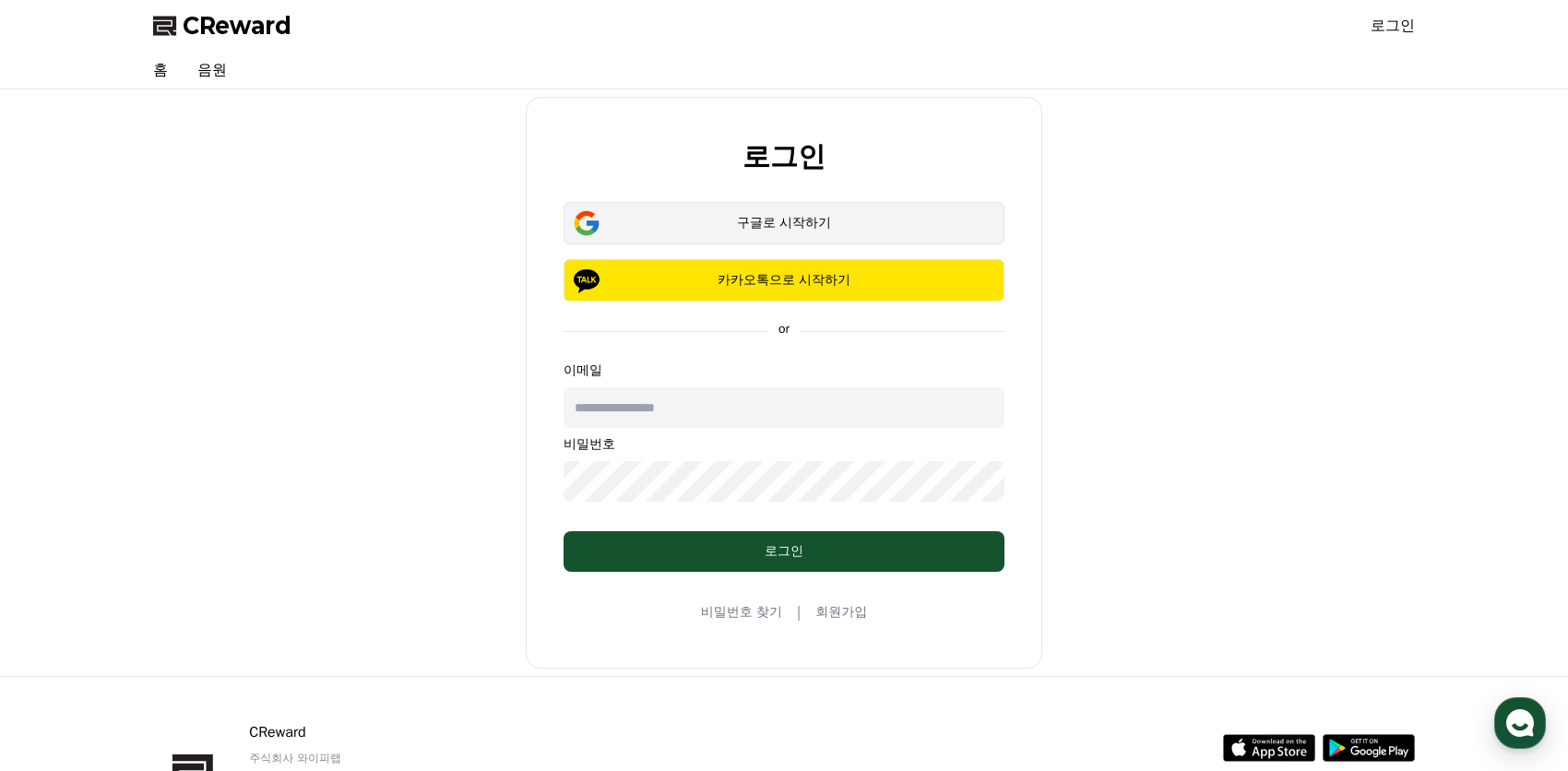 click on "구글로 시작하기" at bounding box center (784, 223) 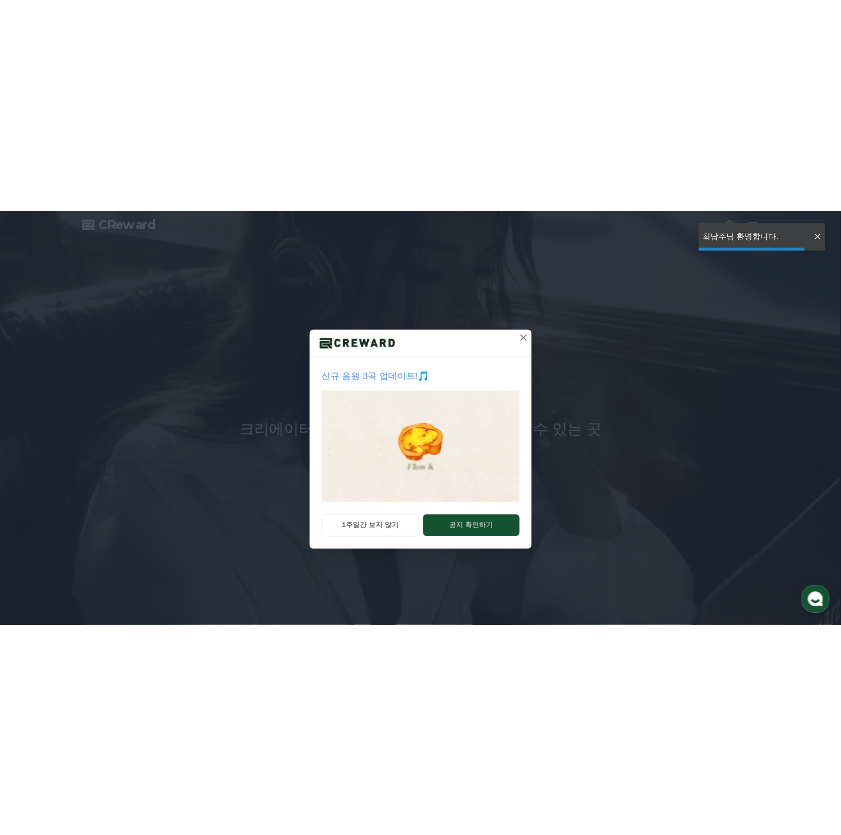 scroll, scrollTop: 0, scrollLeft: 0, axis: both 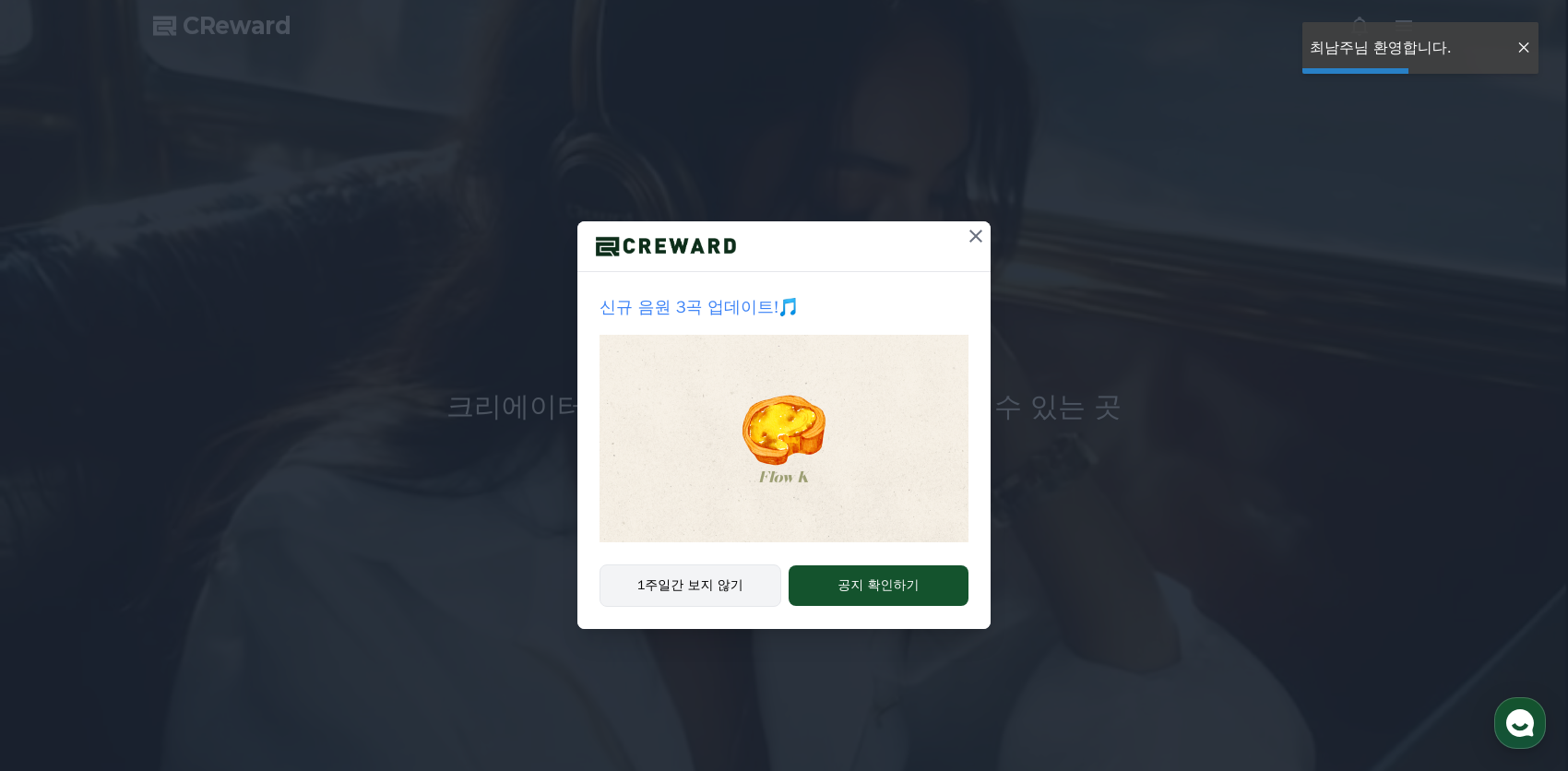 click on "1주일간 보지 않기" at bounding box center [690, 586] 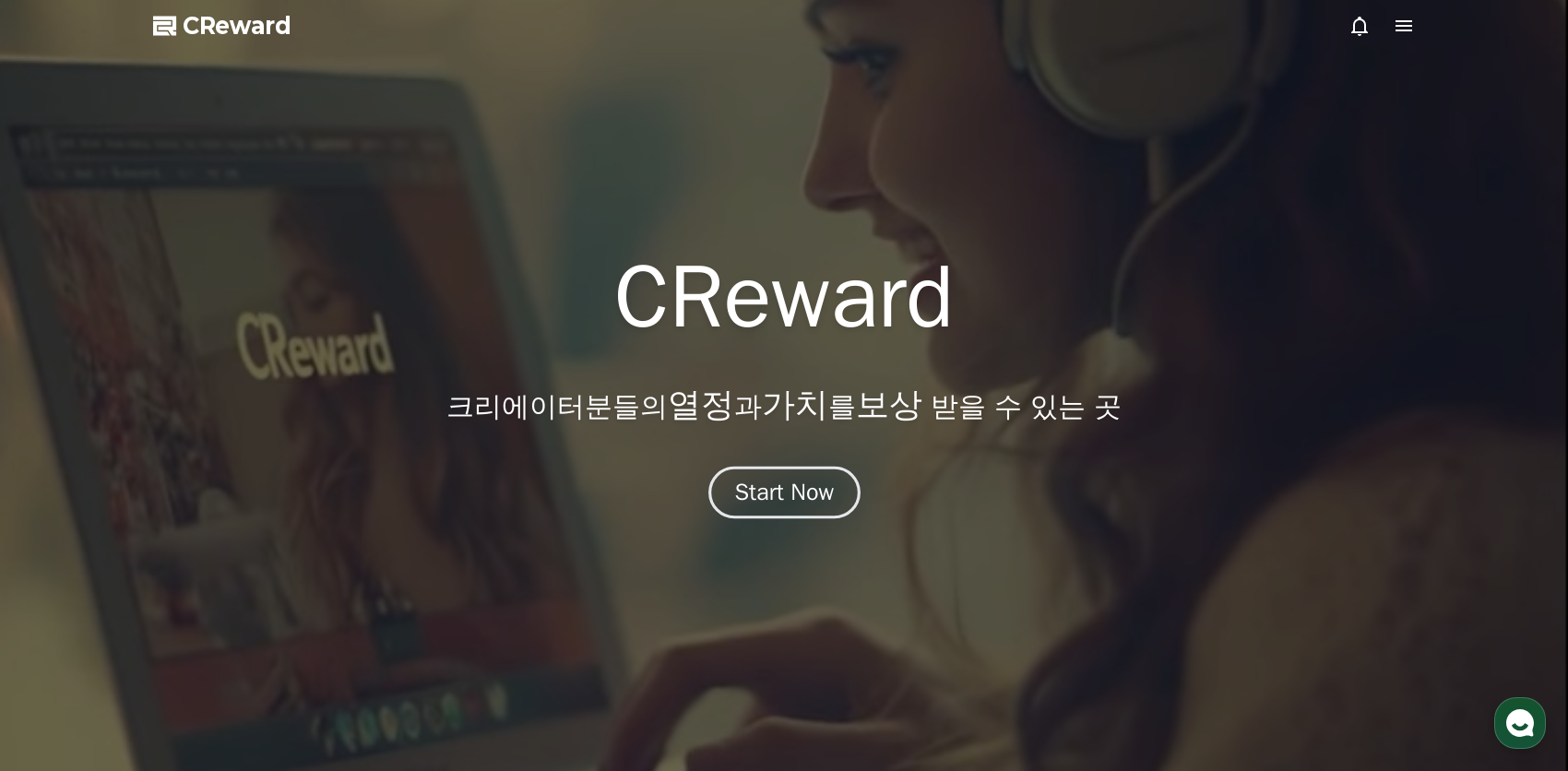 click on "Start Now" at bounding box center [784, 492] 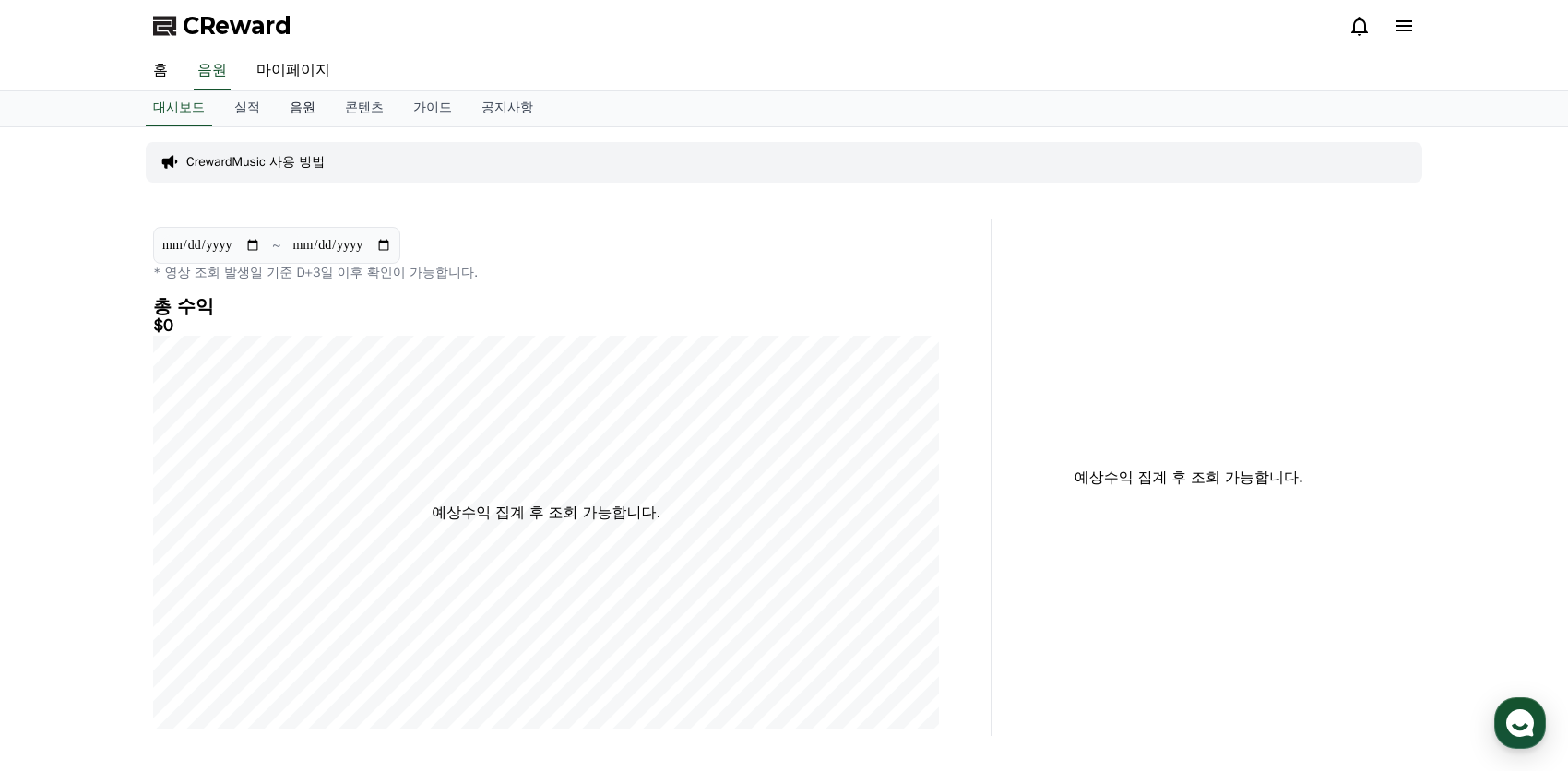 click on "음원" at bounding box center [303, 109] 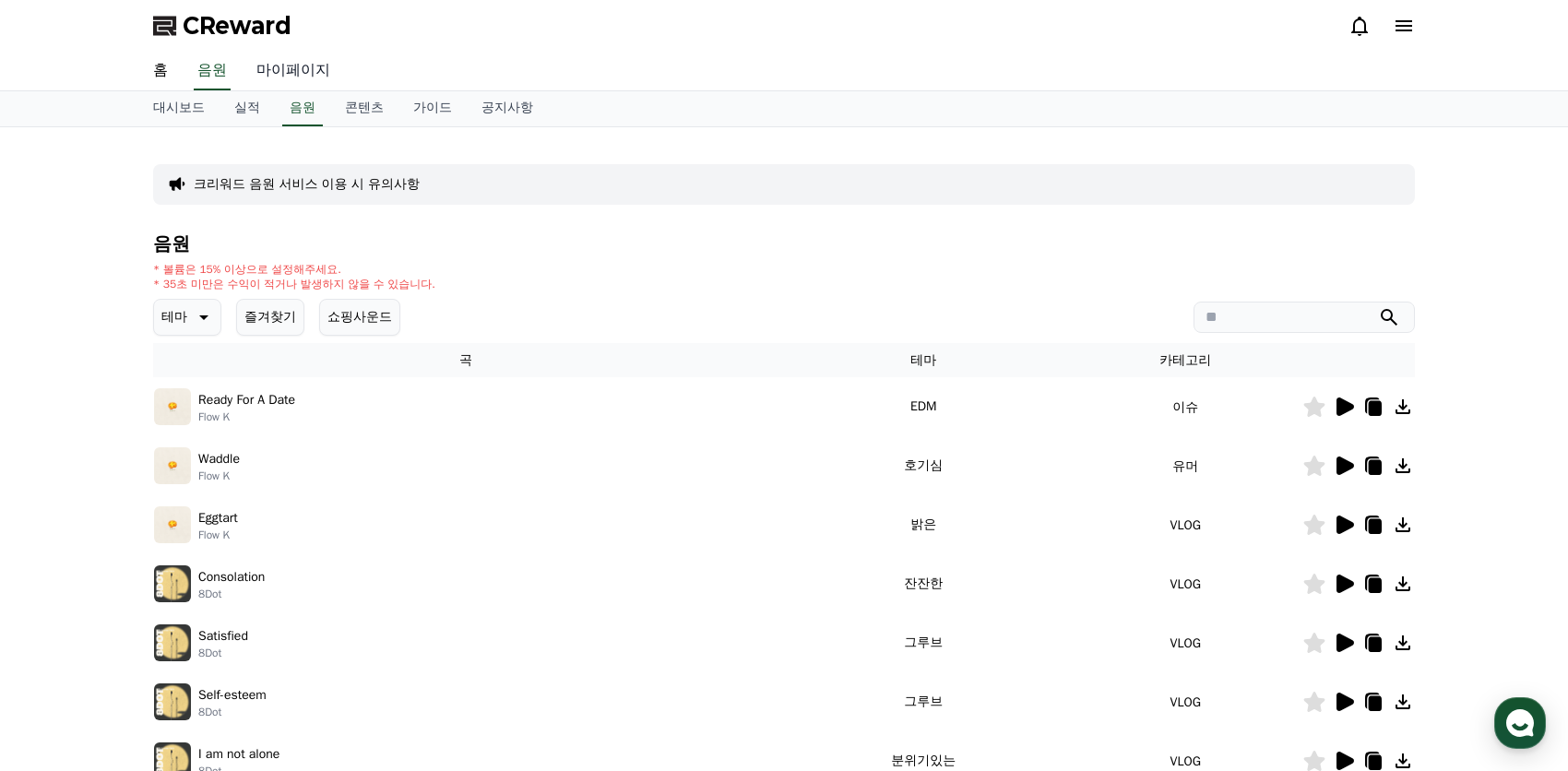 click on "마이페이지" at bounding box center [293, 71] 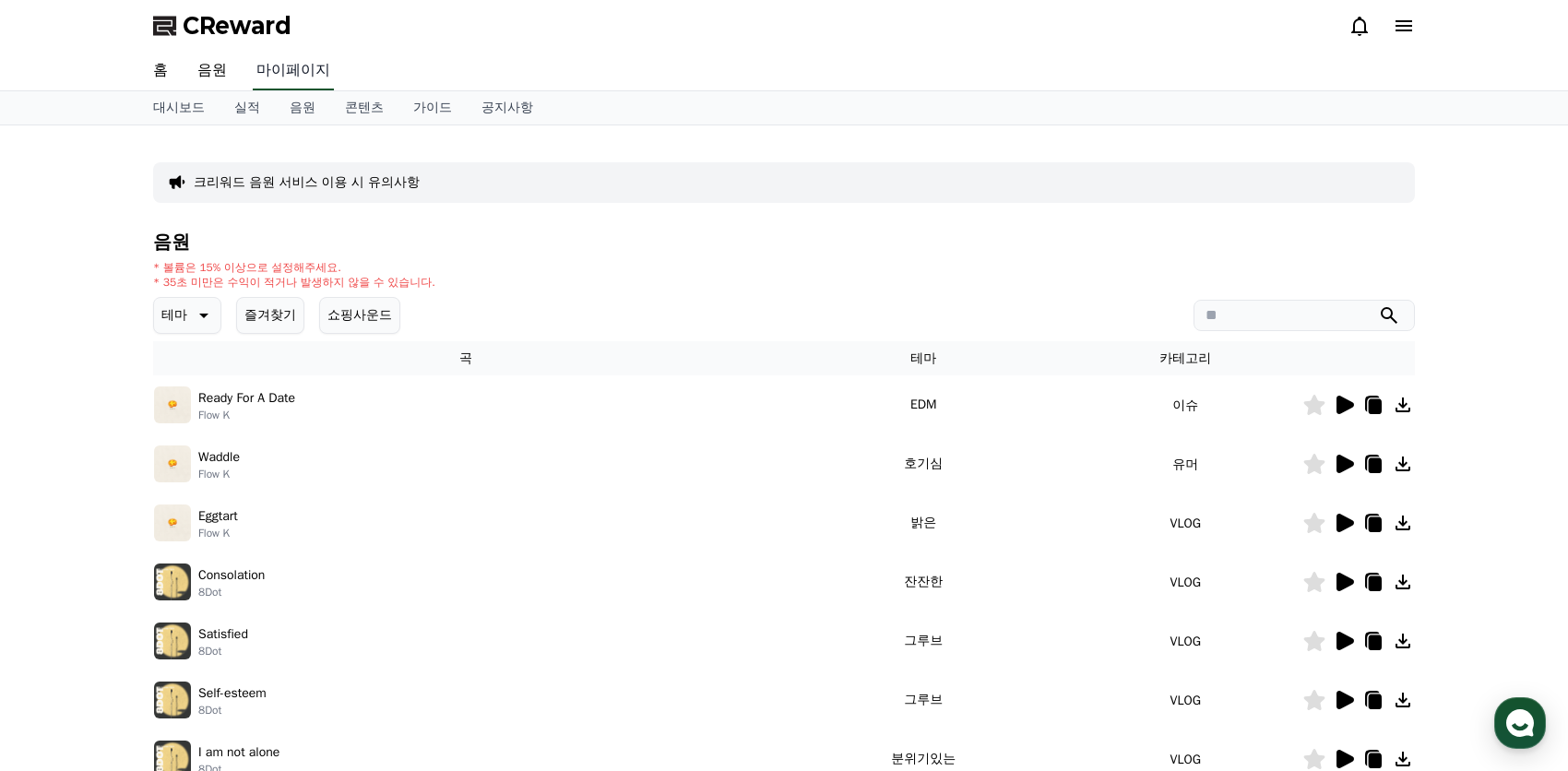 select on "**********" 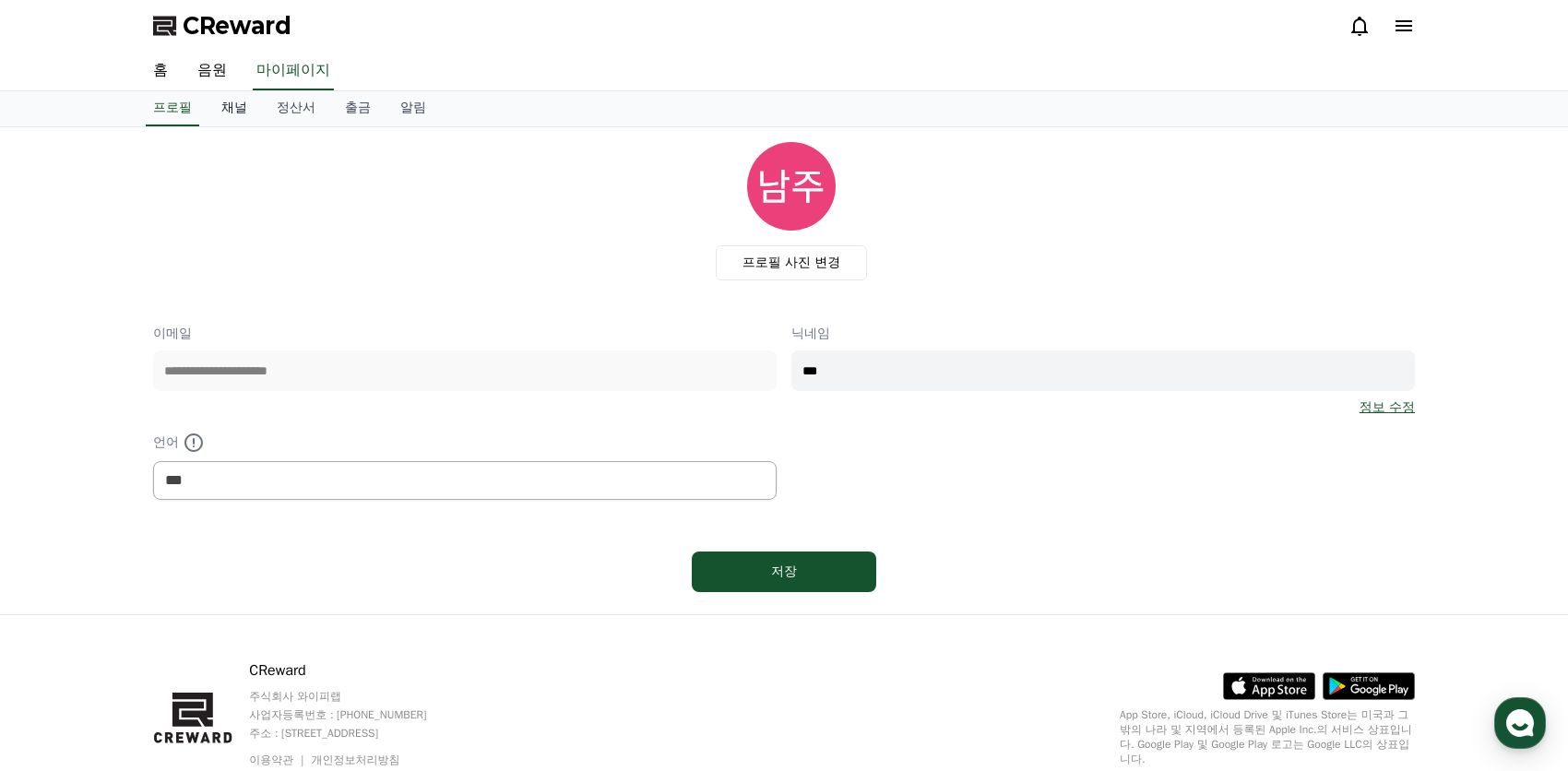 click on "채널" at bounding box center (234, 109) 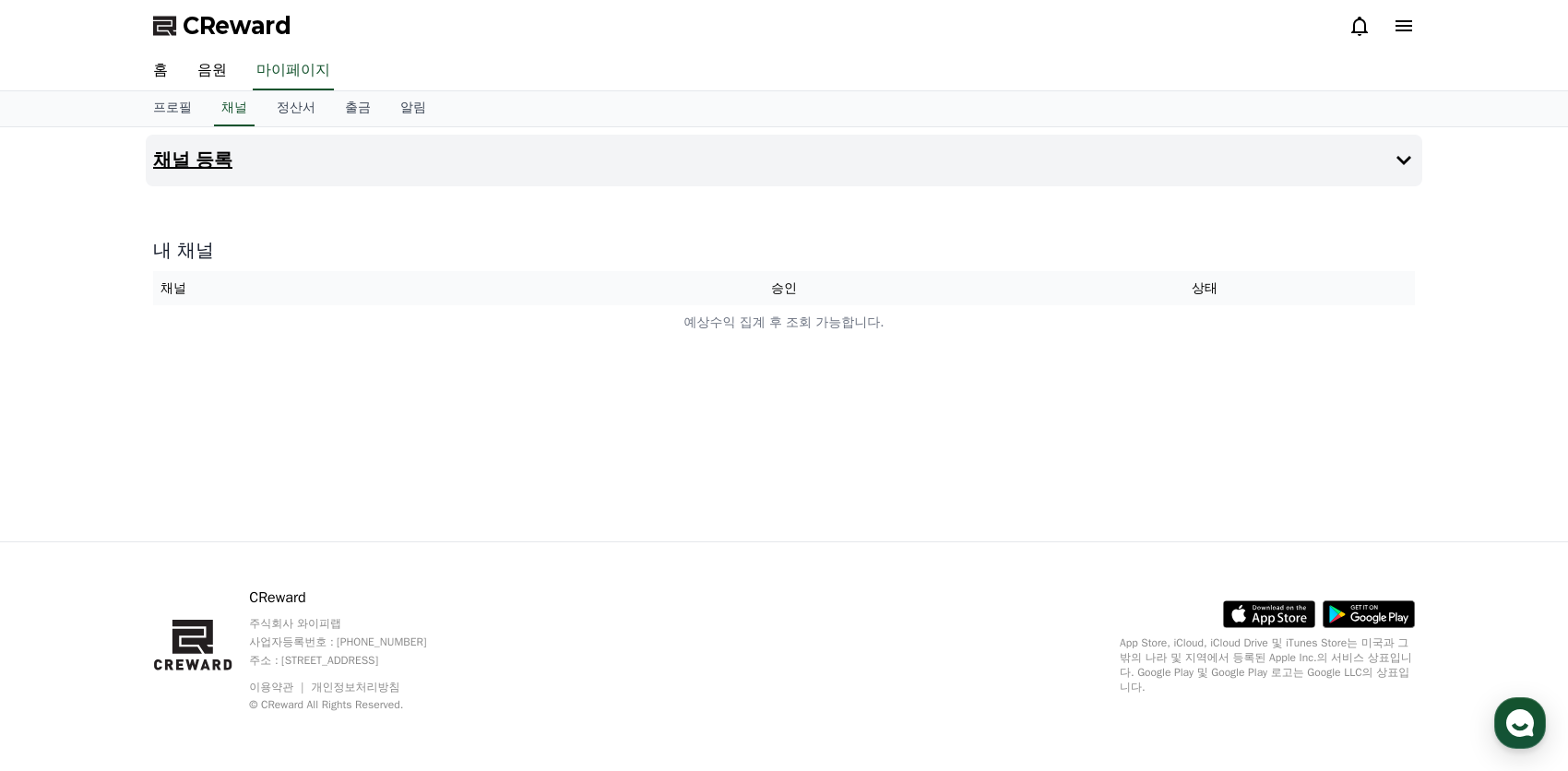 click on "채널 등록" at bounding box center [784, 160] 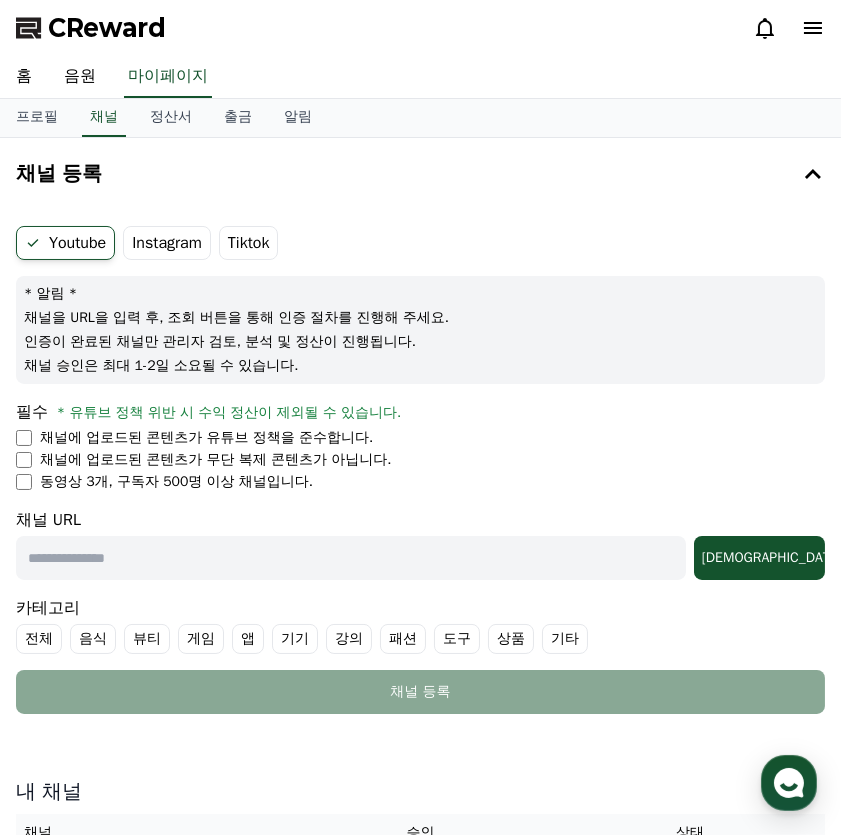 click at bounding box center (351, 558) 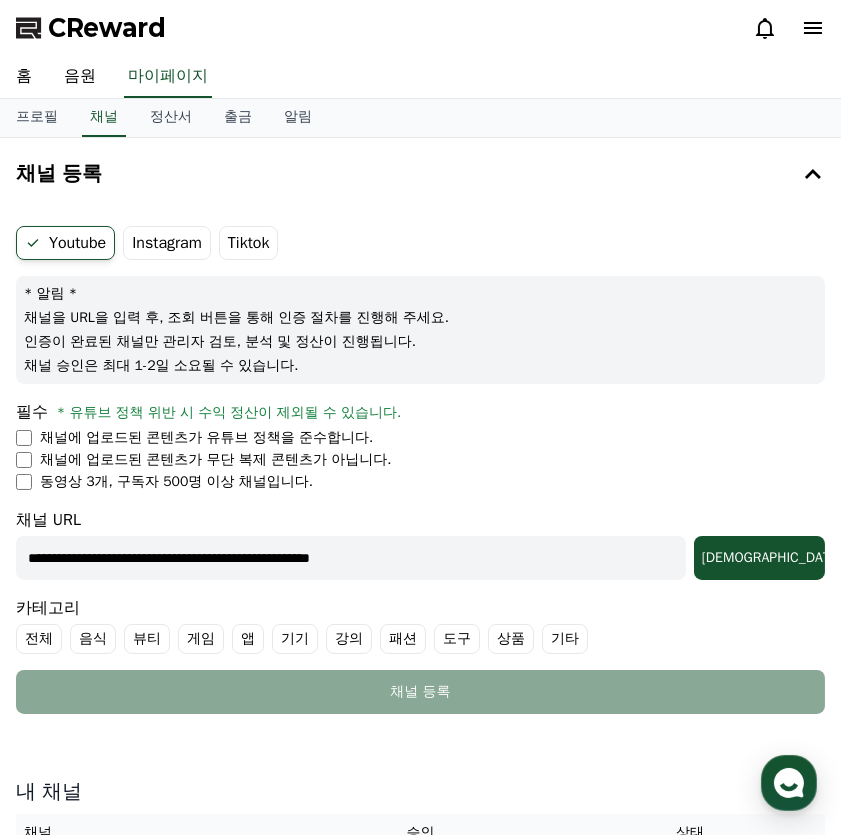 type on "**********" 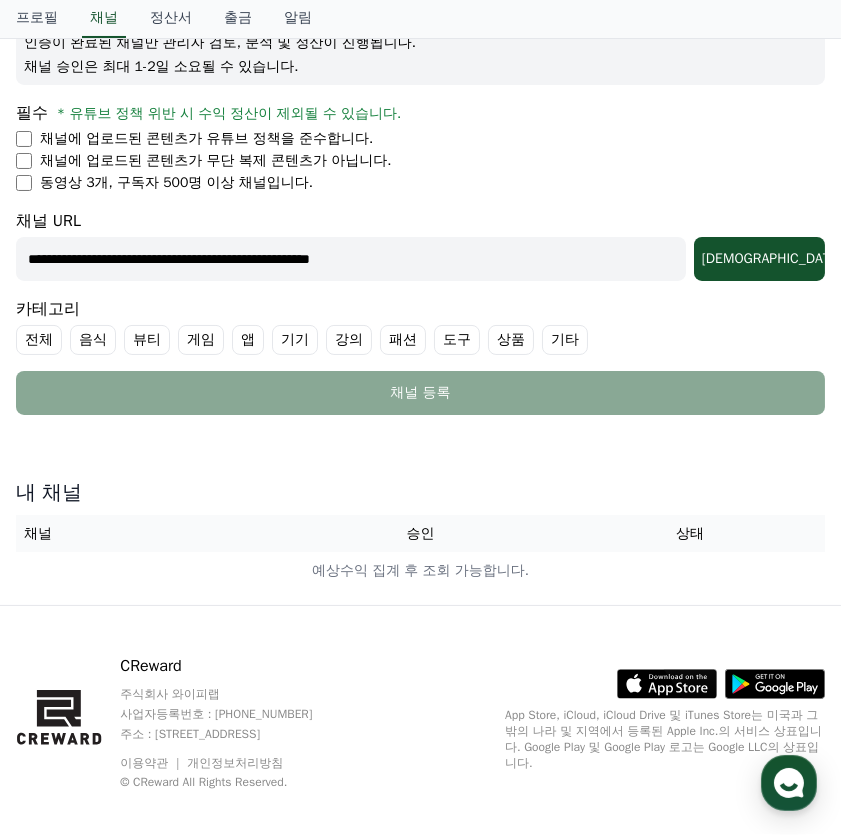 scroll, scrollTop: 300, scrollLeft: 0, axis: vertical 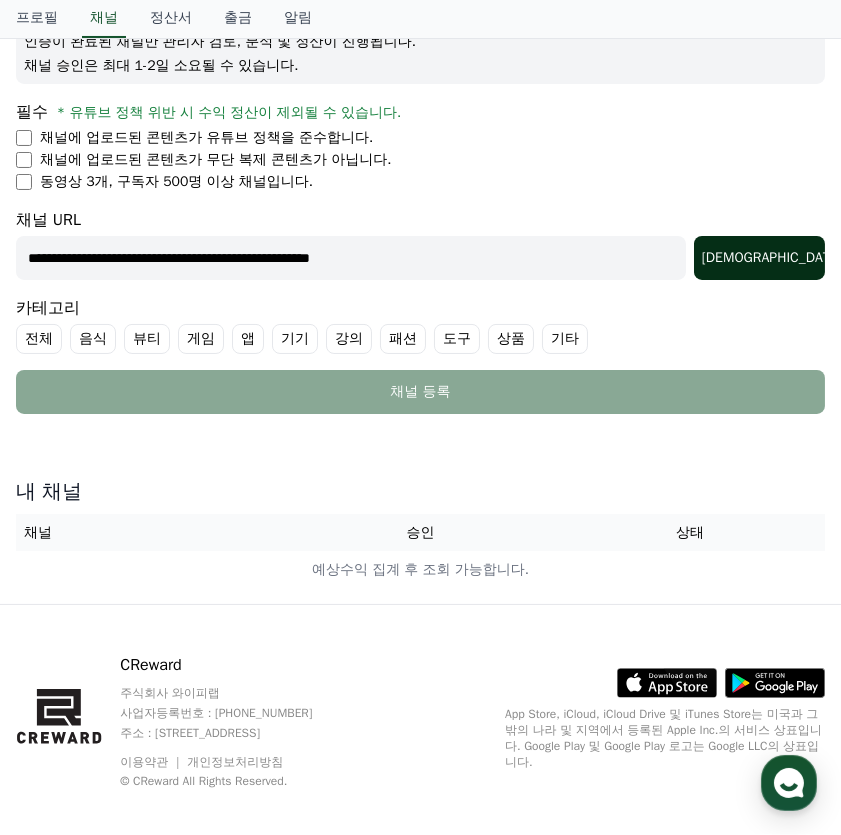 click on "조회" at bounding box center [759, 258] 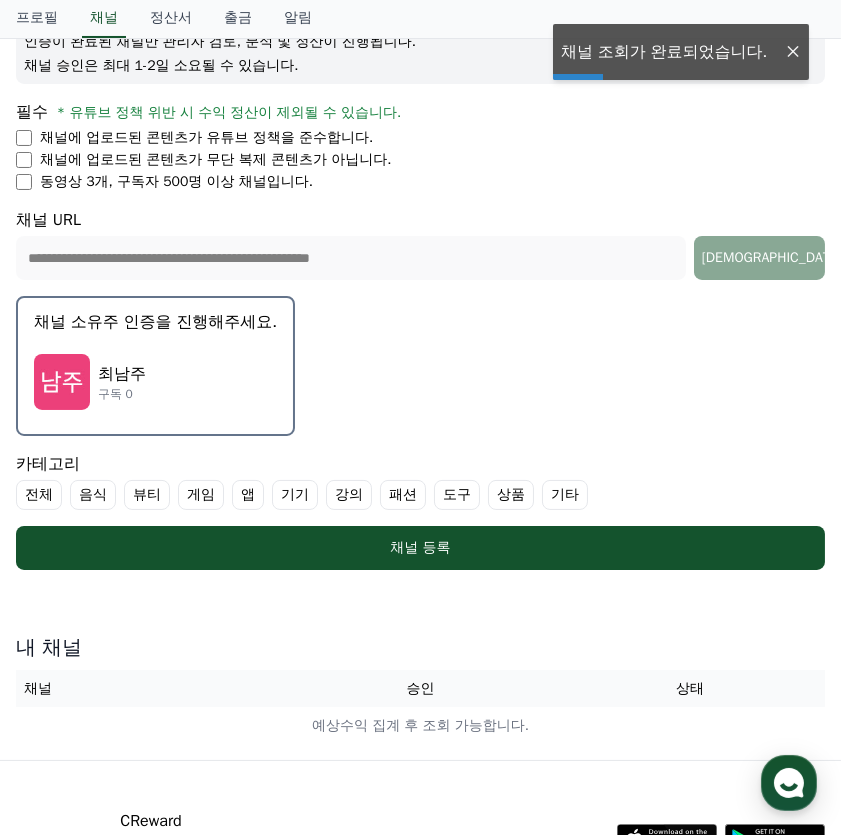 click on "최남주   구독
0" at bounding box center (155, 382) 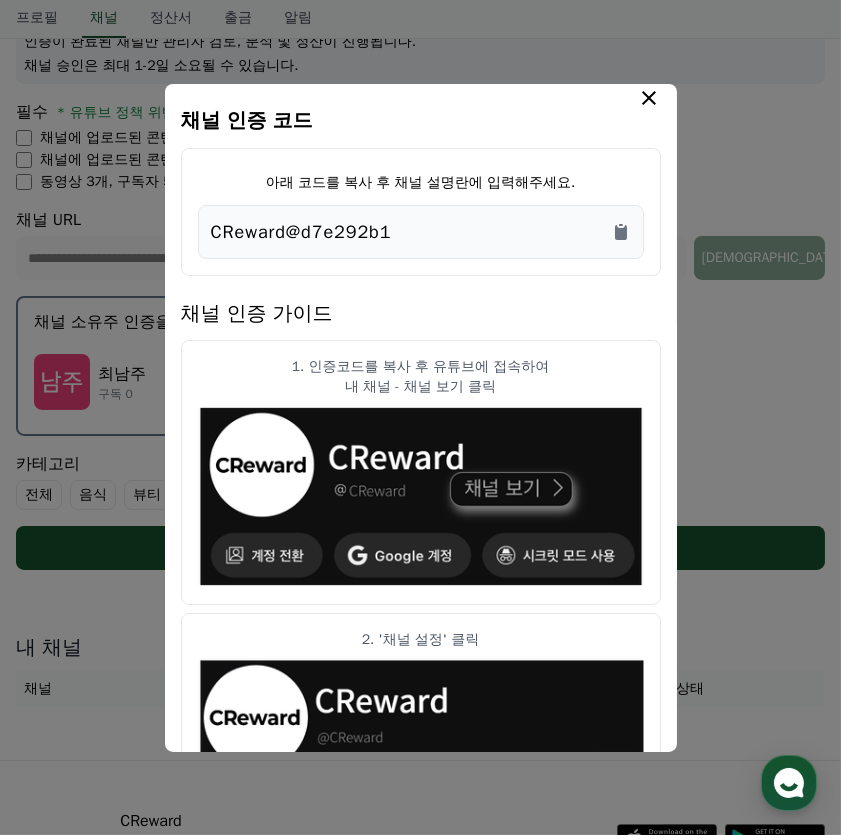 scroll, scrollTop: 0, scrollLeft: 0, axis: both 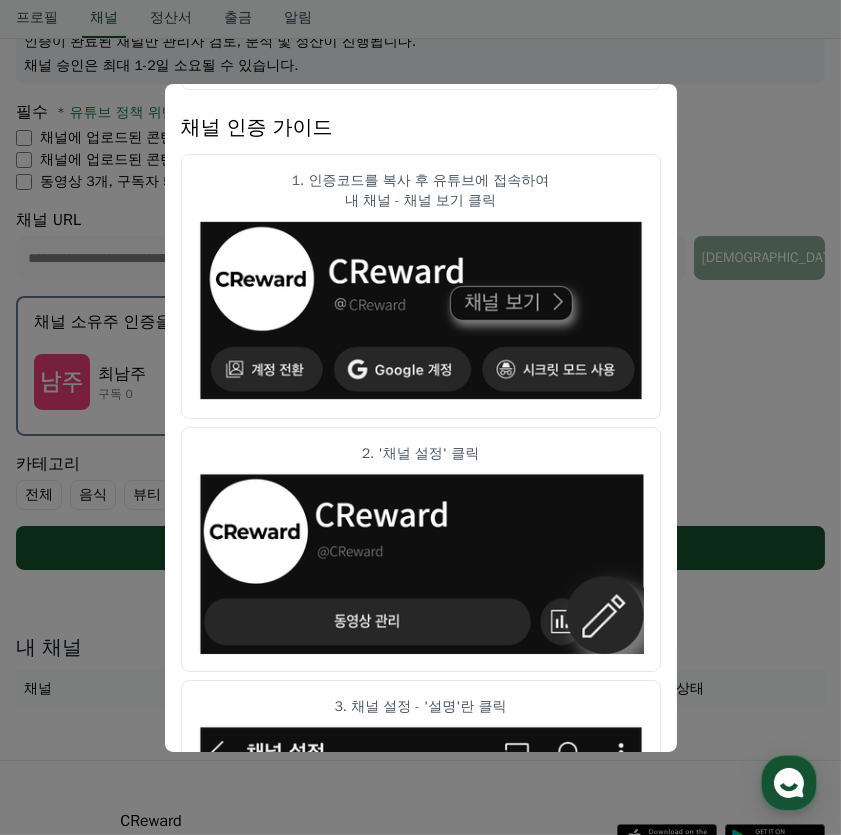 type 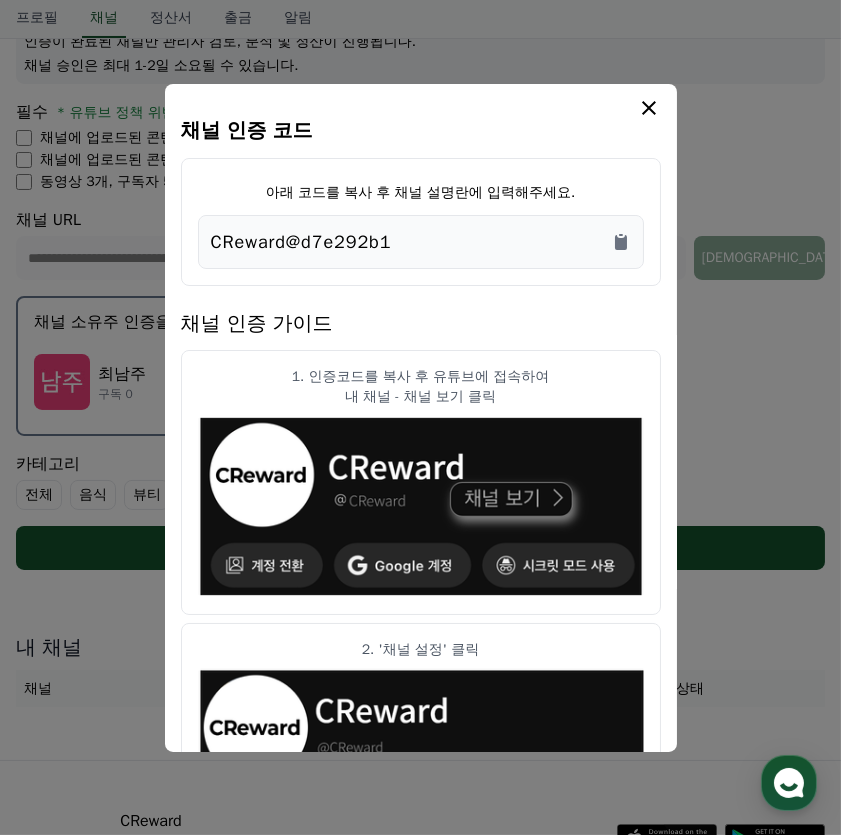 scroll, scrollTop: 0, scrollLeft: 0, axis: both 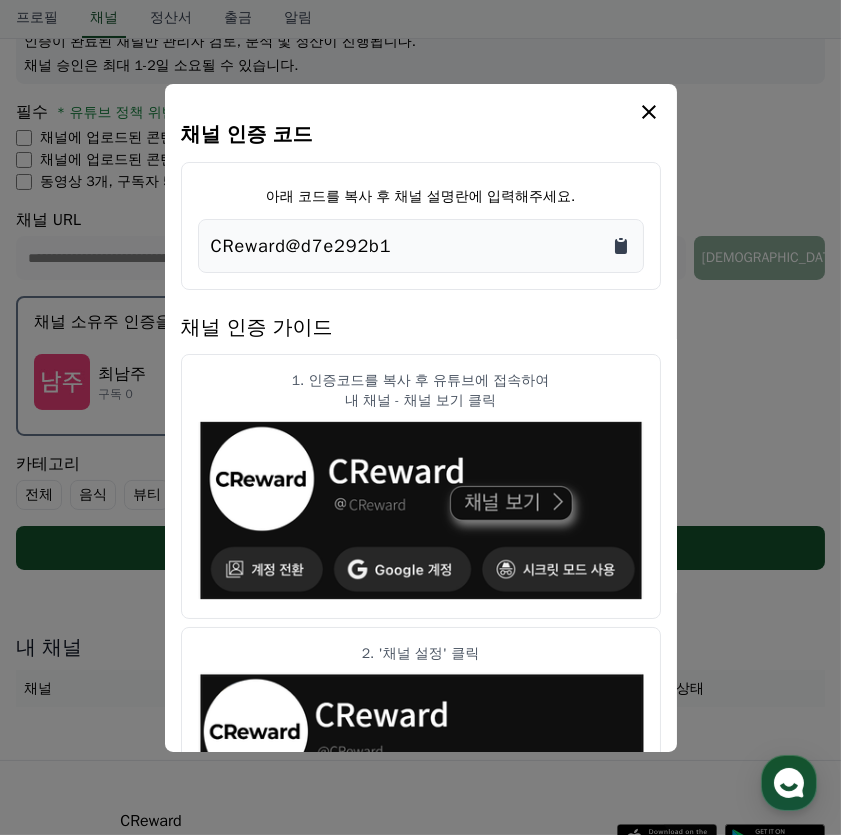 click 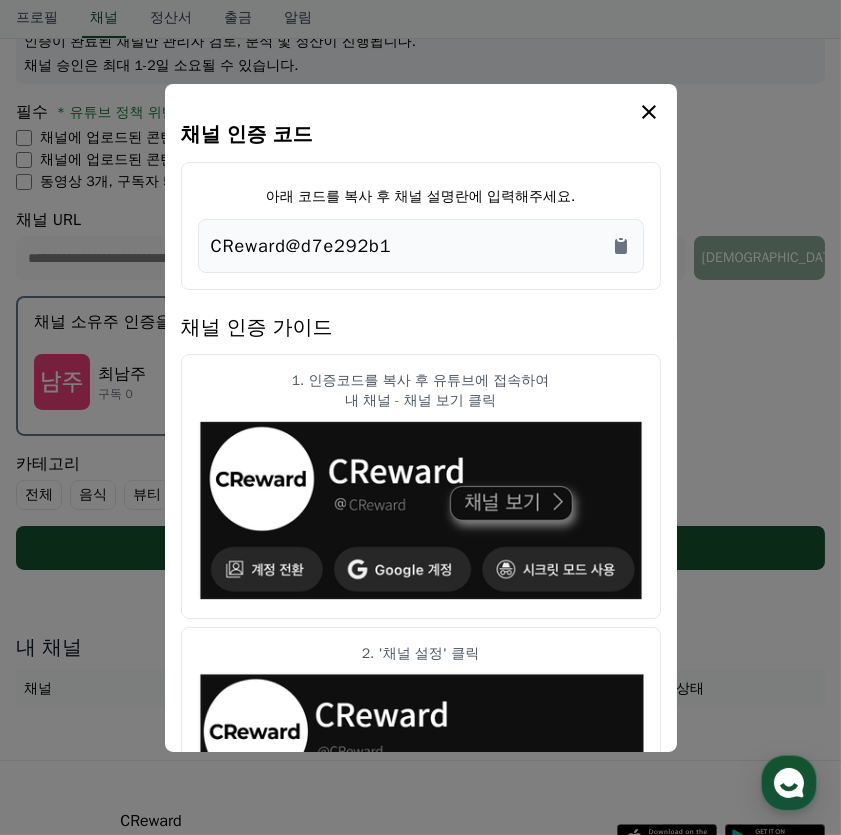 type 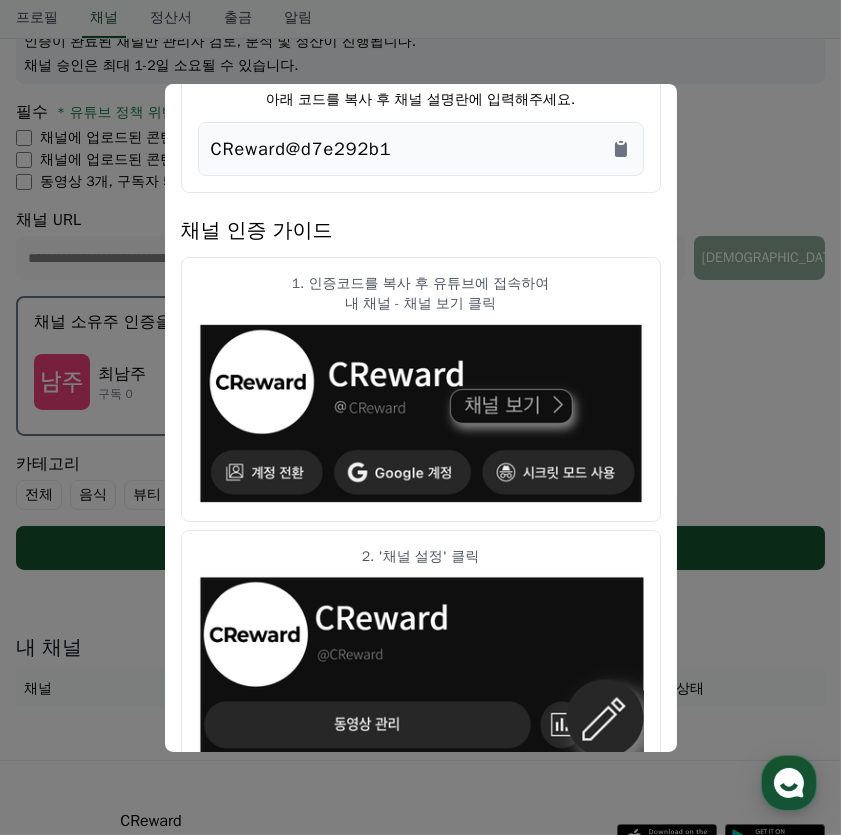 scroll, scrollTop: 100, scrollLeft: 0, axis: vertical 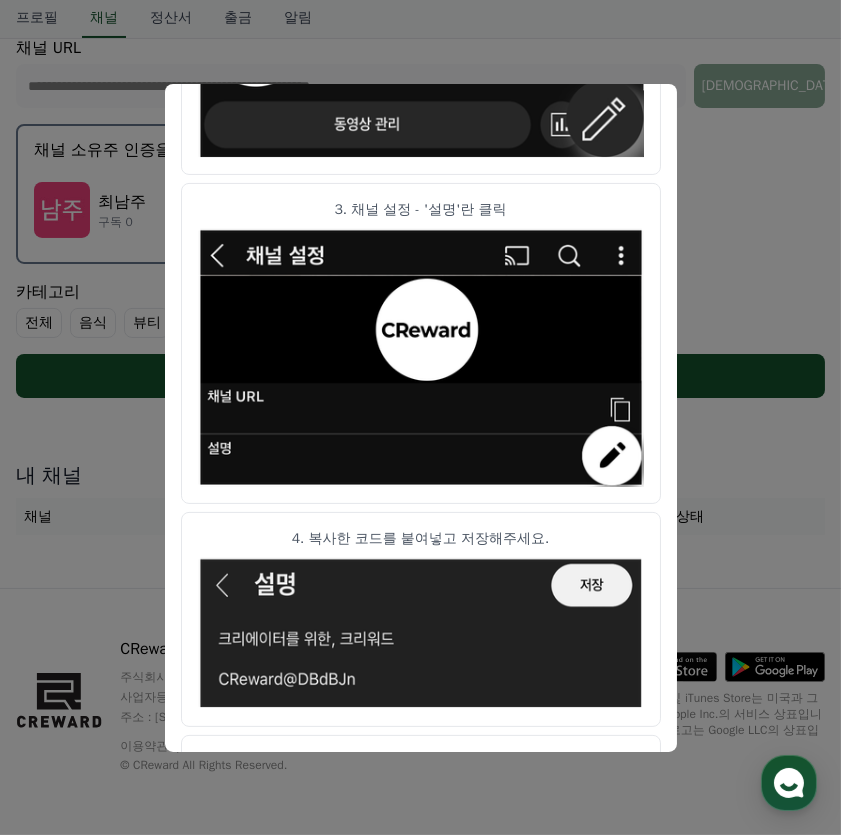 click at bounding box center [420, 417] 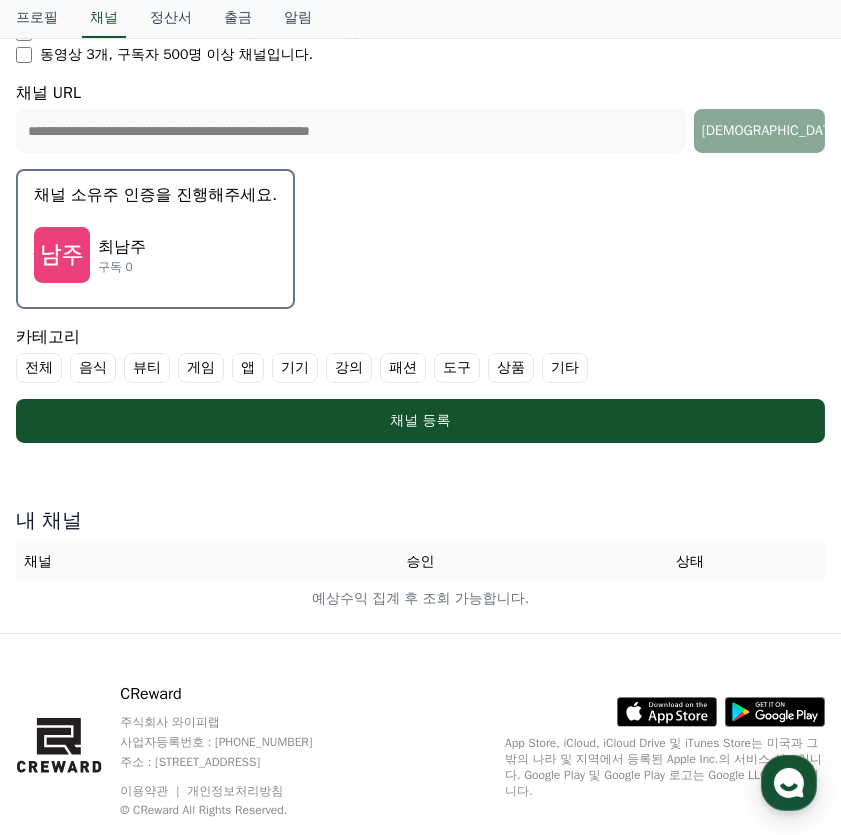 scroll, scrollTop: 372, scrollLeft: 0, axis: vertical 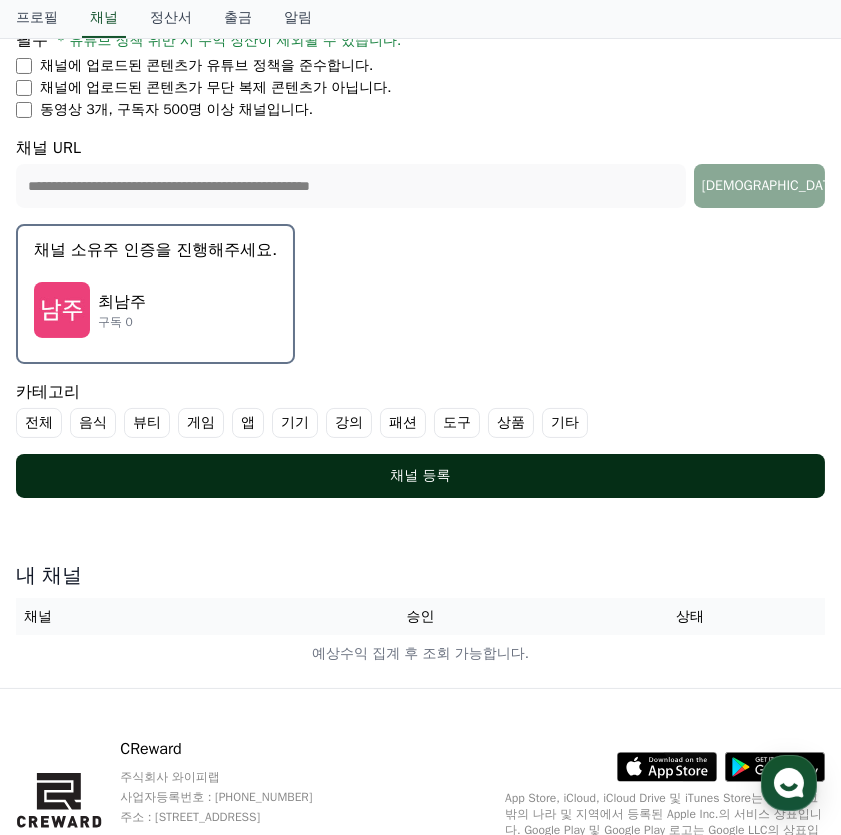 click on "채널 등록" at bounding box center (420, 476) 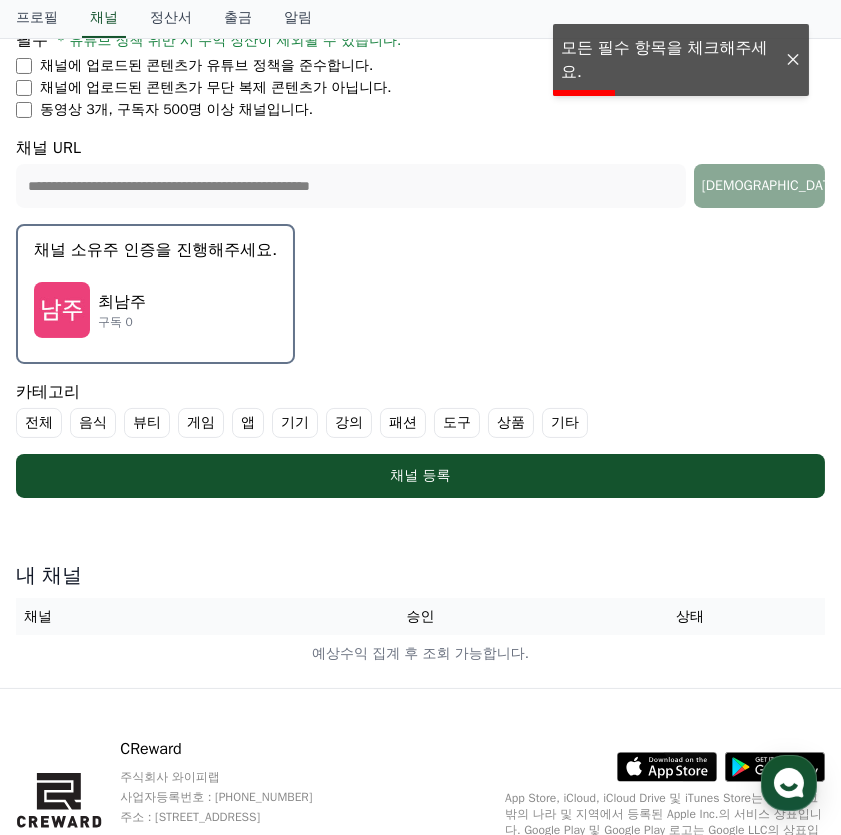 click on "전체" at bounding box center (39, 423) 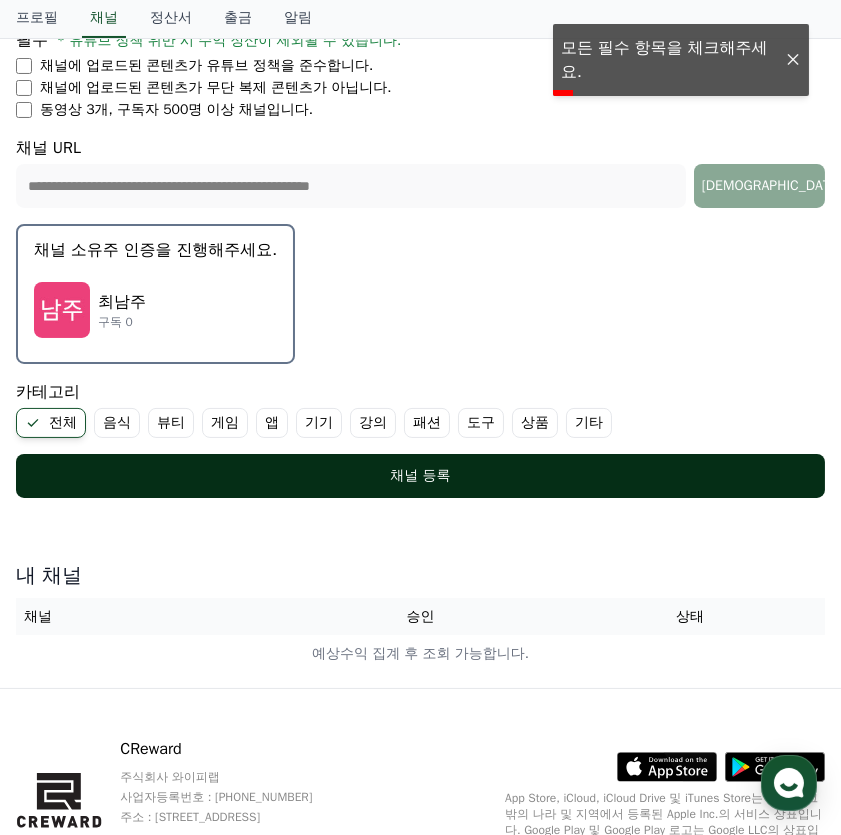click on "채널 등록" at bounding box center [420, 476] 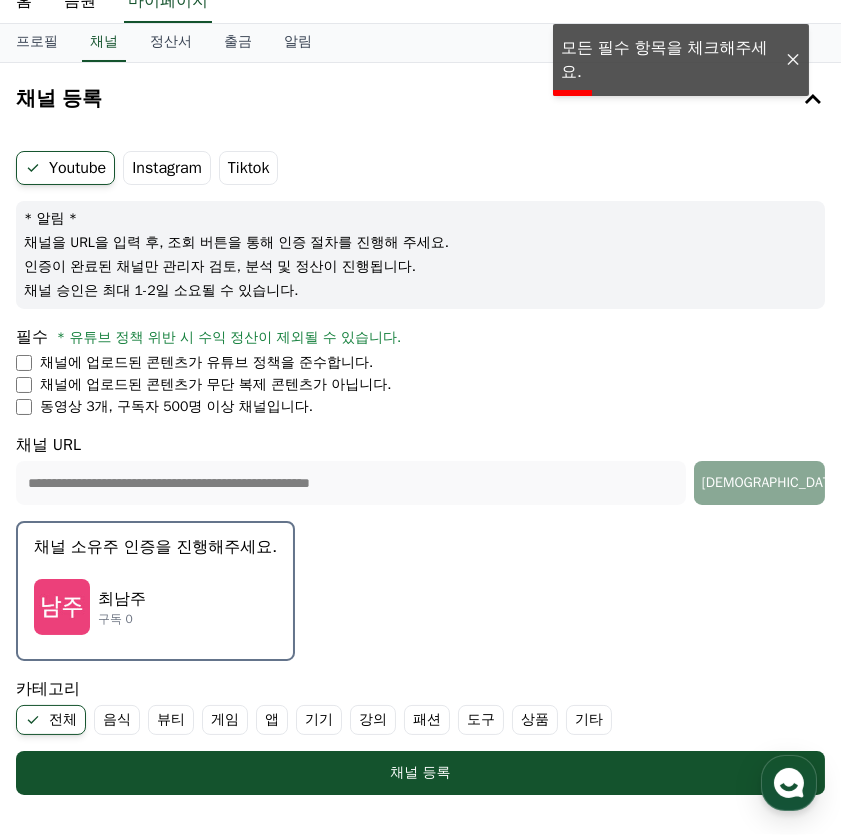 scroll, scrollTop: 72, scrollLeft: 0, axis: vertical 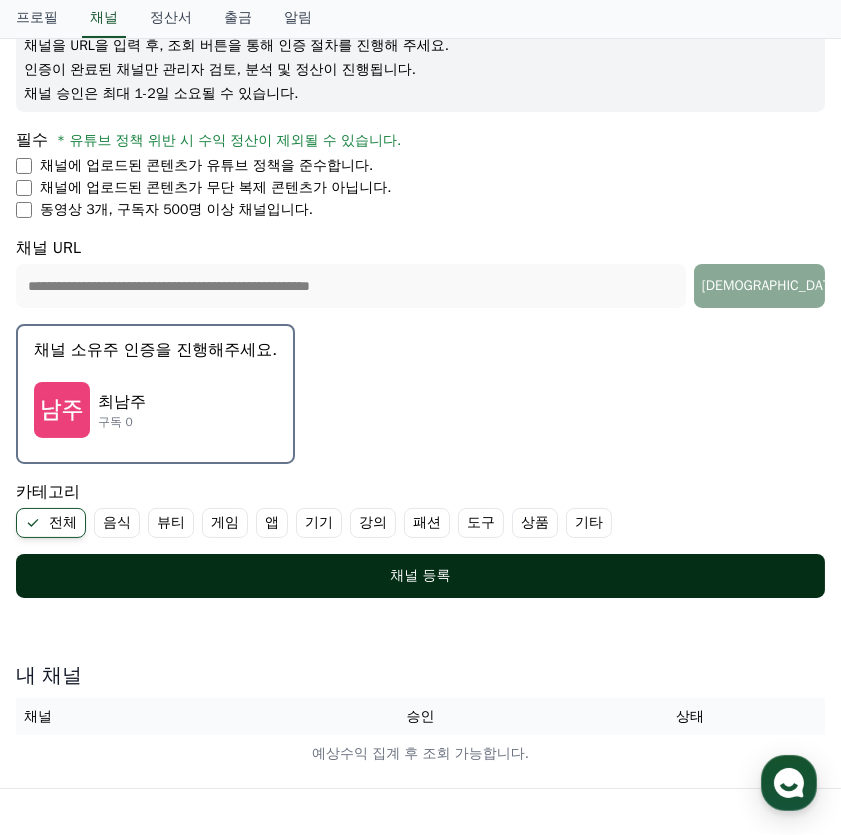 click on "채널 등록" at bounding box center (420, 576) 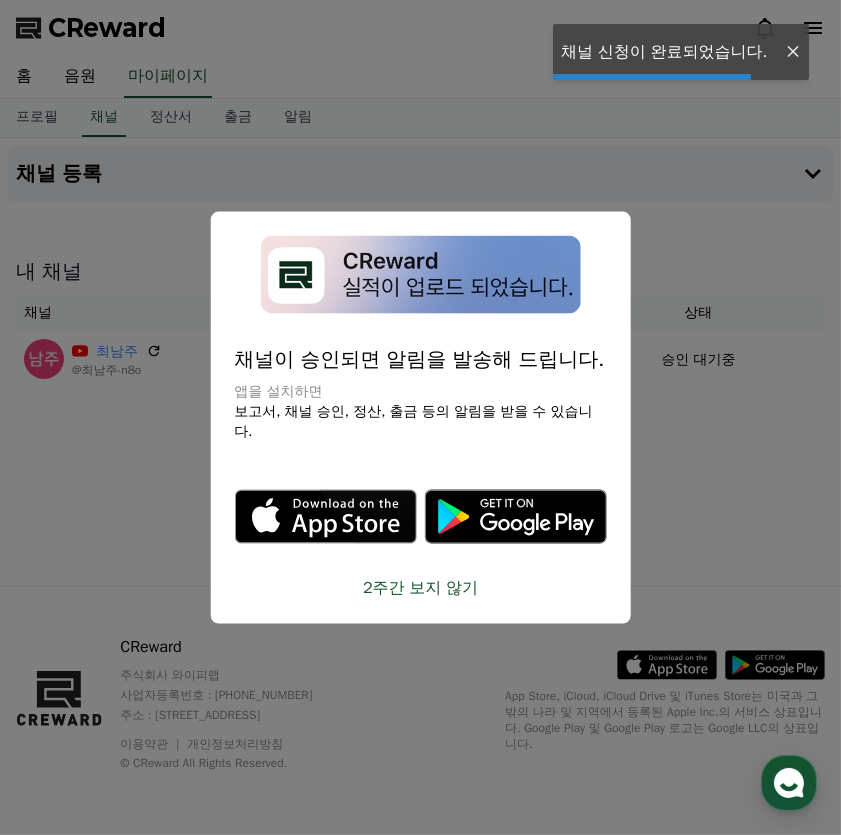 scroll, scrollTop: 0, scrollLeft: 0, axis: both 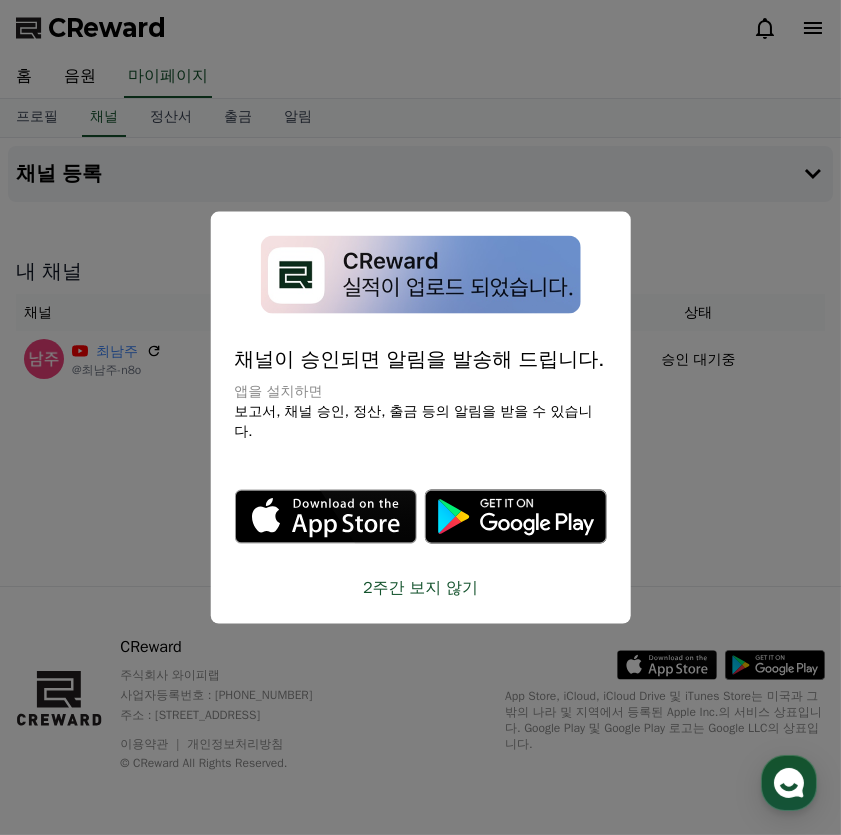 click on "2주간 보지 않기" at bounding box center (420, 588) 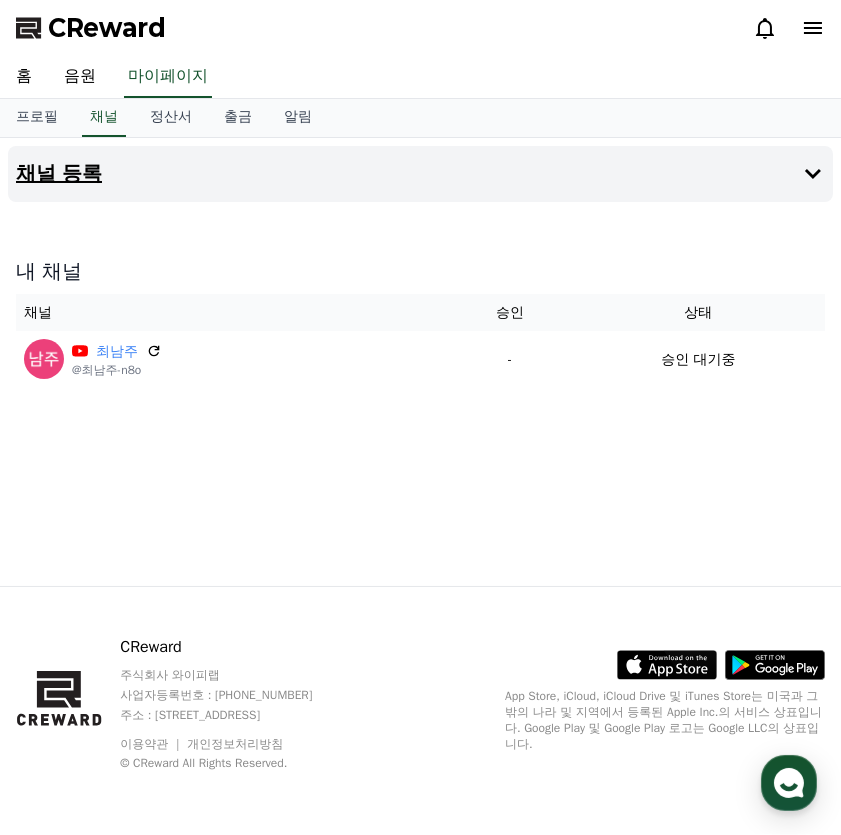 click on "채널 등록" at bounding box center (420, 174) 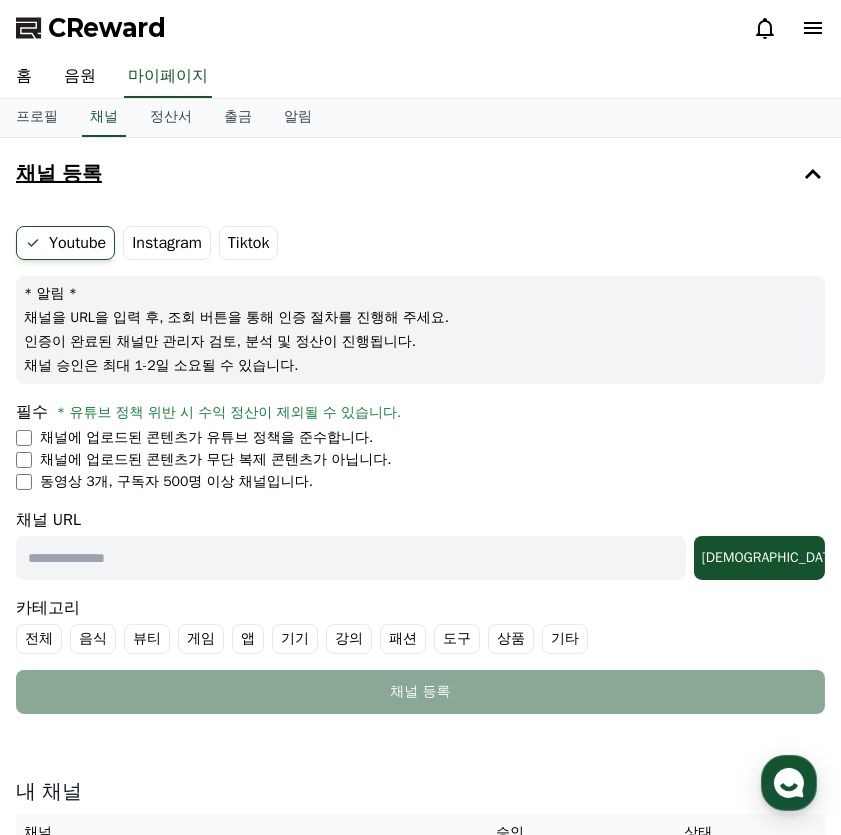 click on "채널 등록" at bounding box center (59, 174) 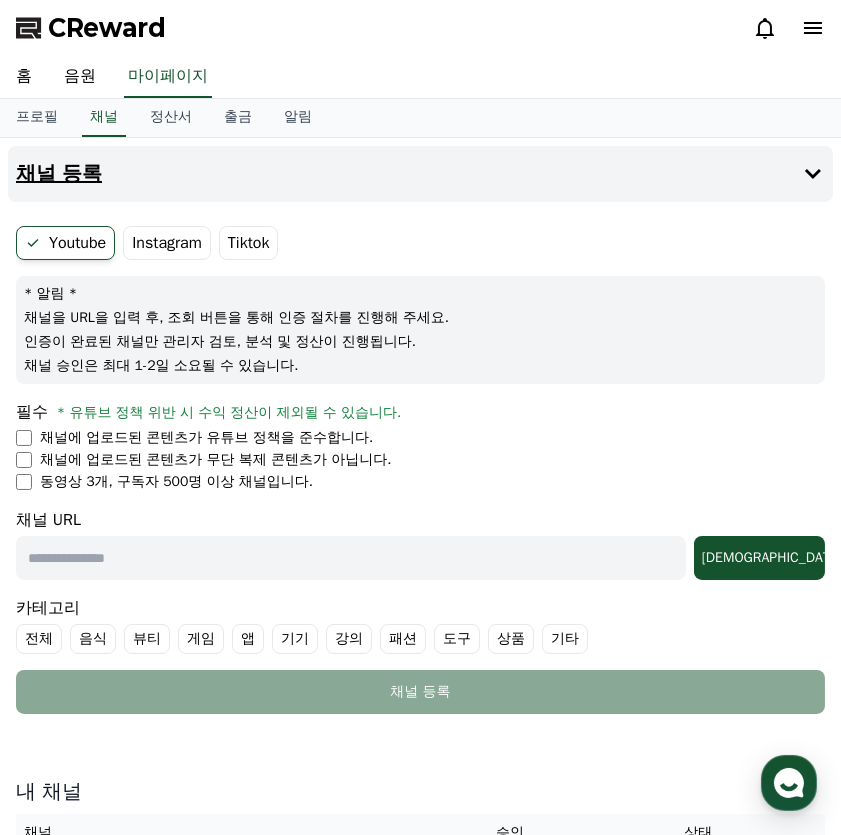 click on "채널 등록" at bounding box center (59, 174) 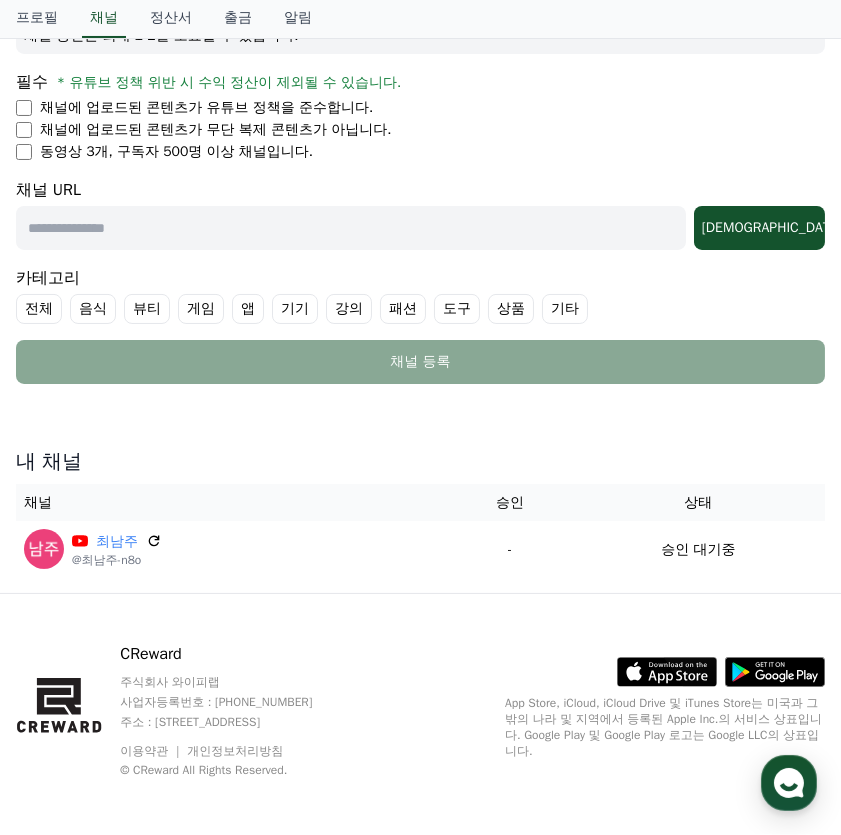 scroll, scrollTop: 335, scrollLeft: 0, axis: vertical 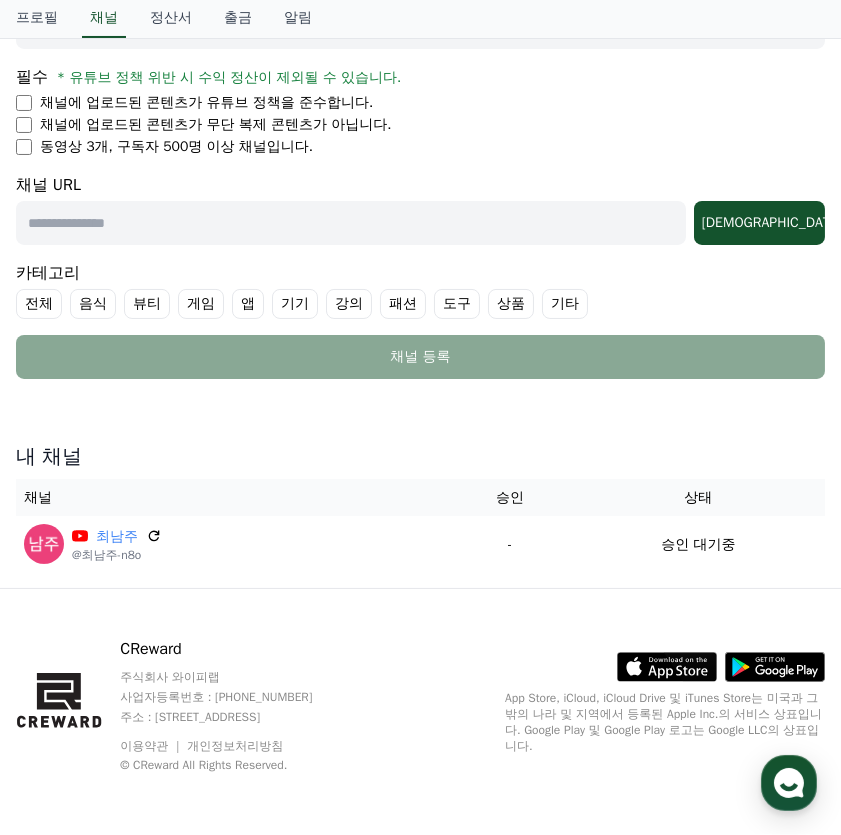 click on "내 채널" at bounding box center [420, 457] 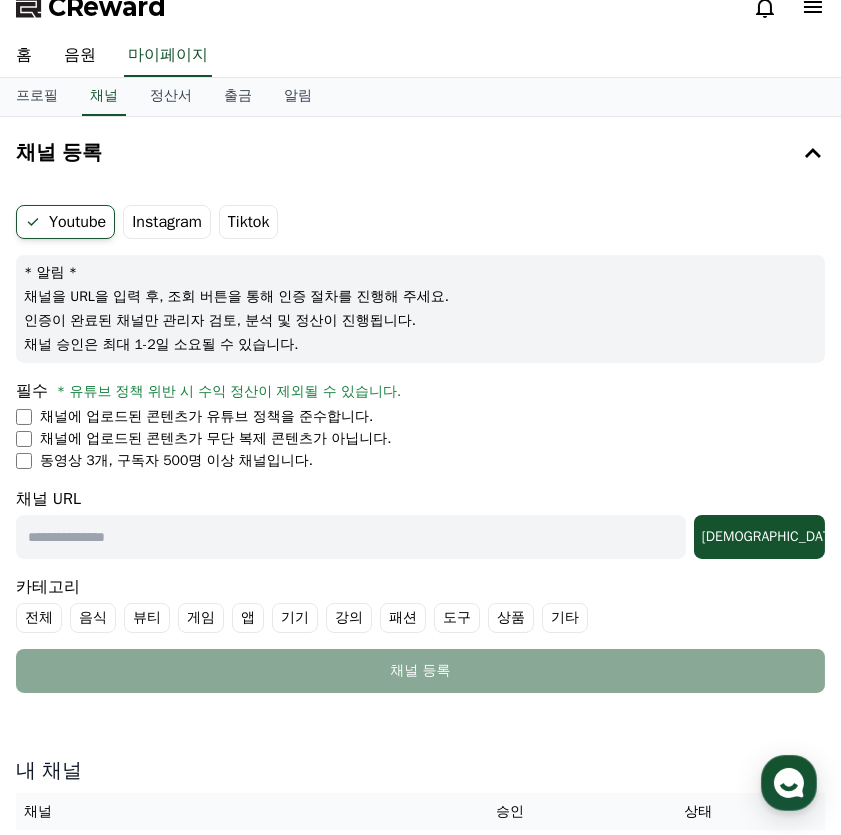 scroll, scrollTop: 0, scrollLeft: 0, axis: both 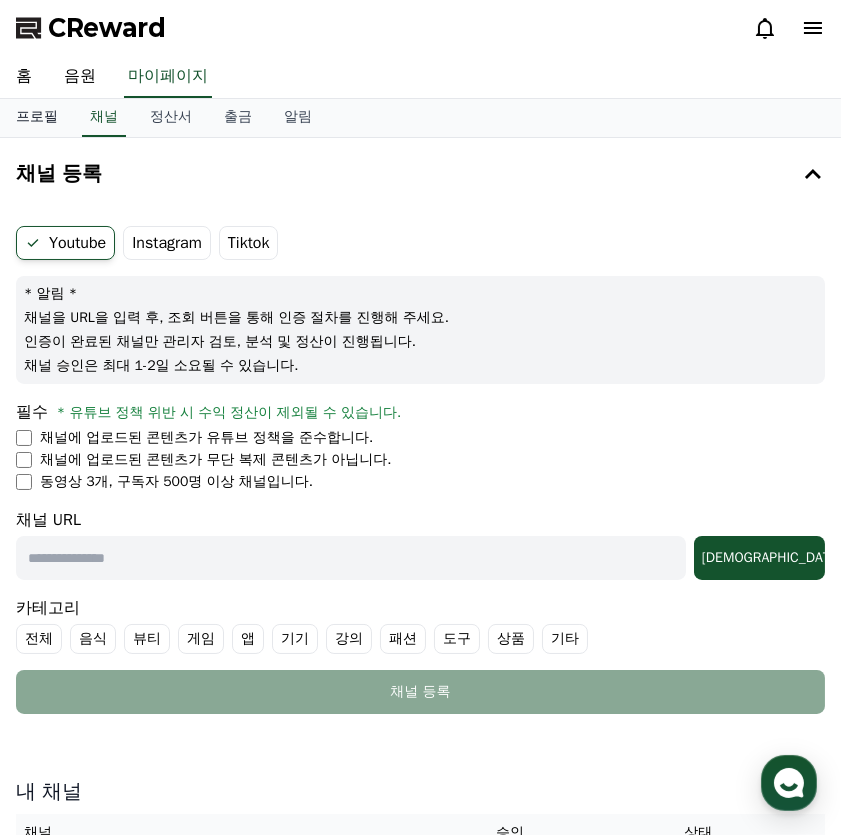 click on "프로필" at bounding box center [37, 118] 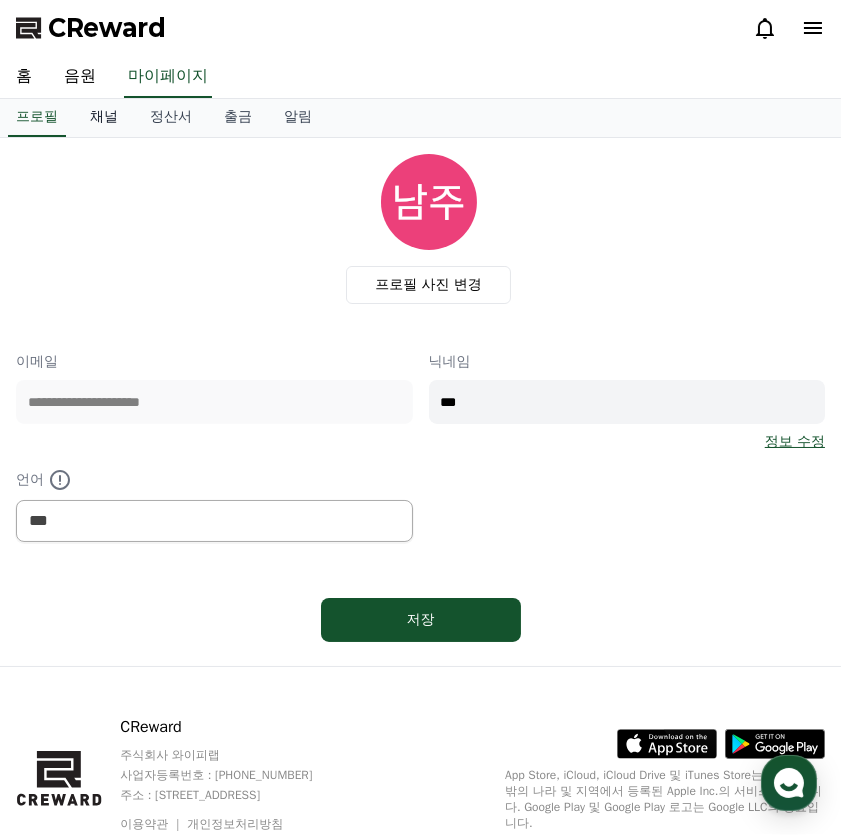 click on "채널" at bounding box center [104, 118] 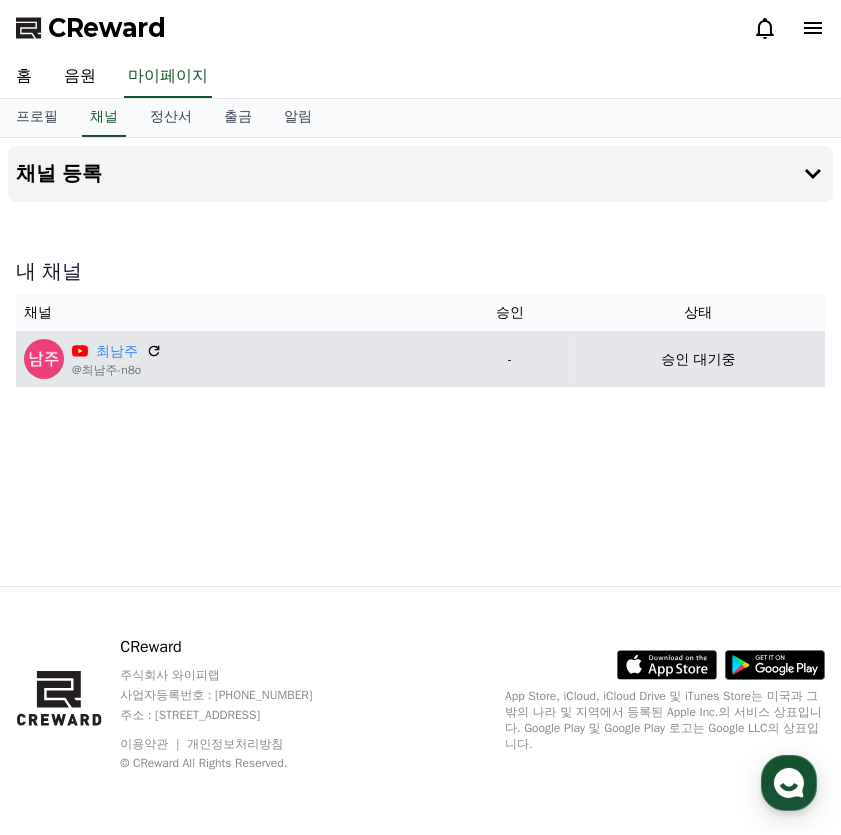 click on "[PERSON_NAME]     @[PERSON_NAME]-n8o" at bounding box center [232, 359] 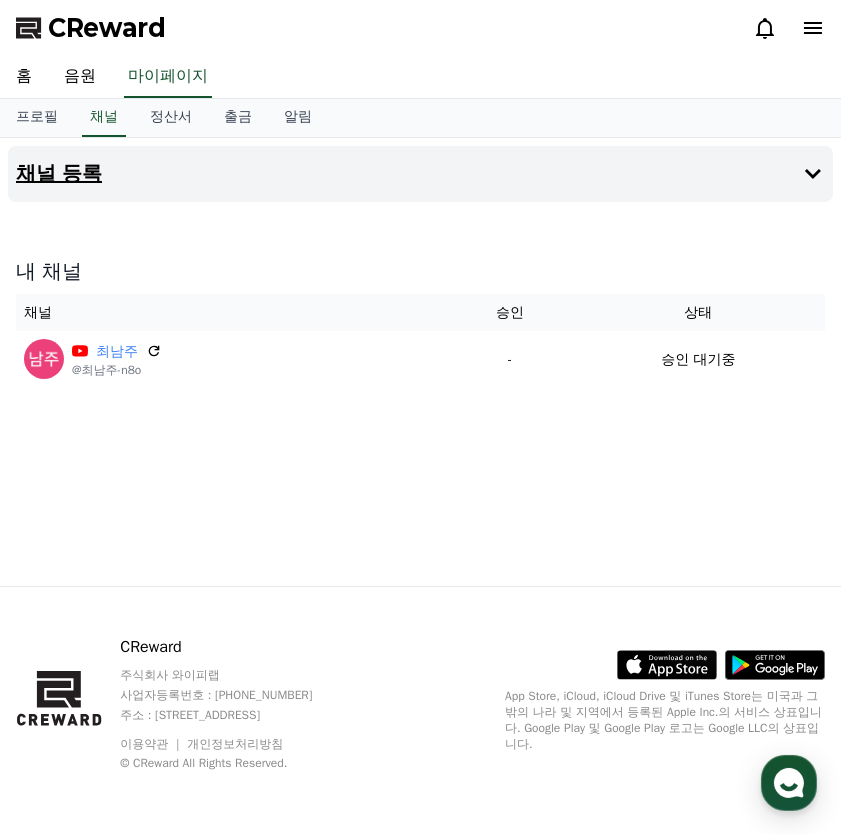 click on "채널 등록" at bounding box center (59, 174) 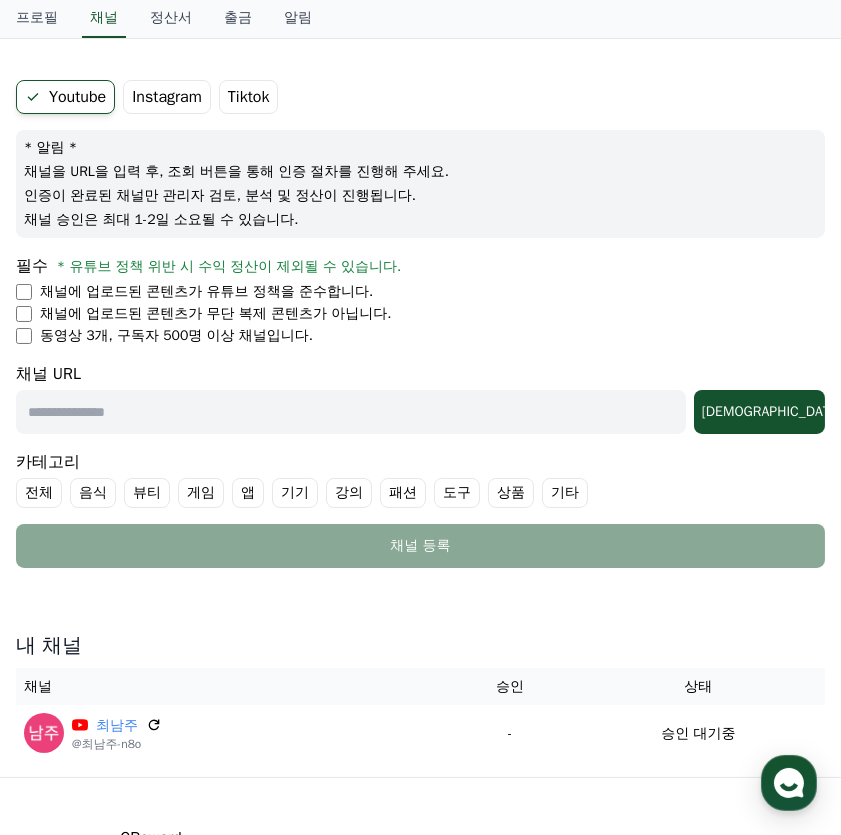 scroll, scrollTop: 200, scrollLeft: 0, axis: vertical 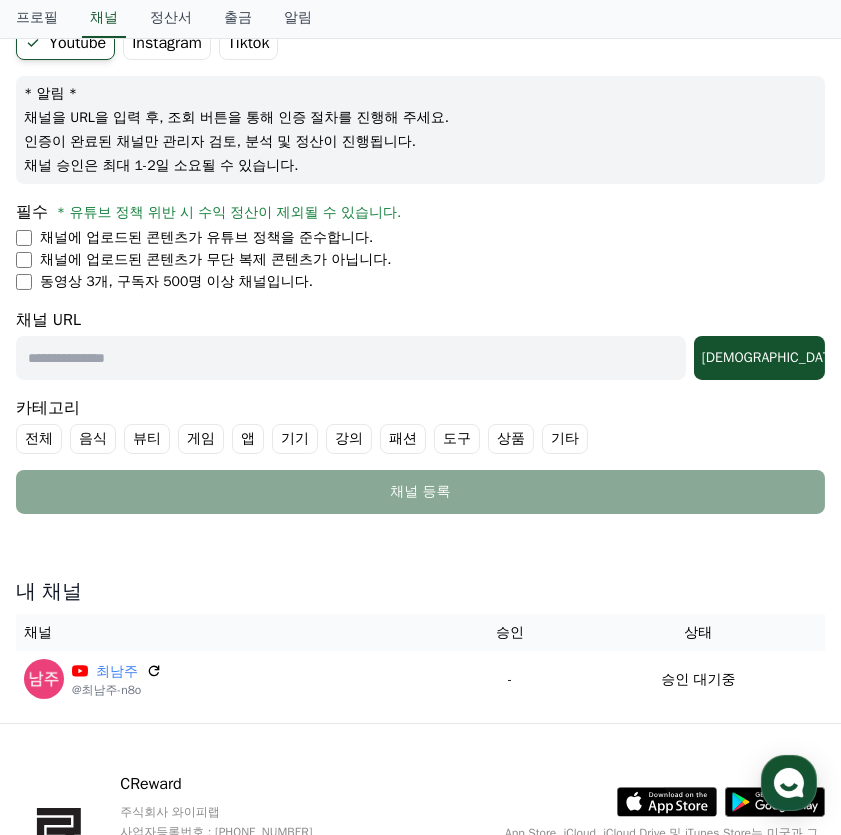 type 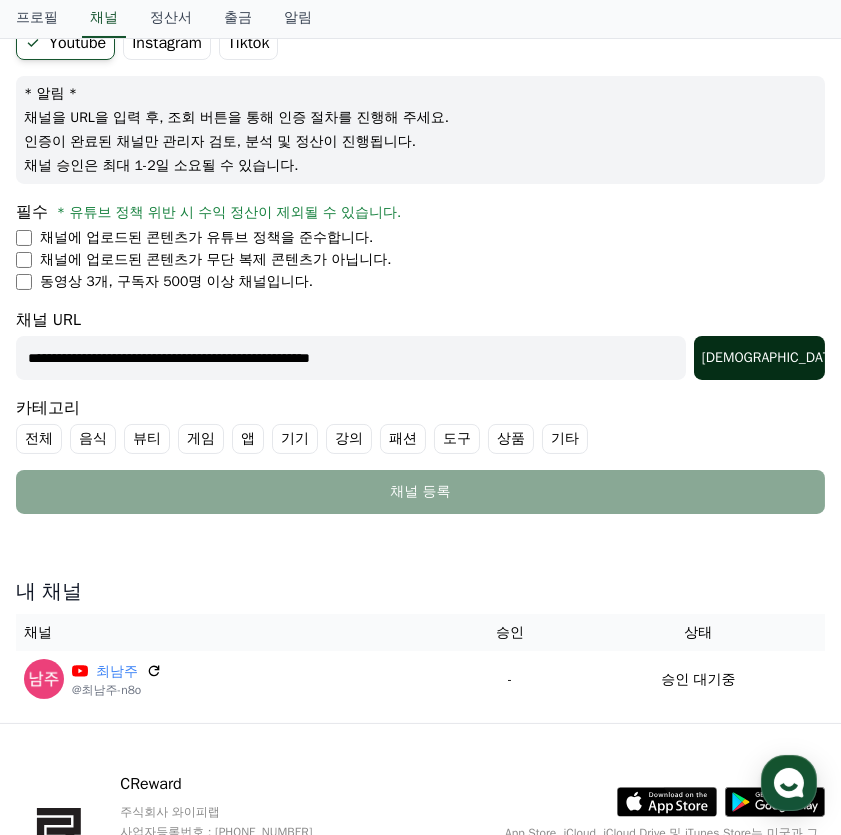 type on "**********" 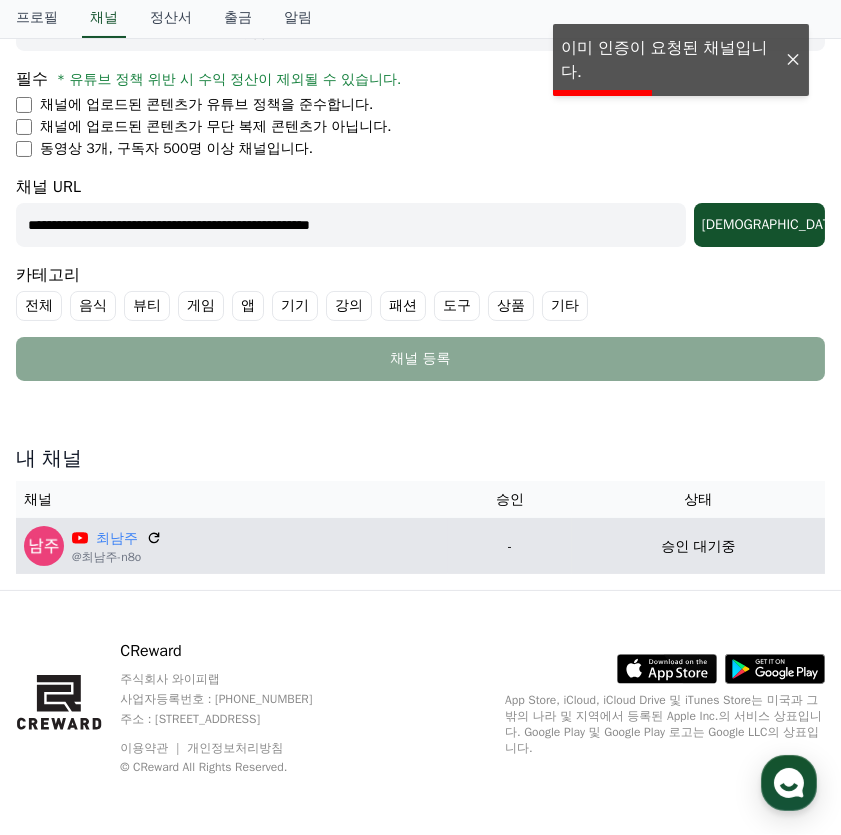 scroll, scrollTop: 335, scrollLeft: 0, axis: vertical 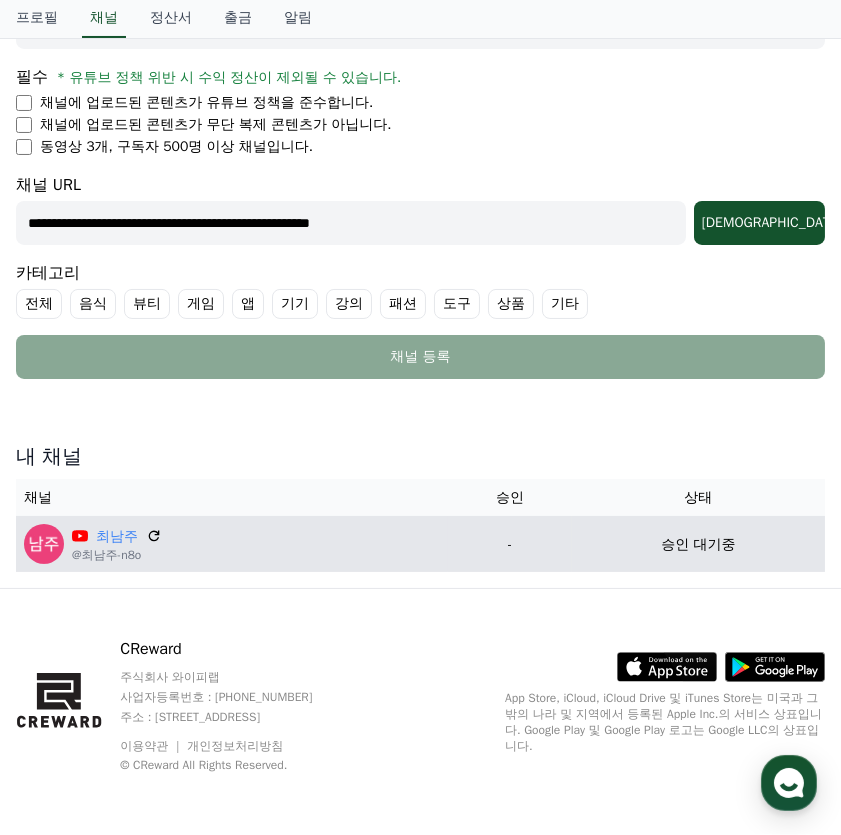 click on "@최남주-n8o" at bounding box center (117, 555) 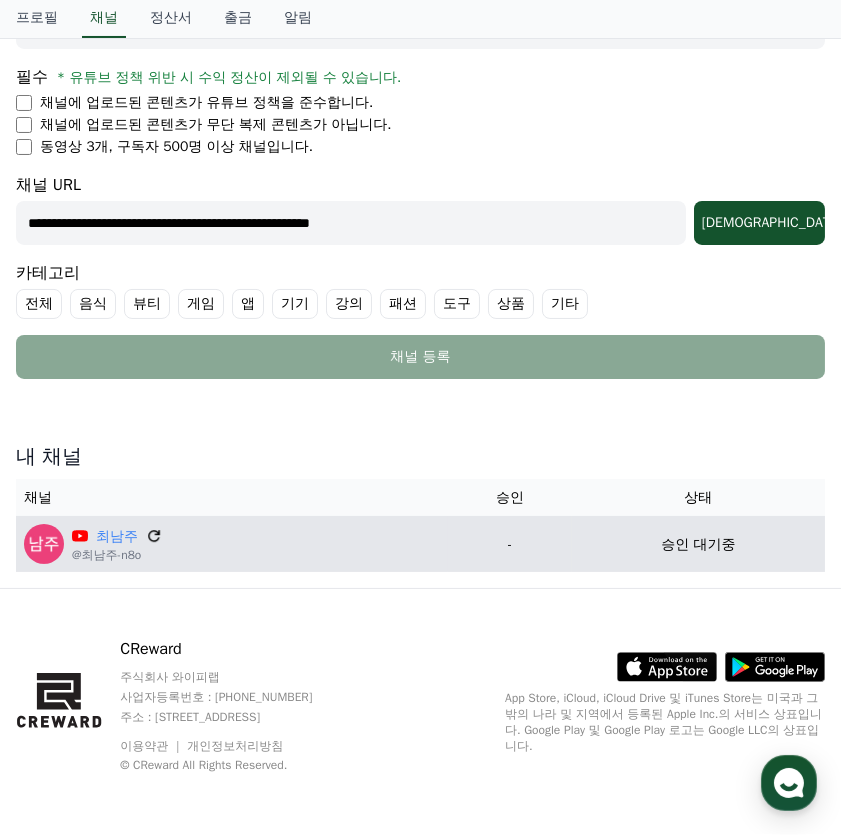 click 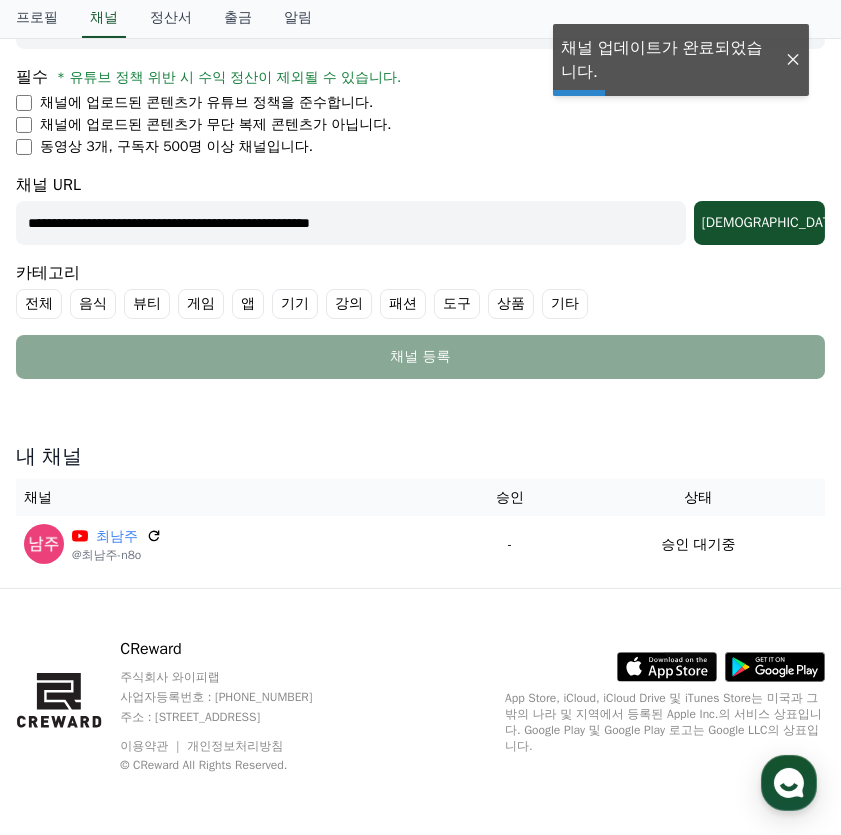 click at bounding box center [793, 60] 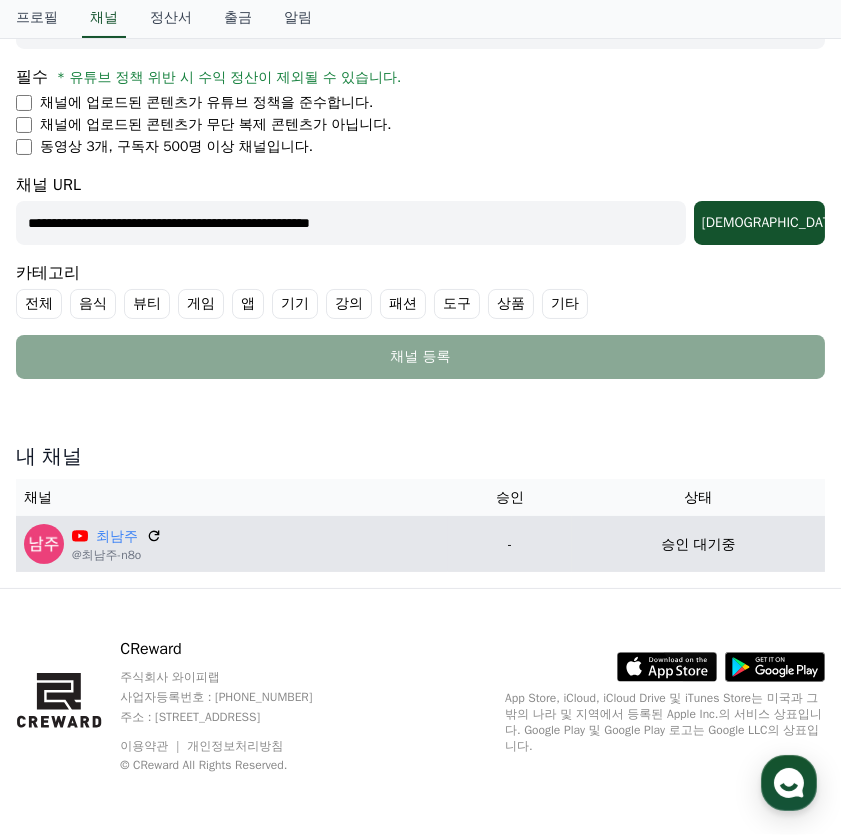 click on "-" at bounding box center (510, 544) 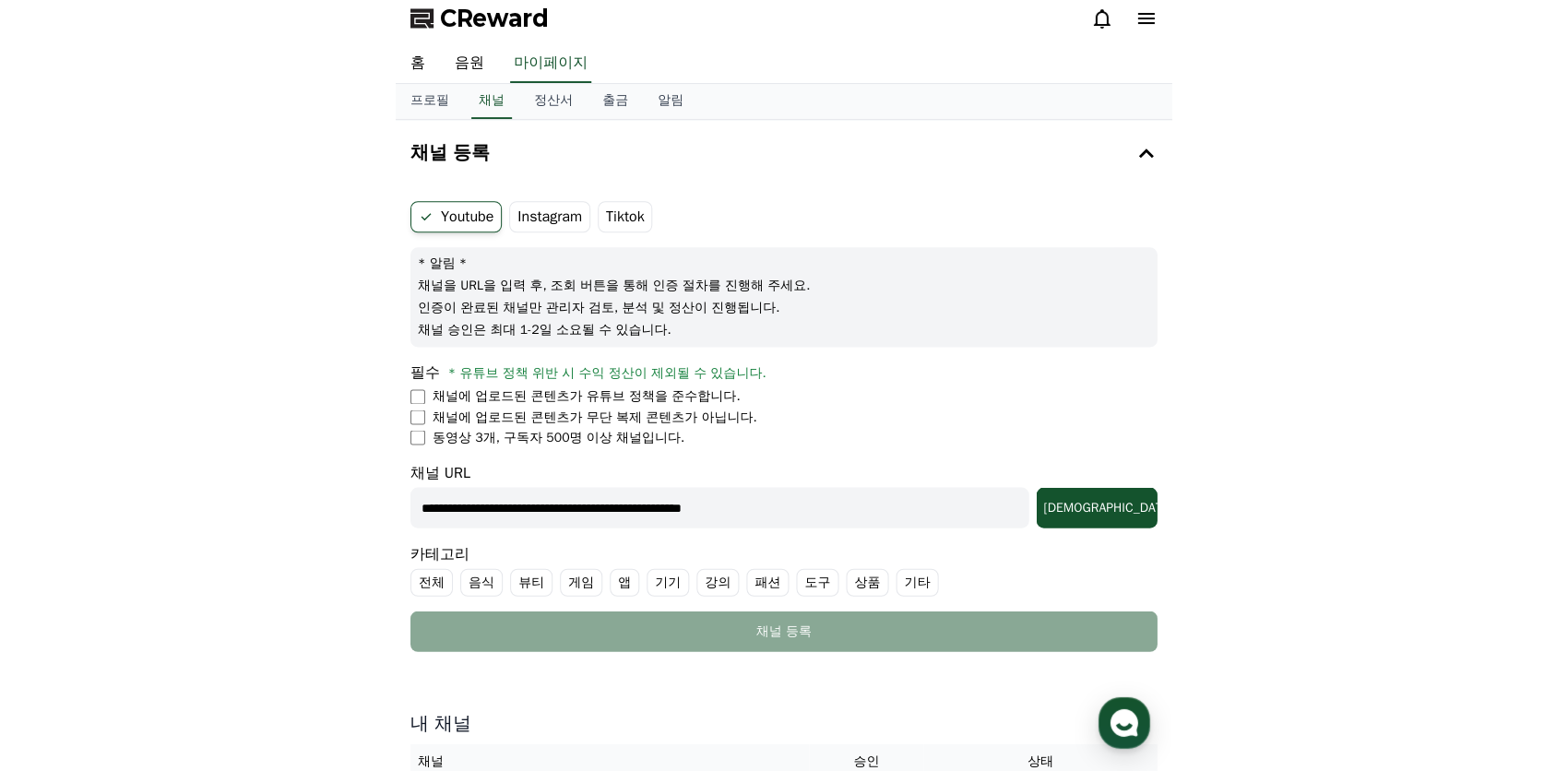 scroll, scrollTop: 0, scrollLeft: 0, axis: both 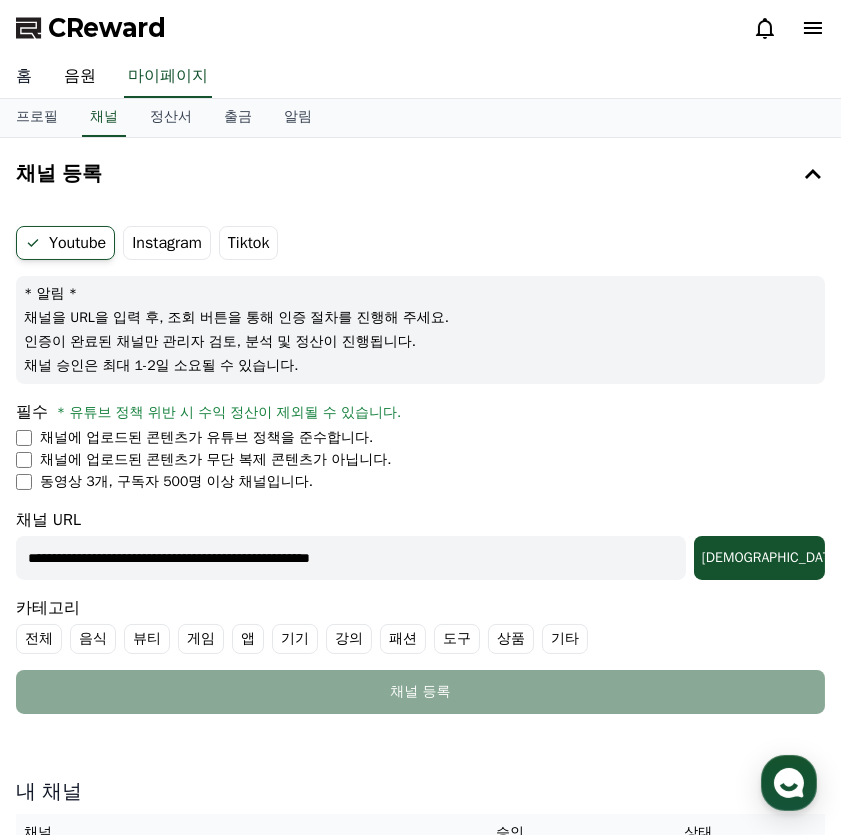 click on "홈" at bounding box center (24, 77) 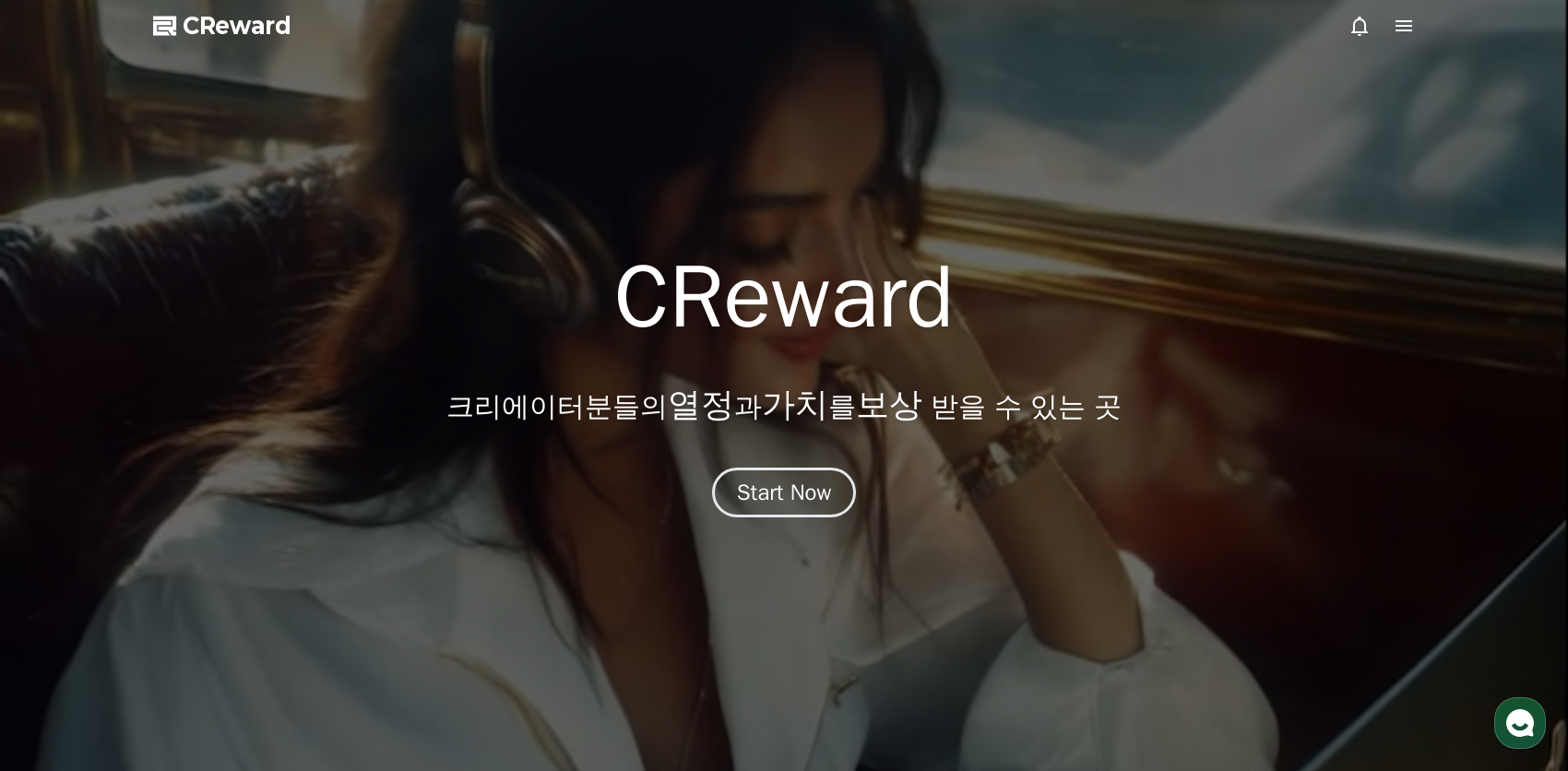 click 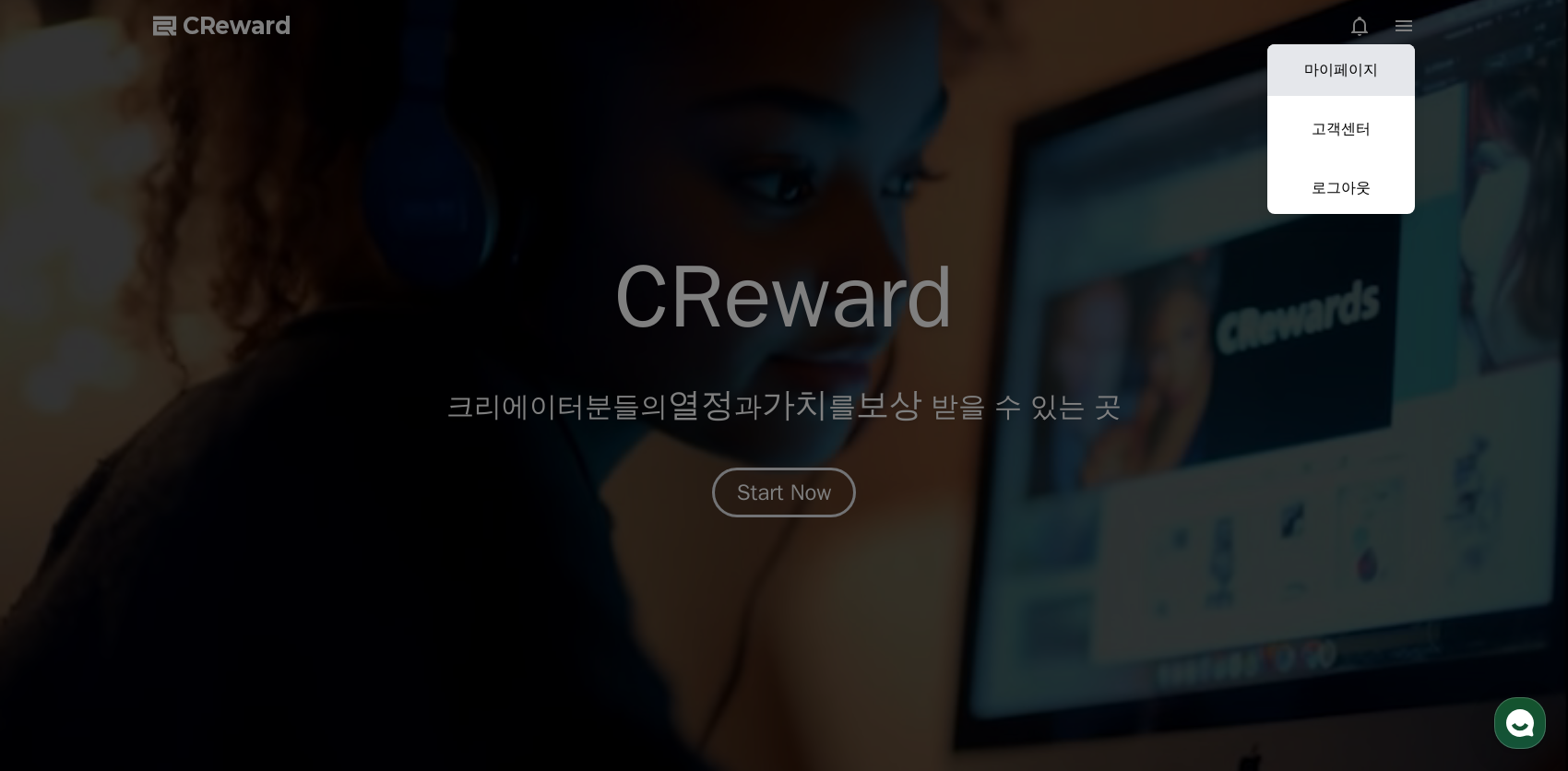 click on "마이페이지" at bounding box center (1341, 70) 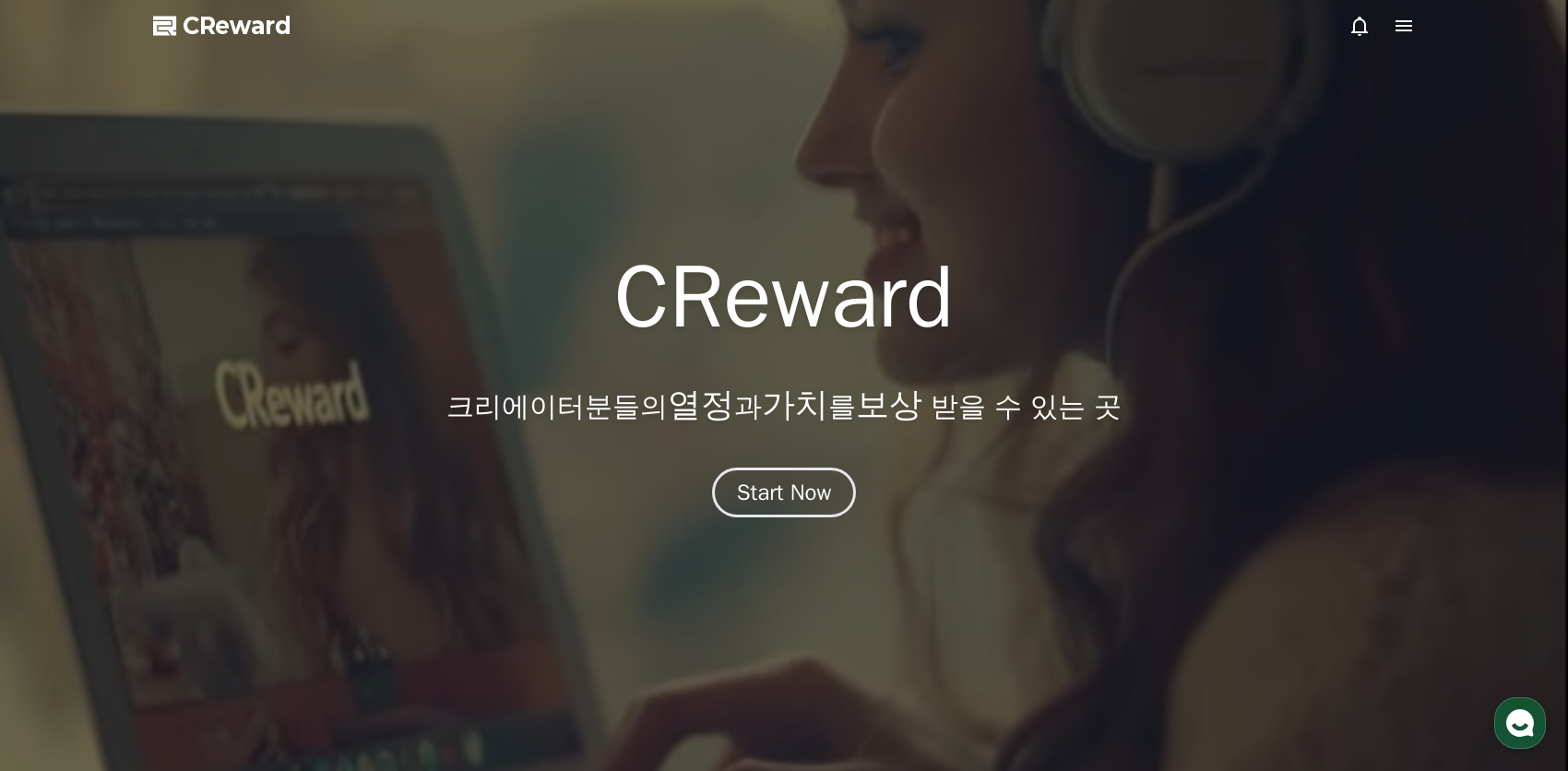 select on "**********" 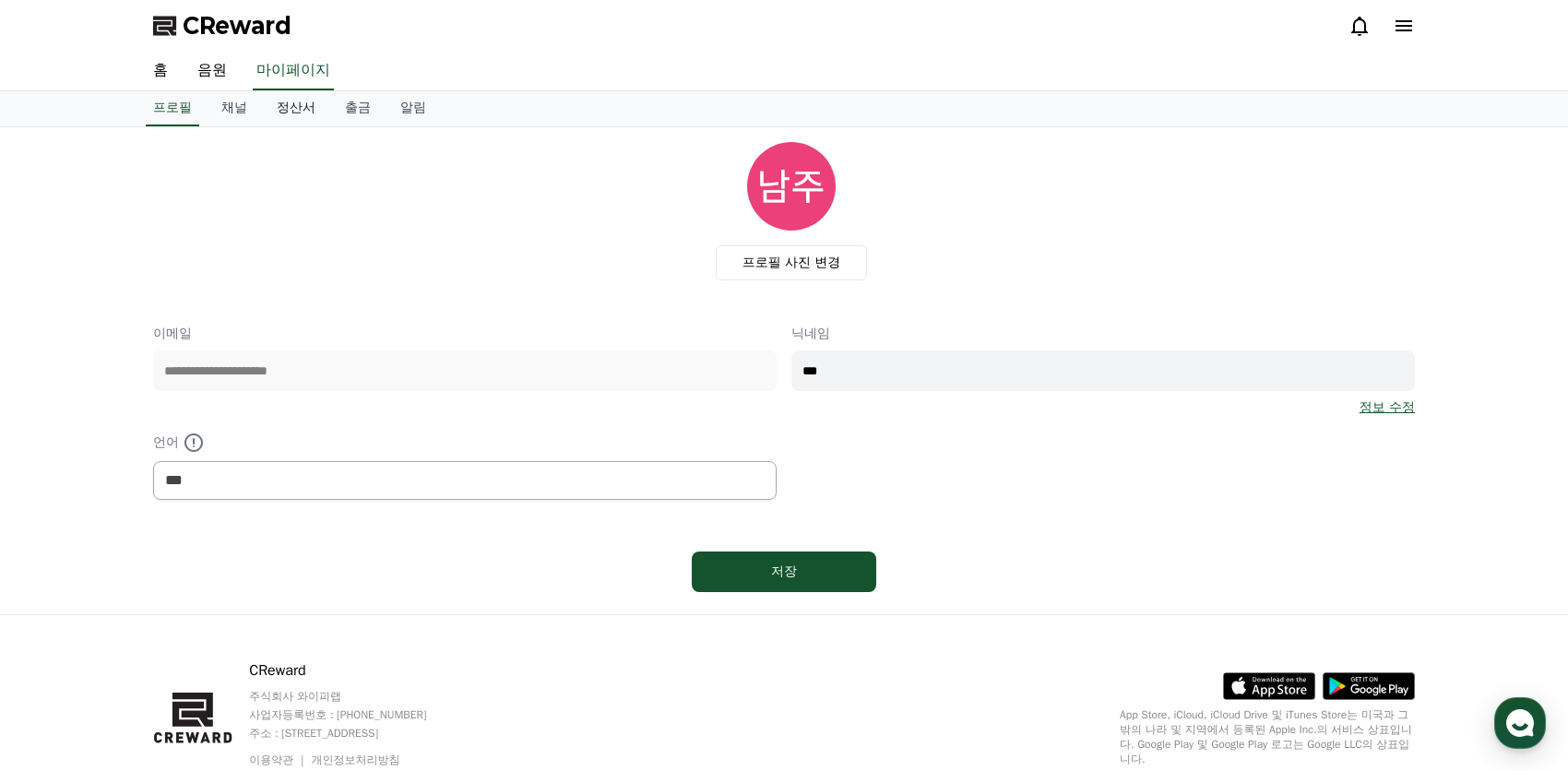 click on "정산서" at bounding box center [296, 109] 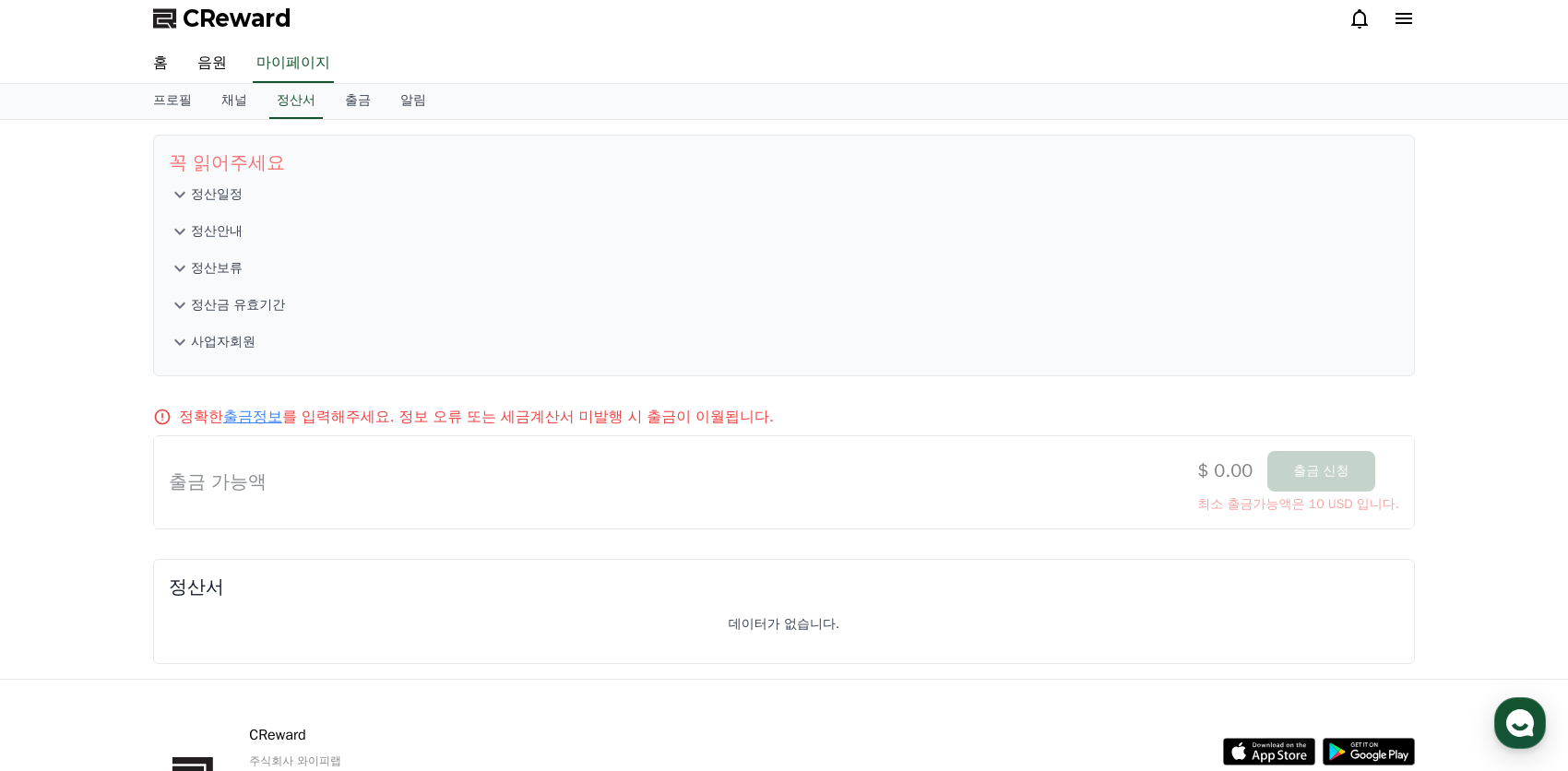 scroll, scrollTop: 0, scrollLeft: 0, axis: both 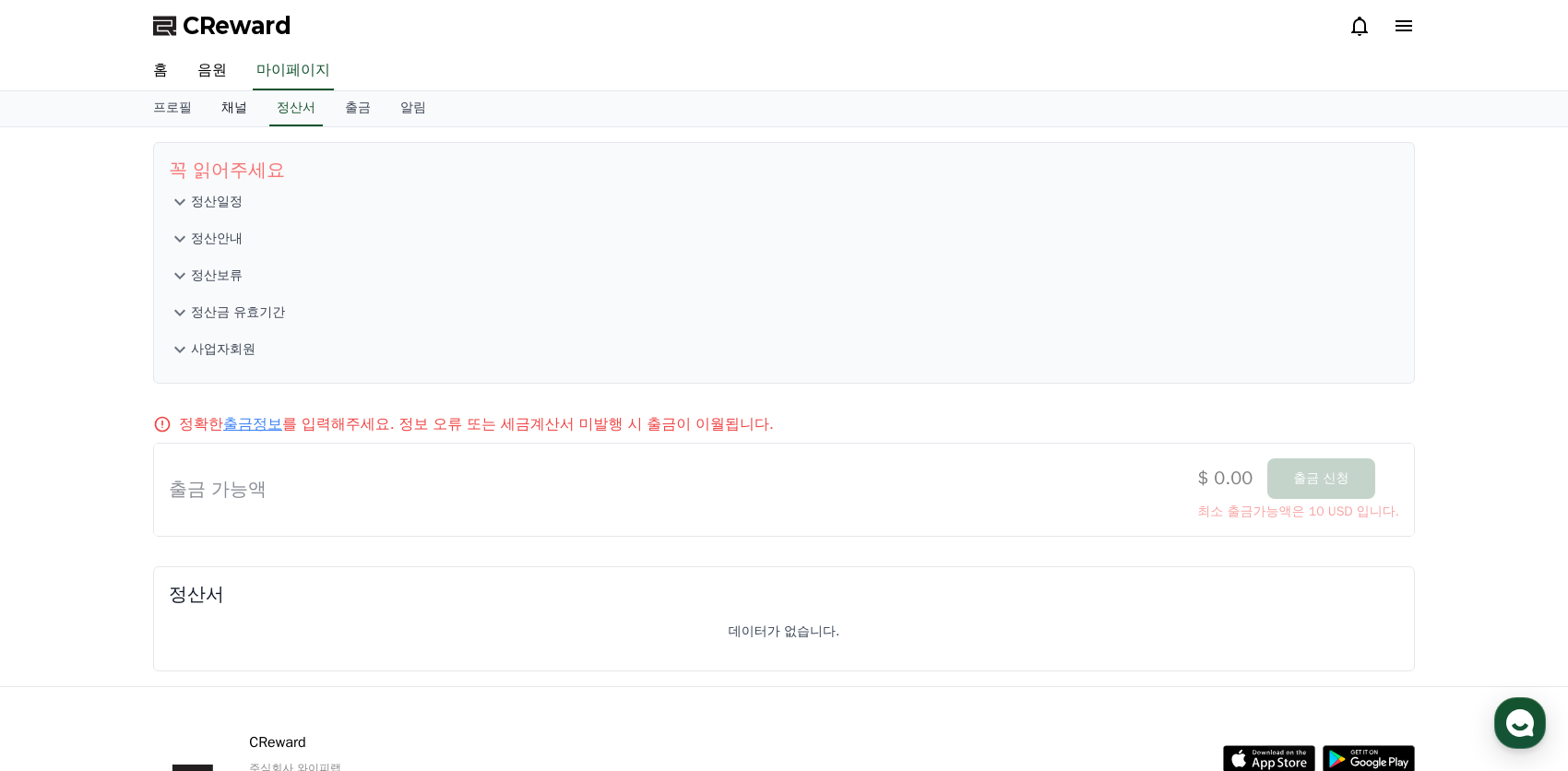 click on "채널" at bounding box center [234, 109] 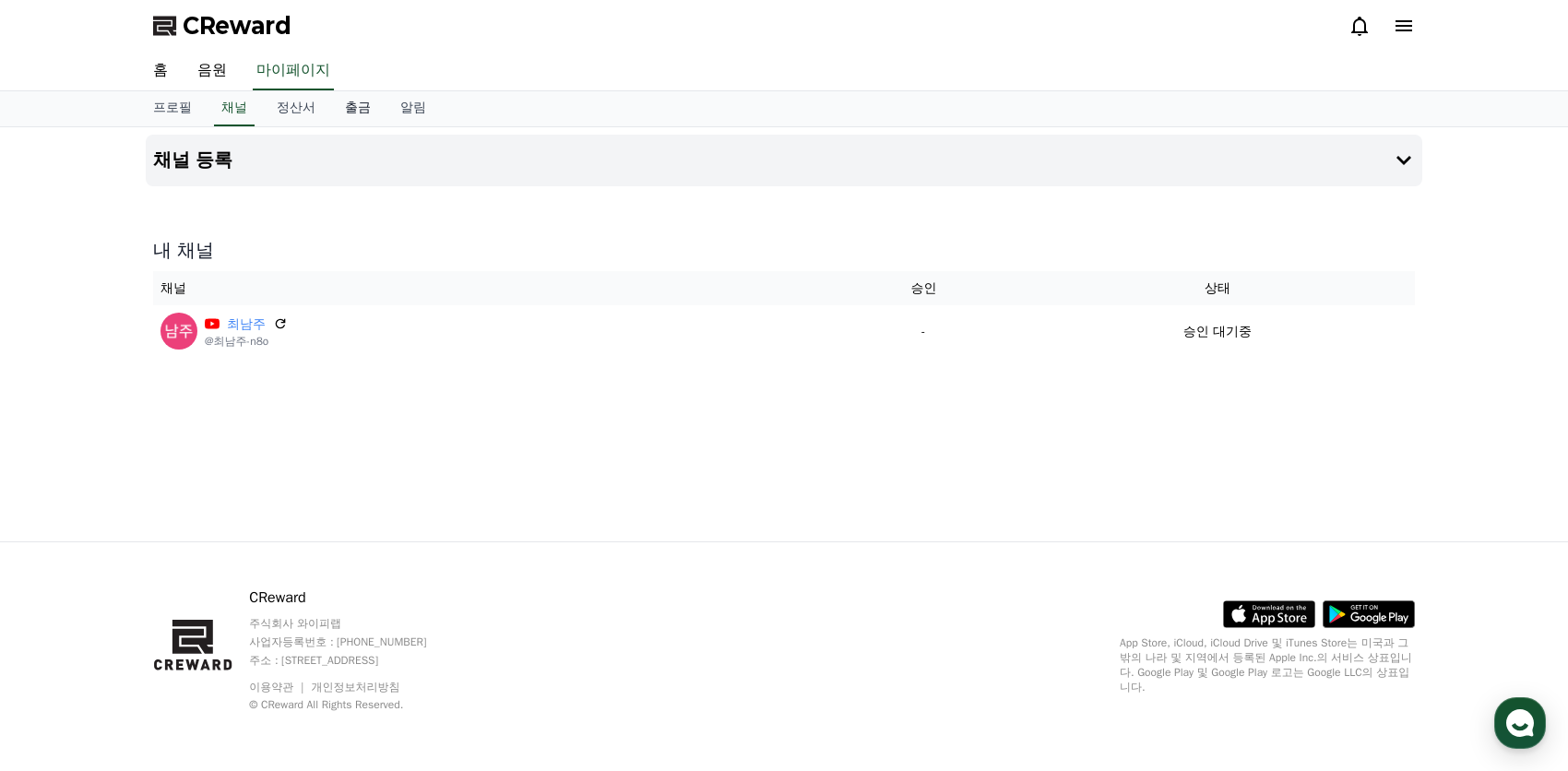 click on "출금" at bounding box center [358, 109] 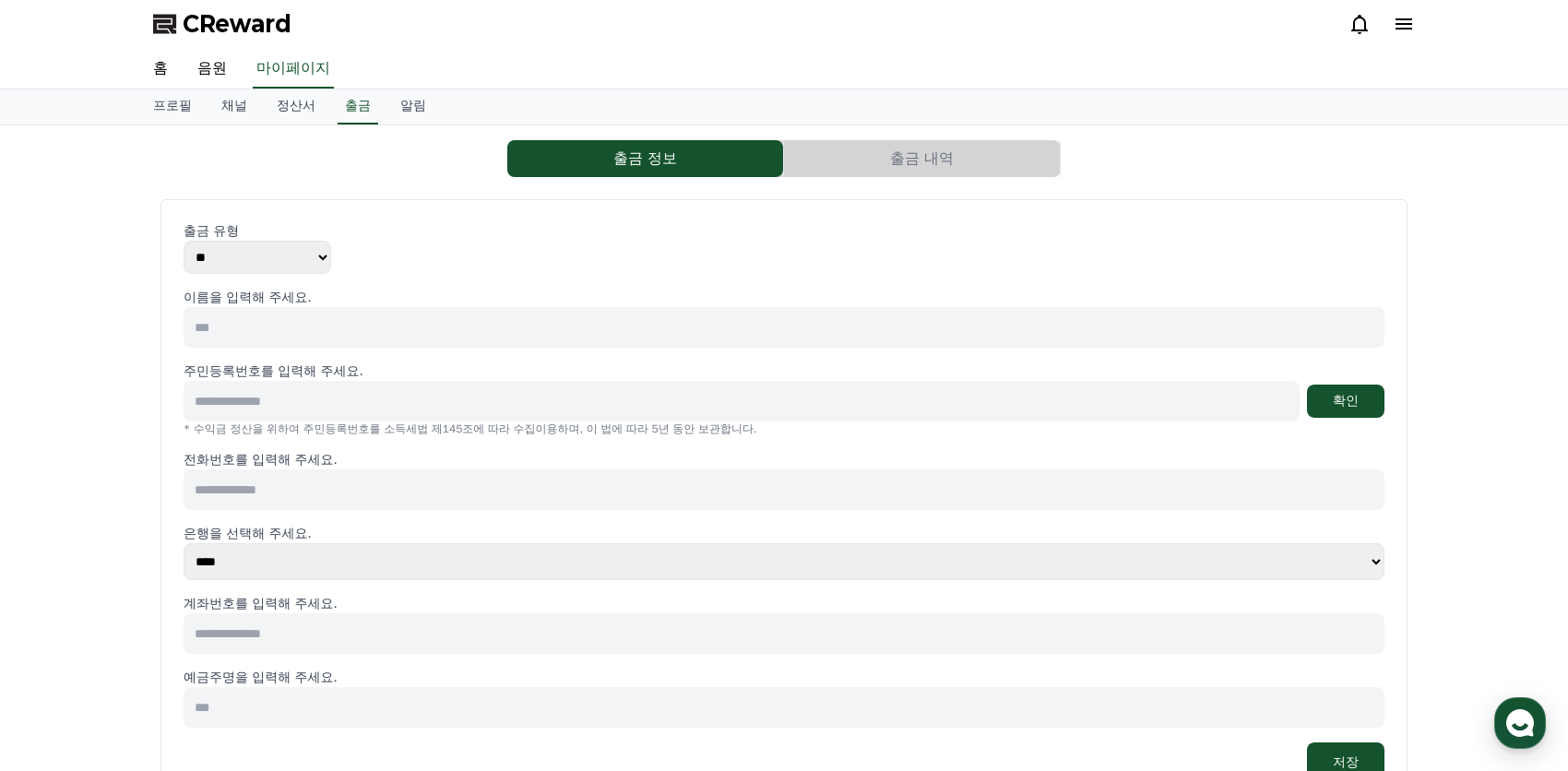 scroll, scrollTop: 0, scrollLeft: 0, axis: both 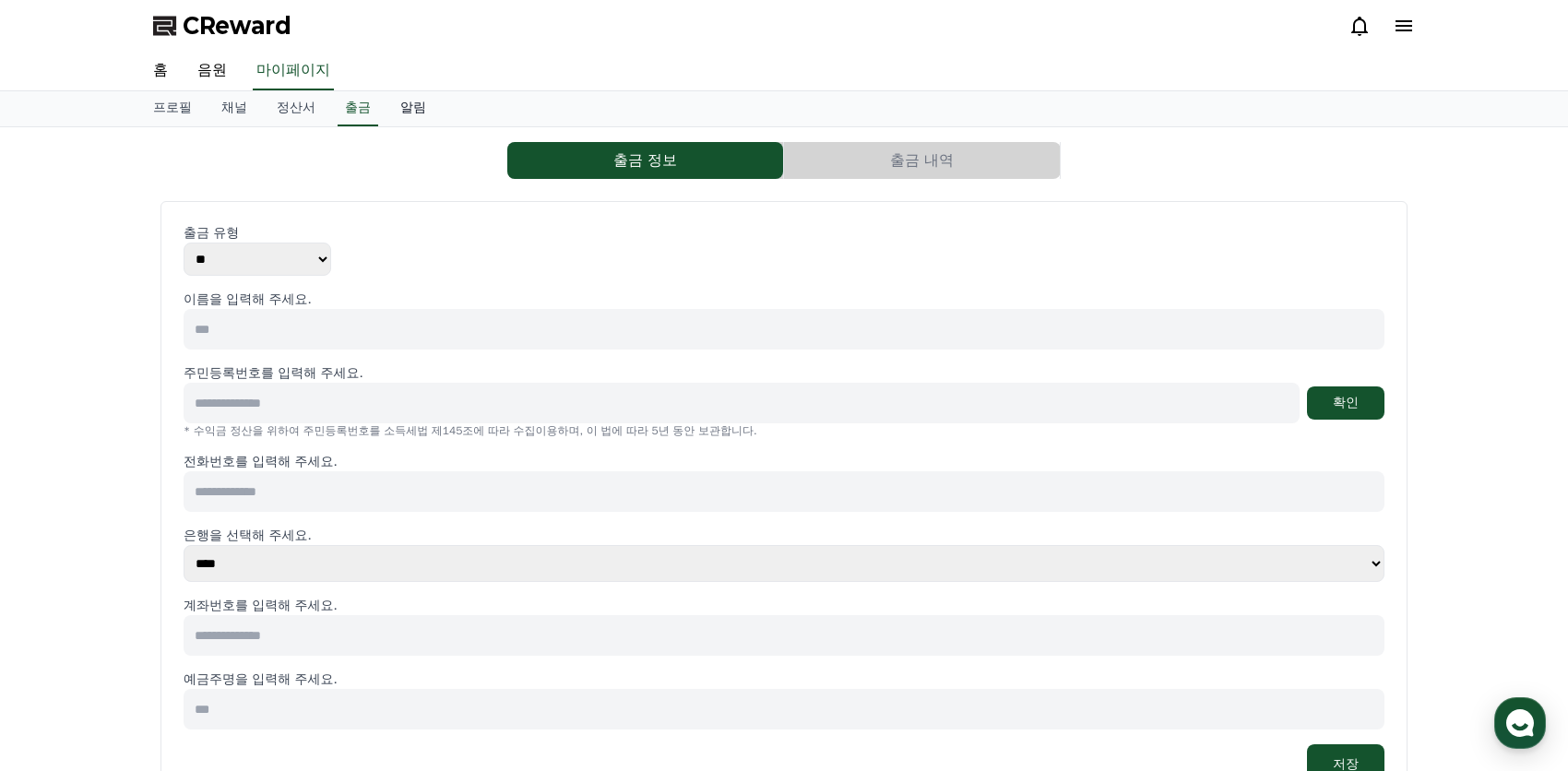 click on "알림" at bounding box center (413, 109) 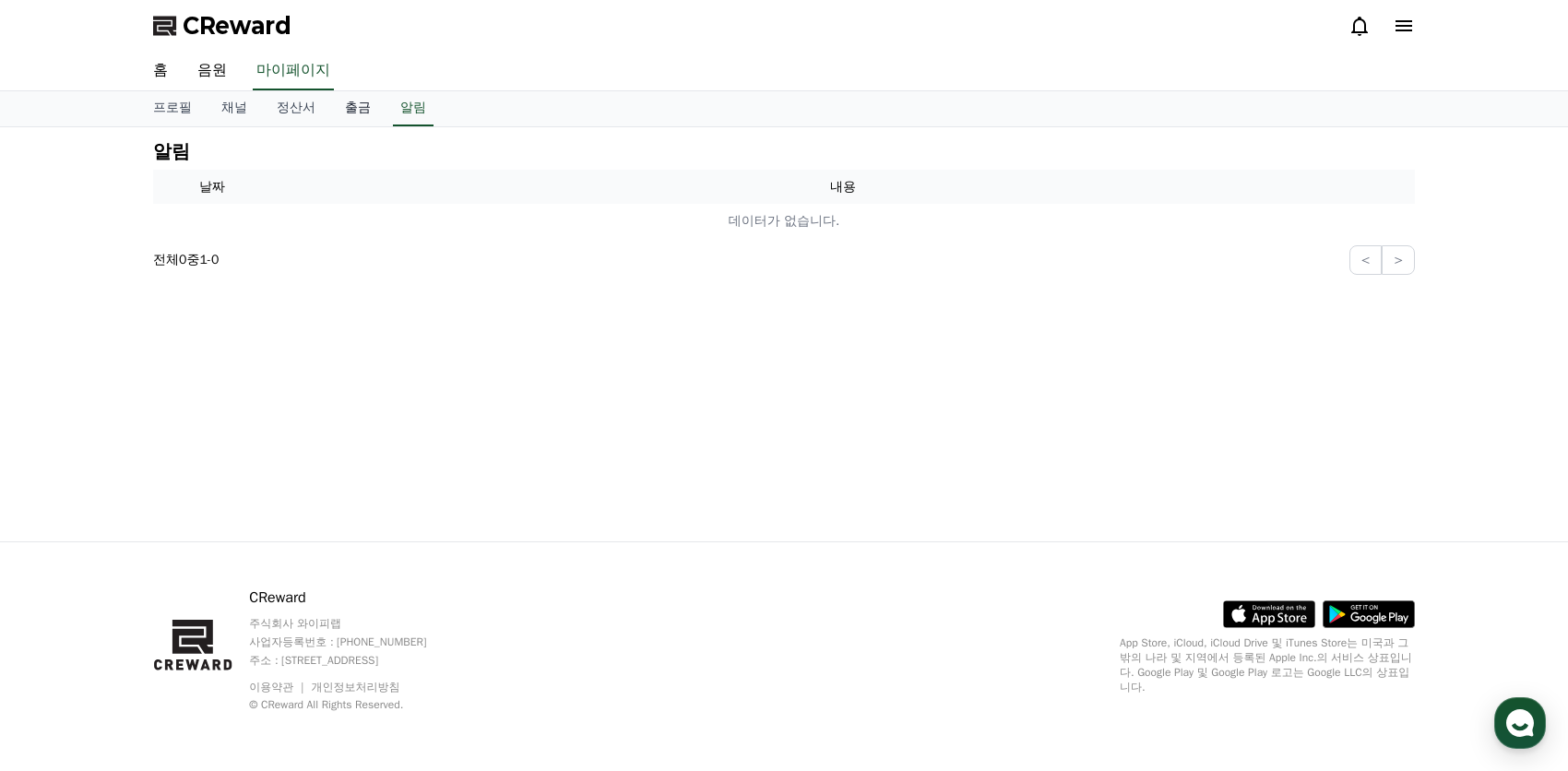 click on "출금" at bounding box center [358, 109] 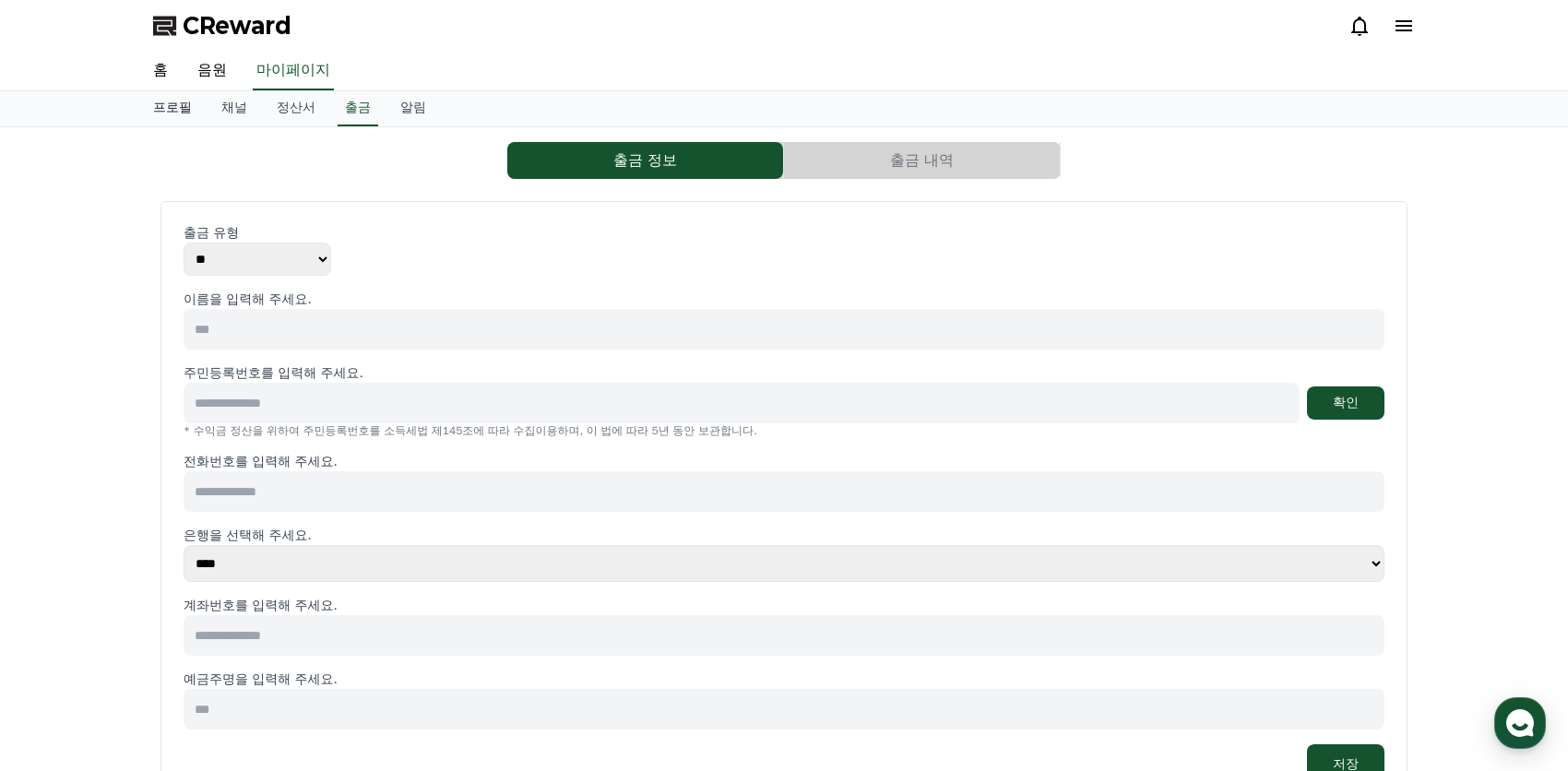 click on "프로필" at bounding box center [172, 109] 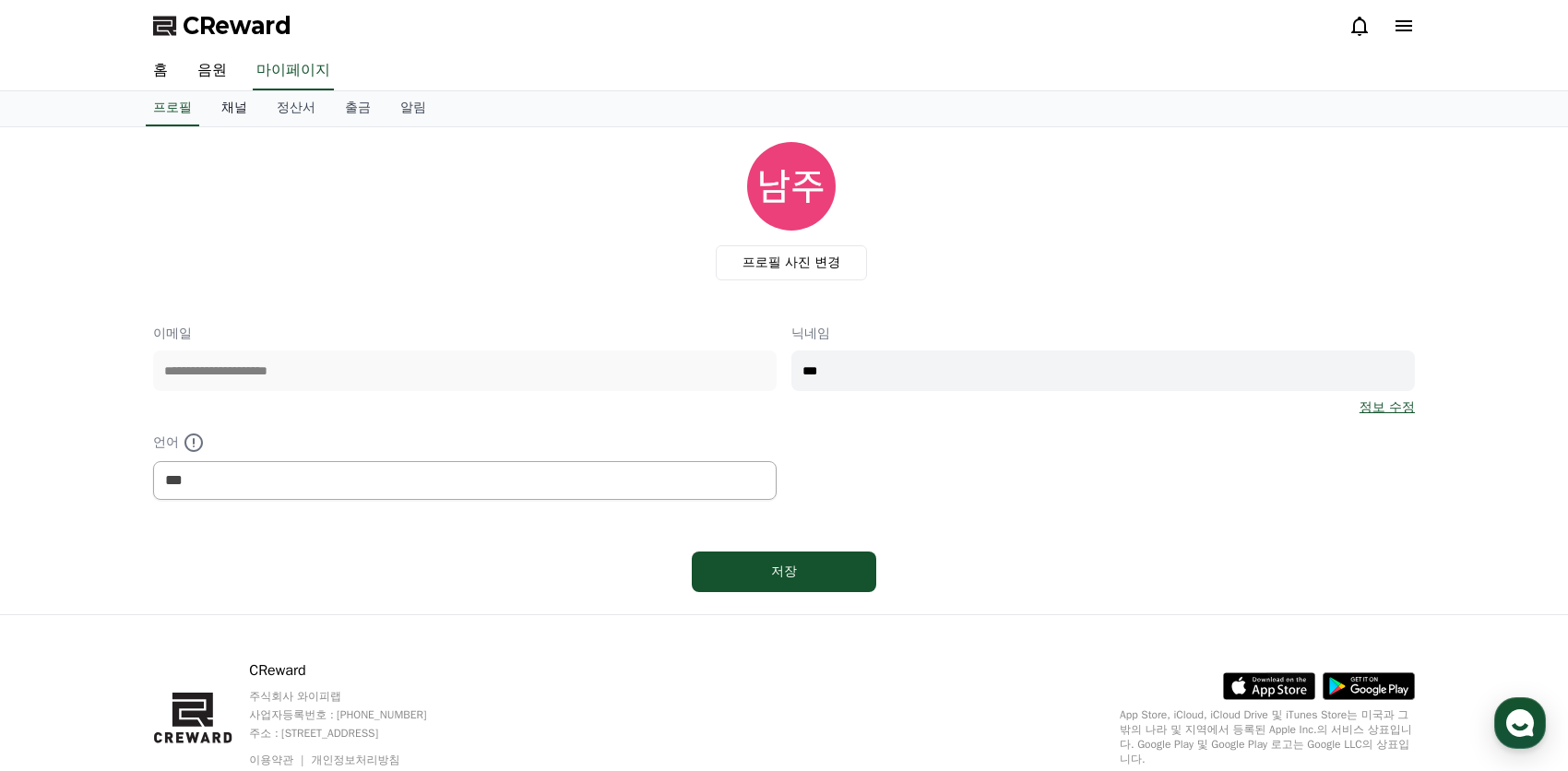 click on "채널" at bounding box center [234, 109] 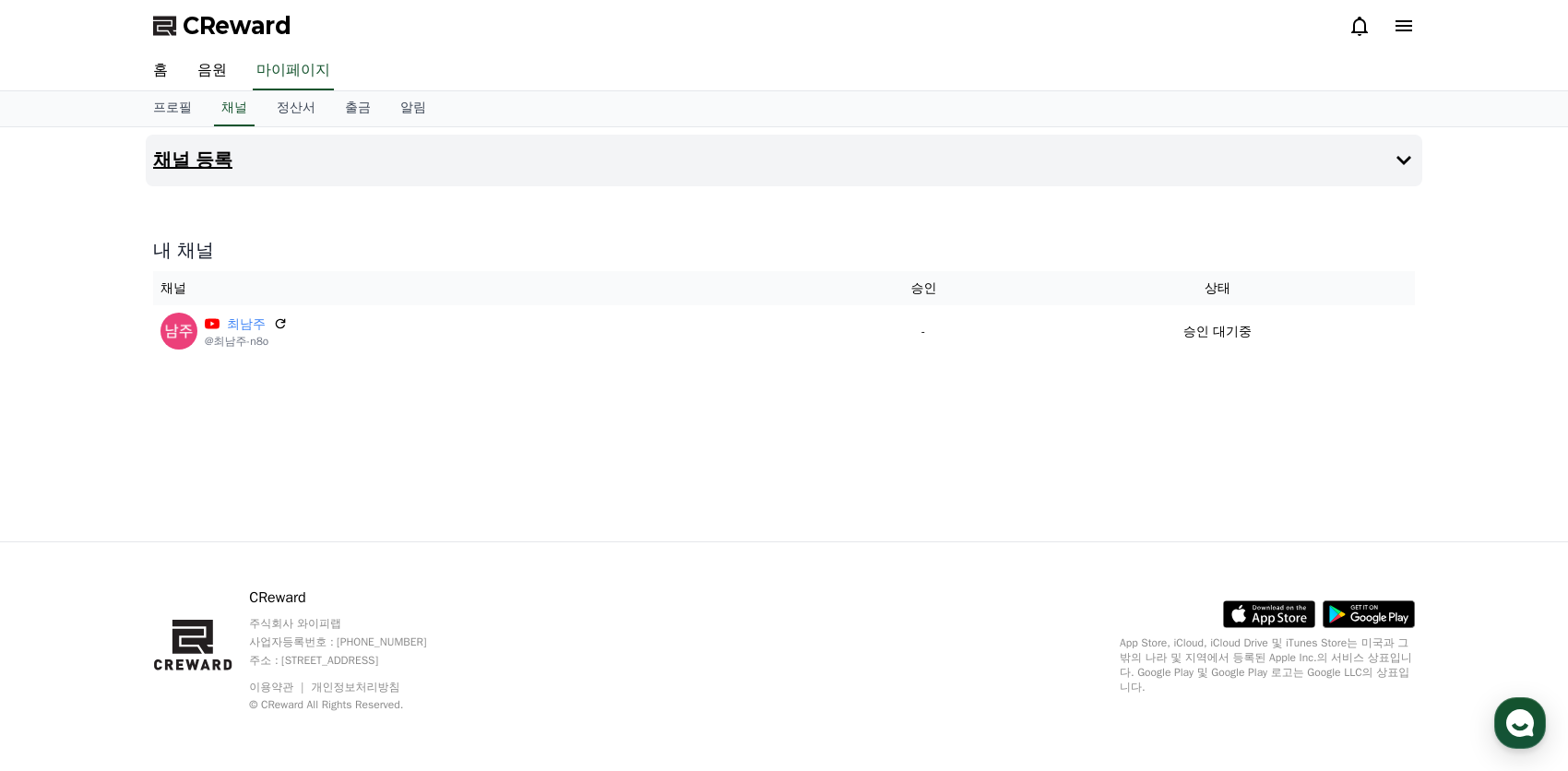 click on "채널 등록" at bounding box center (784, 160) 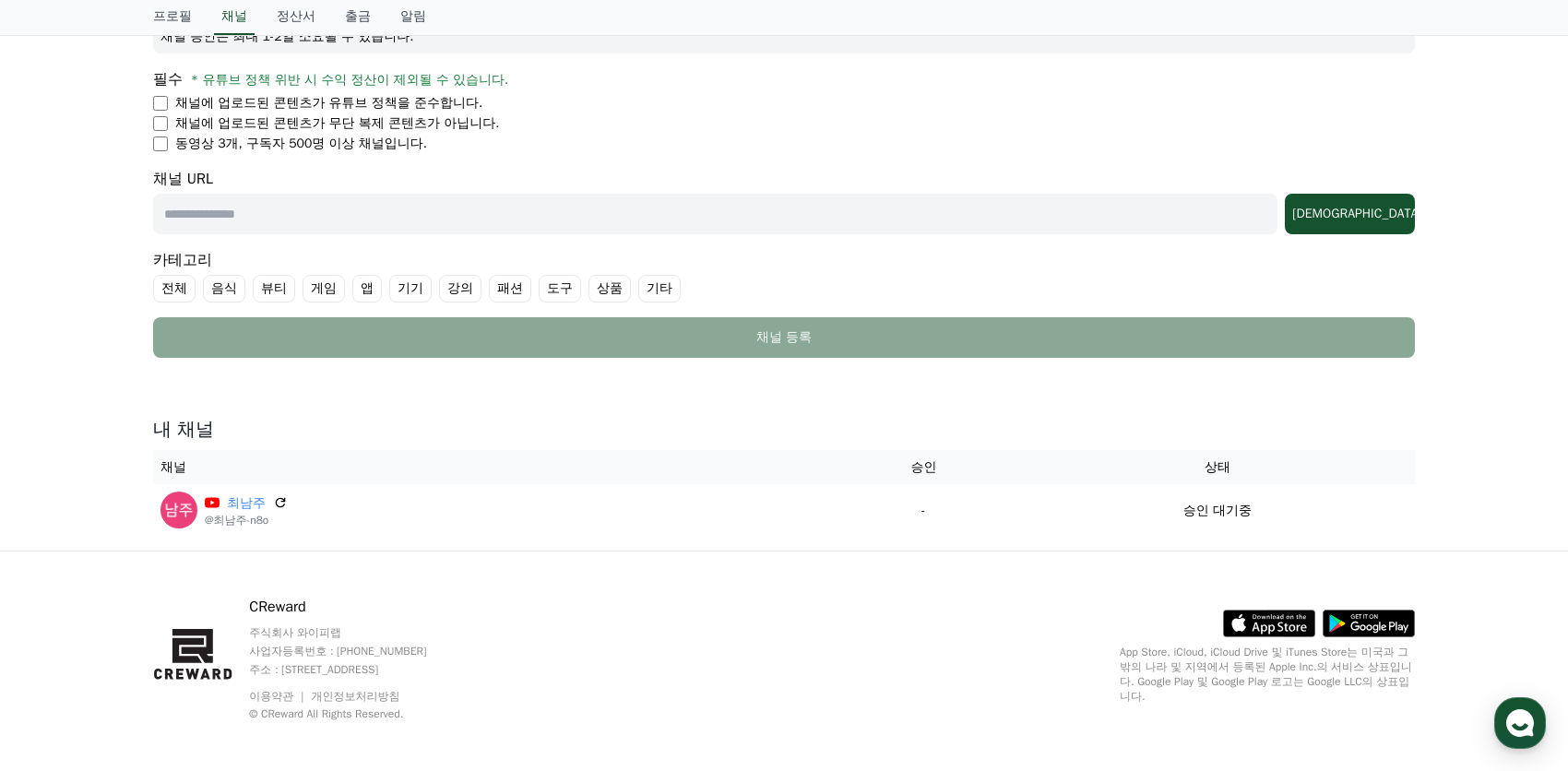 scroll, scrollTop: 308, scrollLeft: 0, axis: vertical 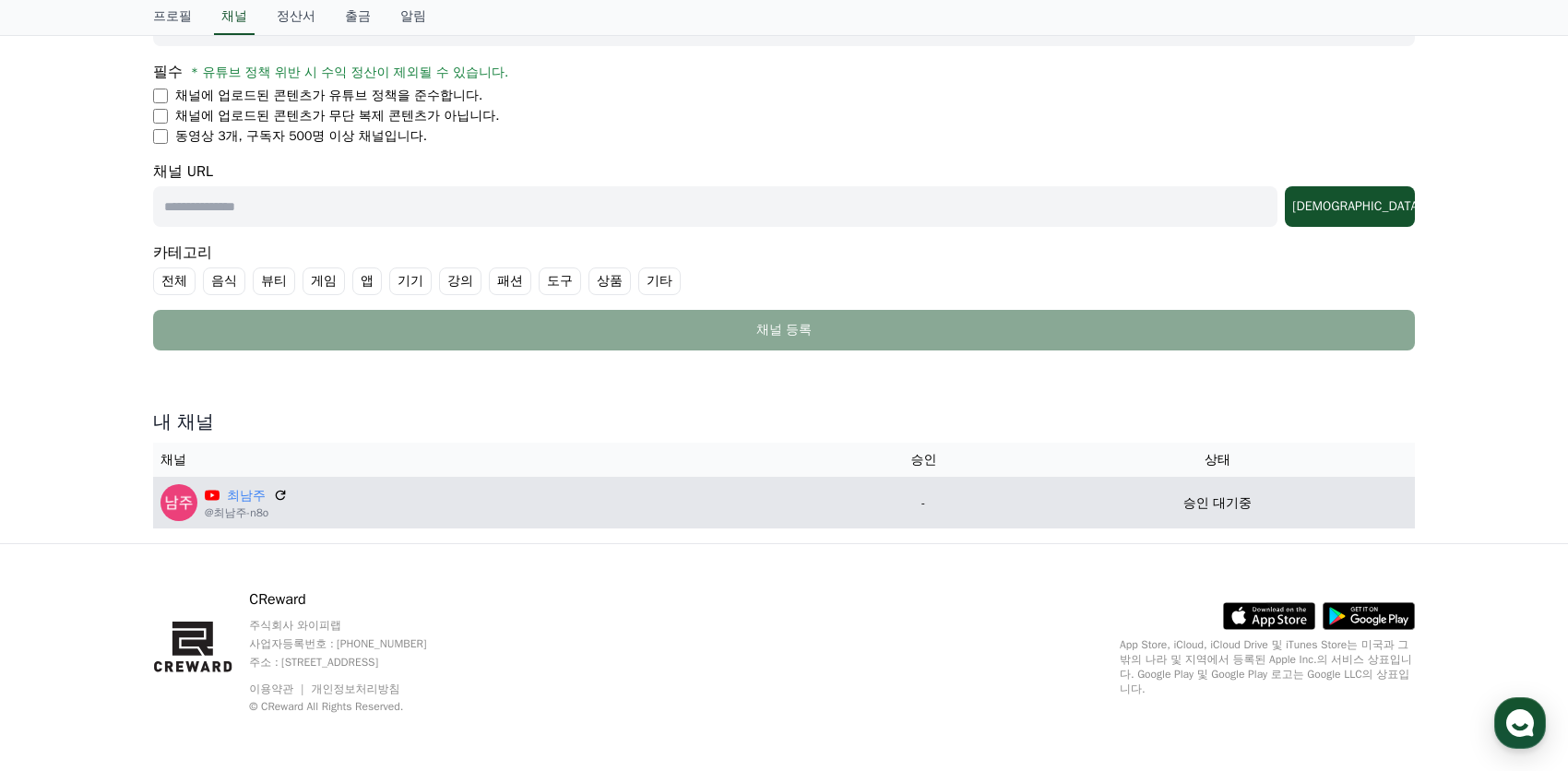 click on "최남주     @최남주-n8o" at bounding box center [490, 503] 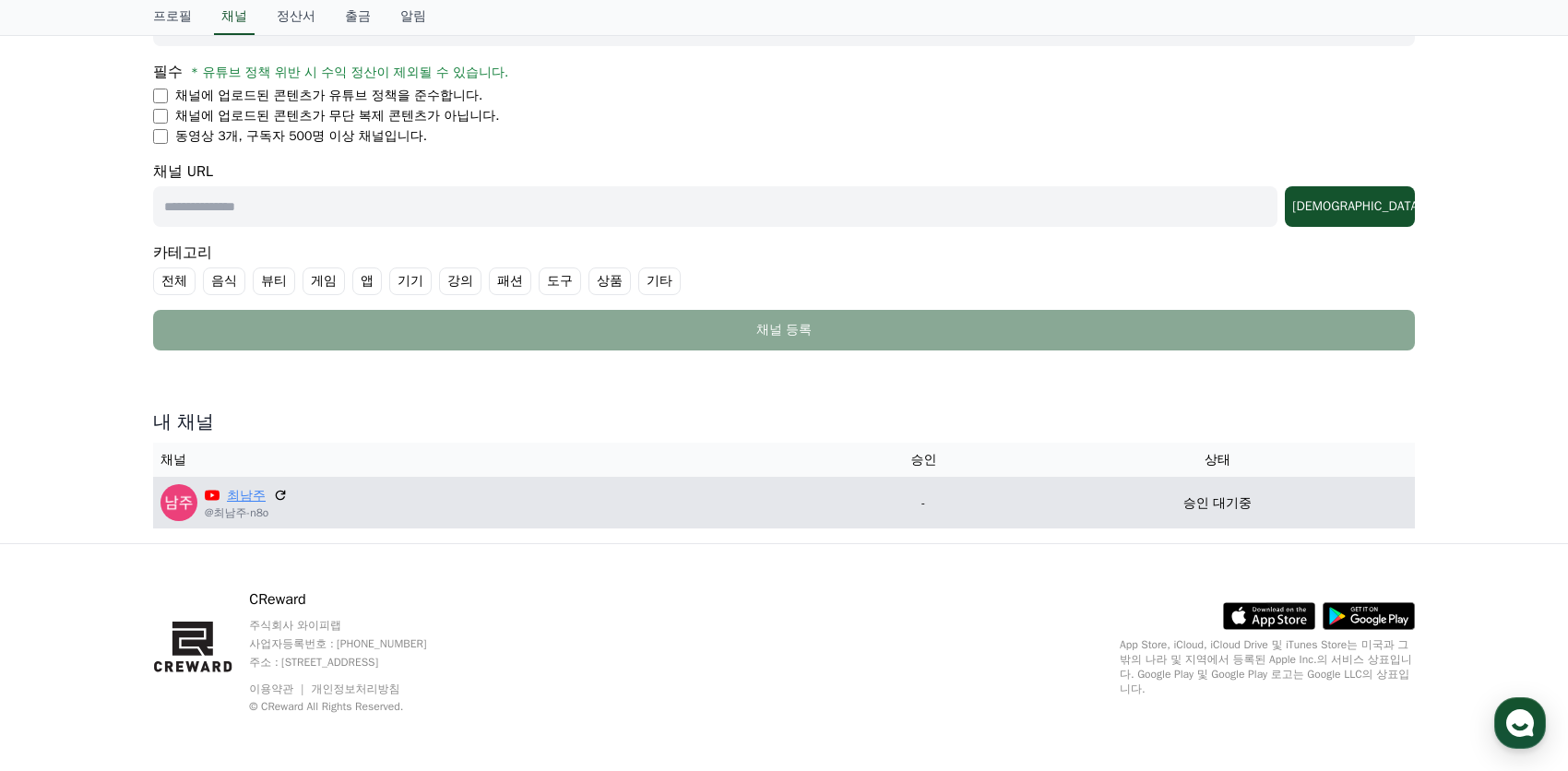 click on "최남주" at bounding box center (246, 495) 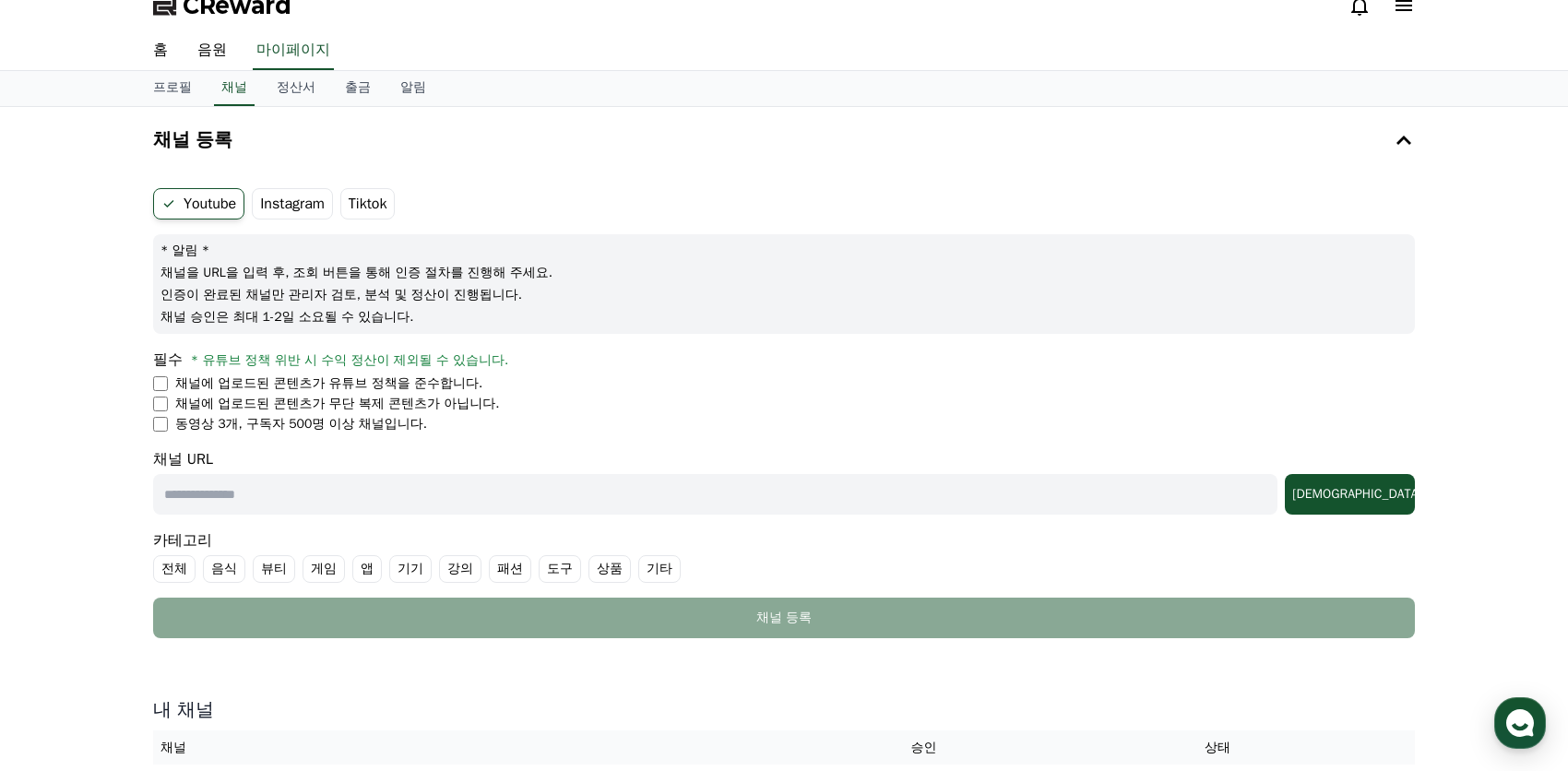 scroll, scrollTop: 0, scrollLeft: 0, axis: both 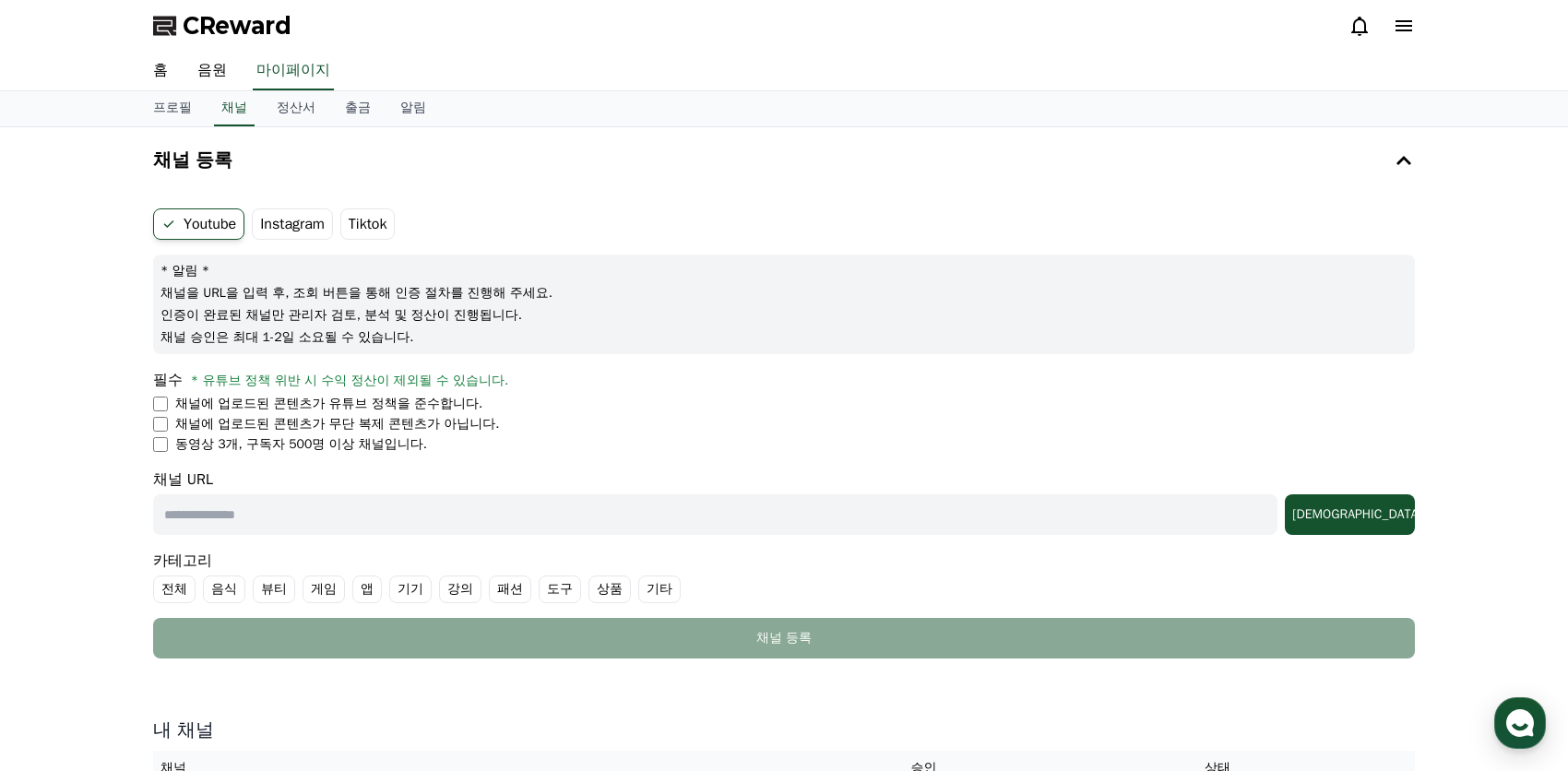 click on "필수     * 유튜브 정책 위반 시 수익 정산이 제외될 수 있습니다." at bounding box center (784, 380) 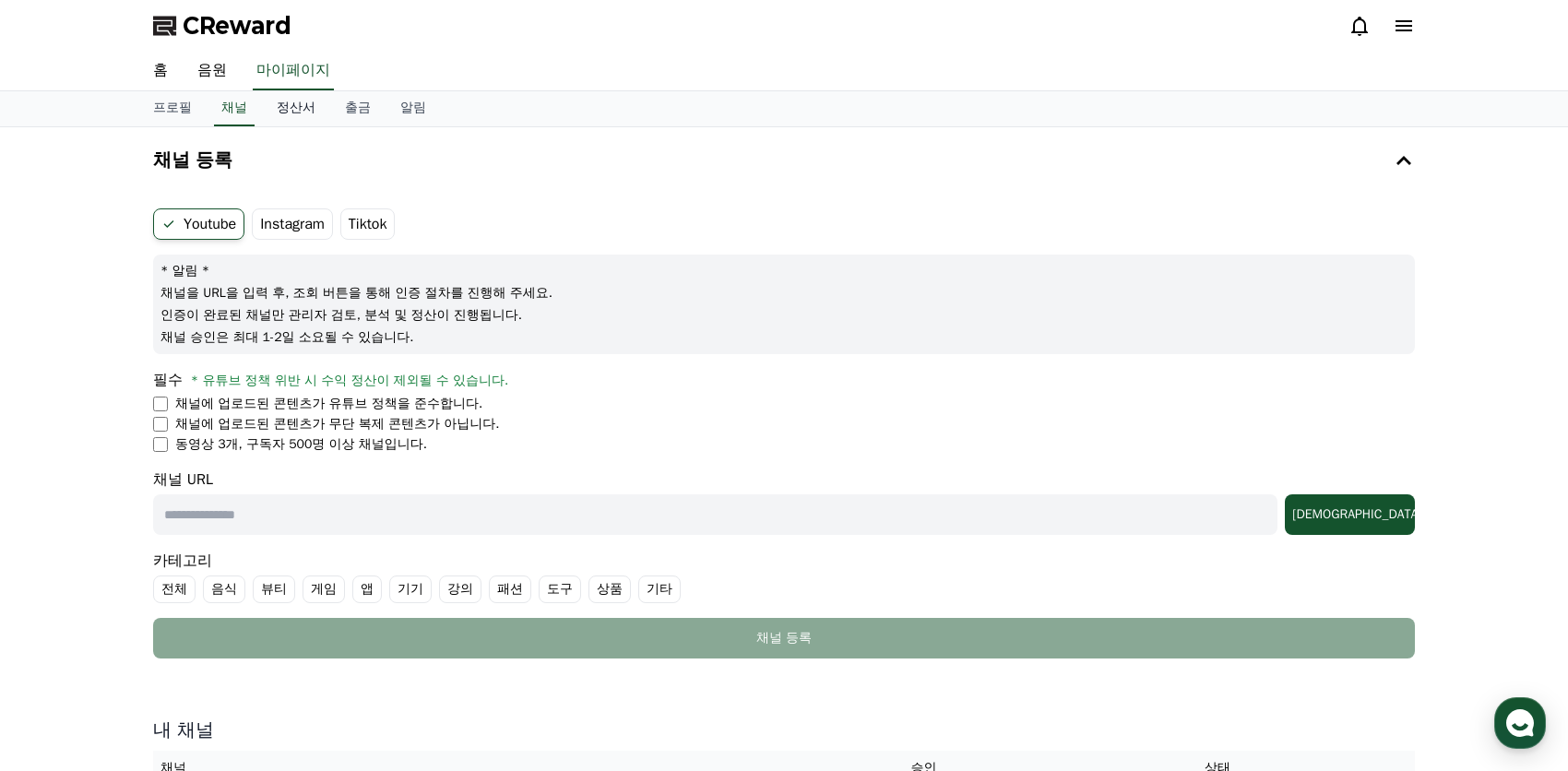 click on "정산서" at bounding box center (296, 109) 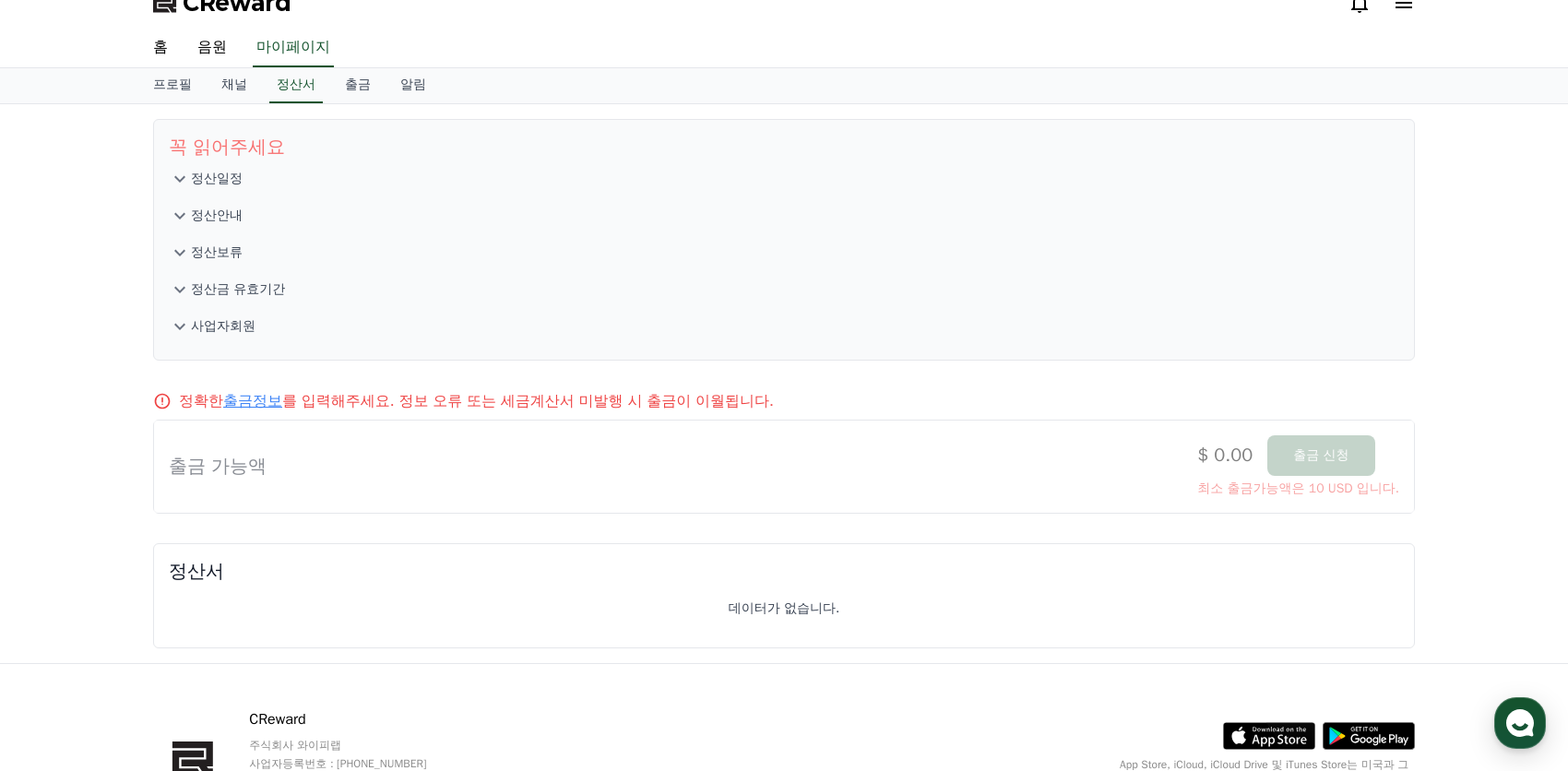 scroll, scrollTop: 0, scrollLeft: 0, axis: both 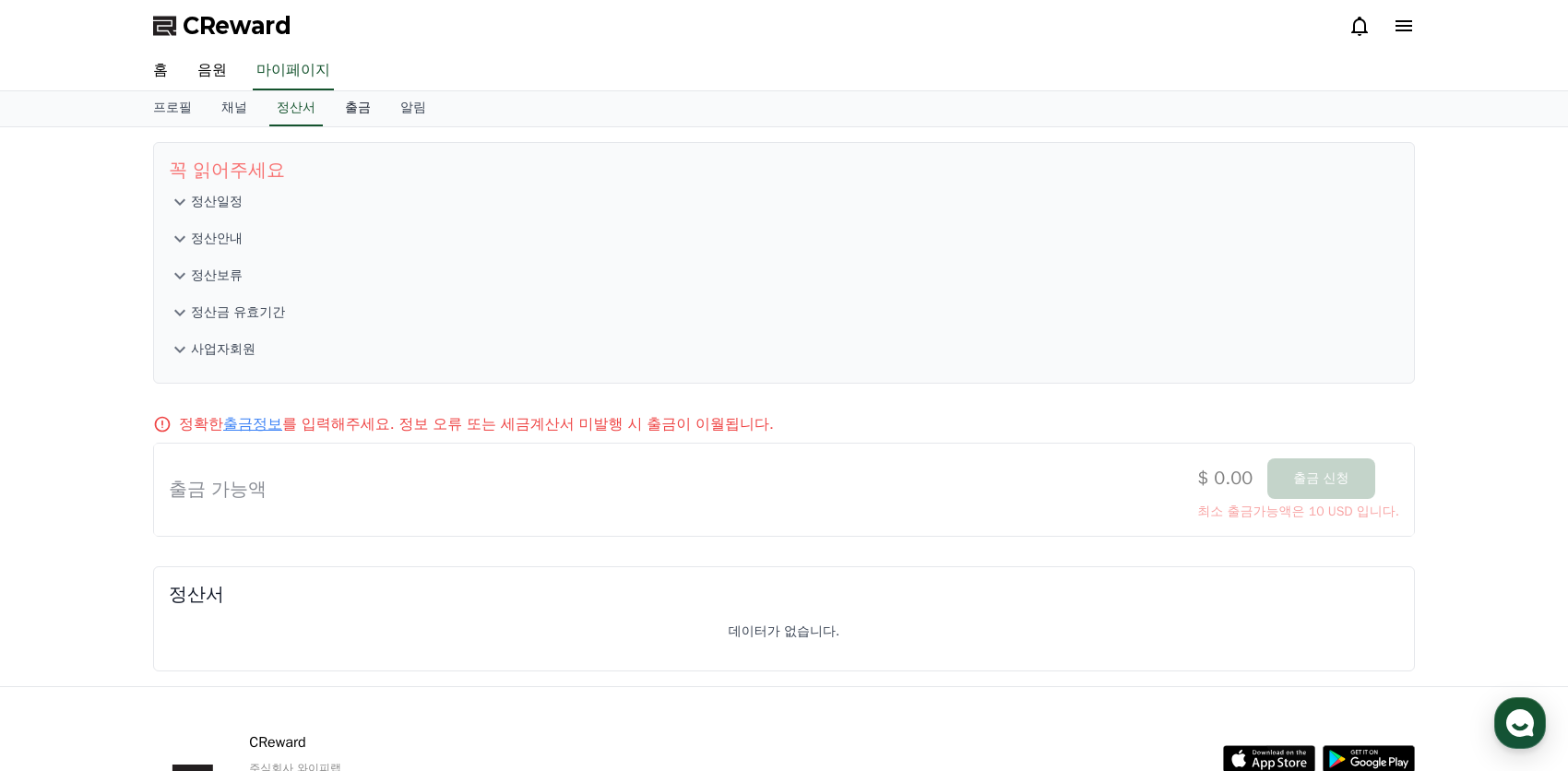 click on "출금" at bounding box center (358, 109) 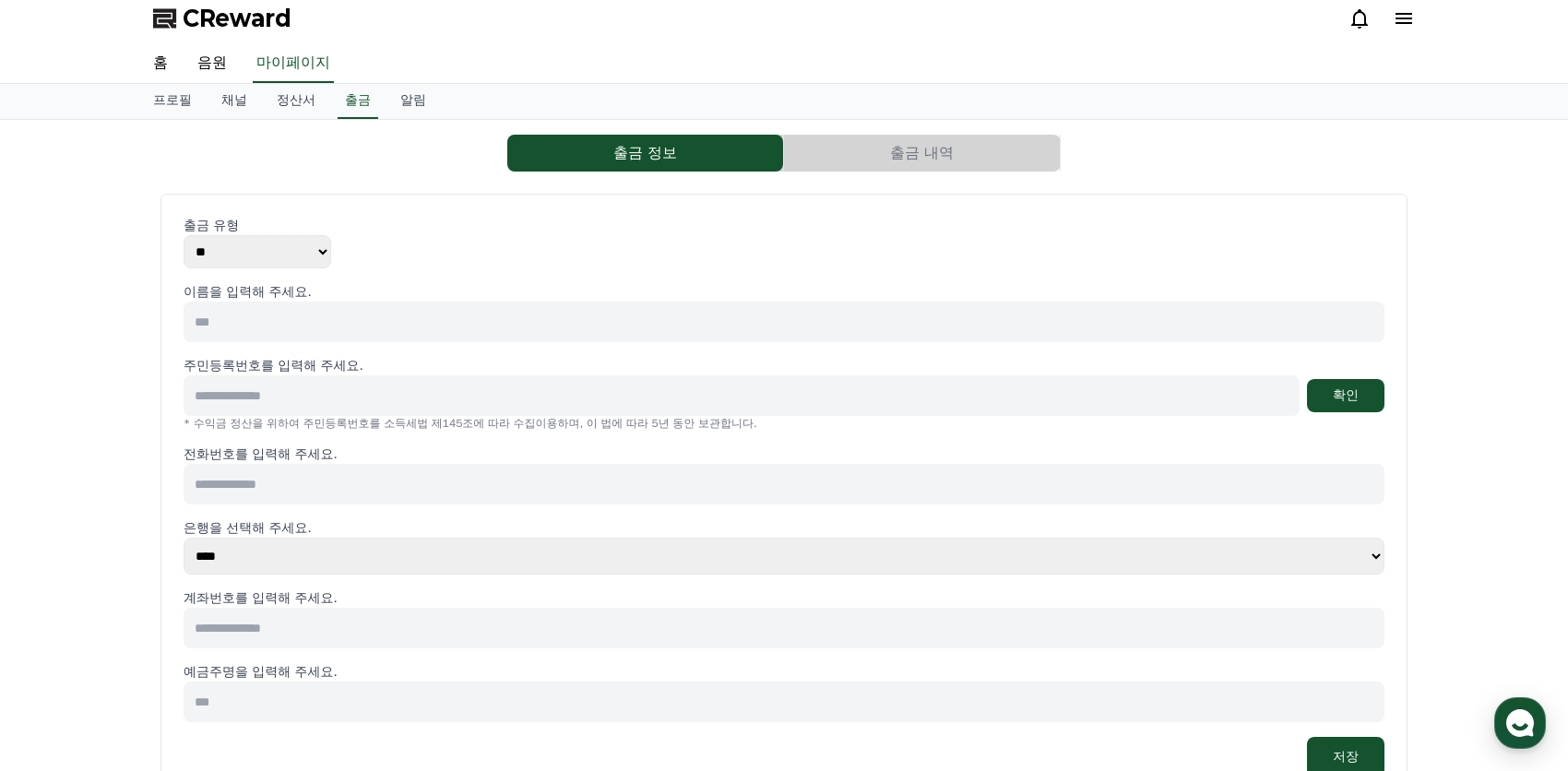 scroll, scrollTop: 0, scrollLeft: 0, axis: both 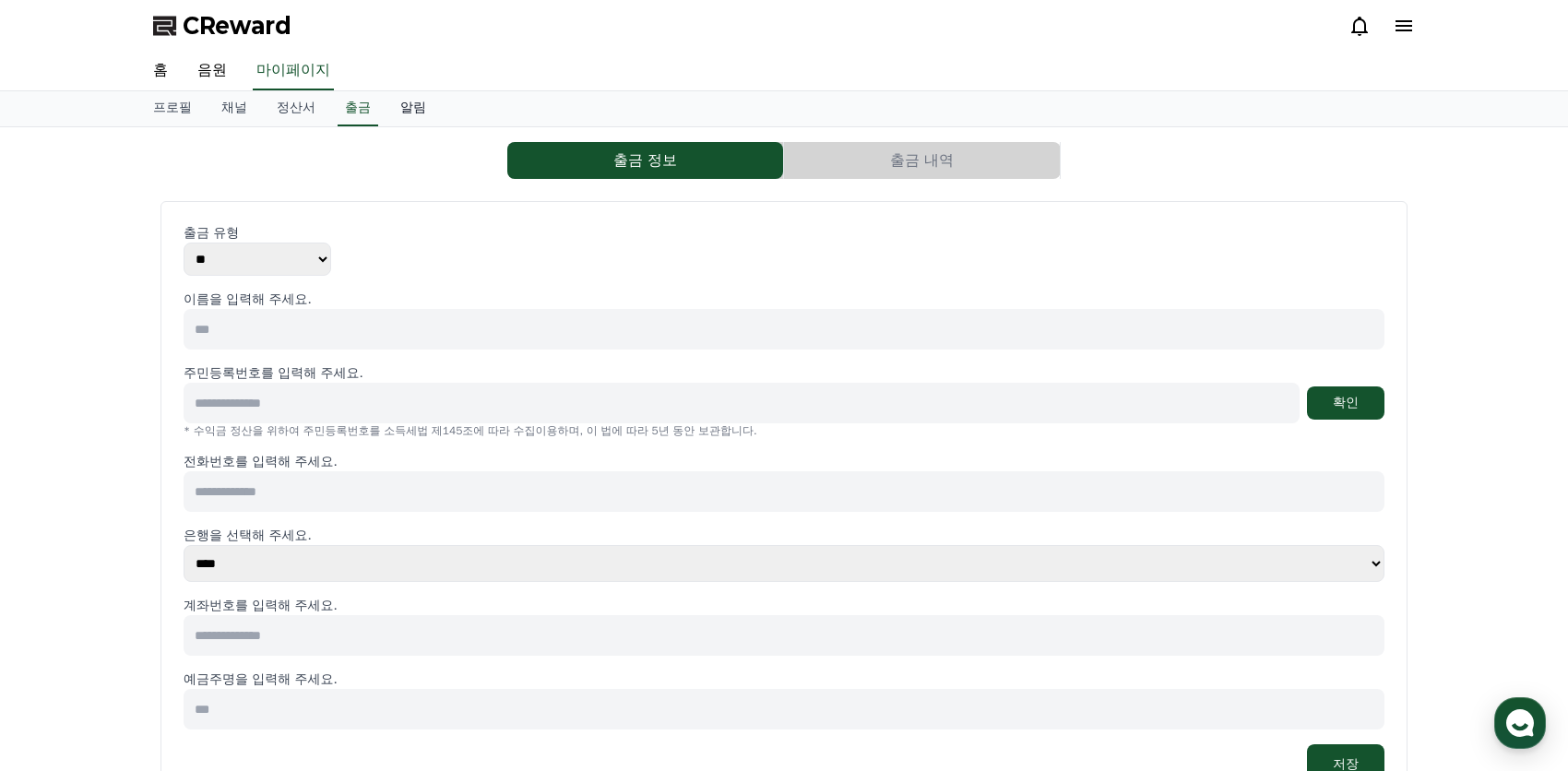 click on "알림" at bounding box center (413, 109) 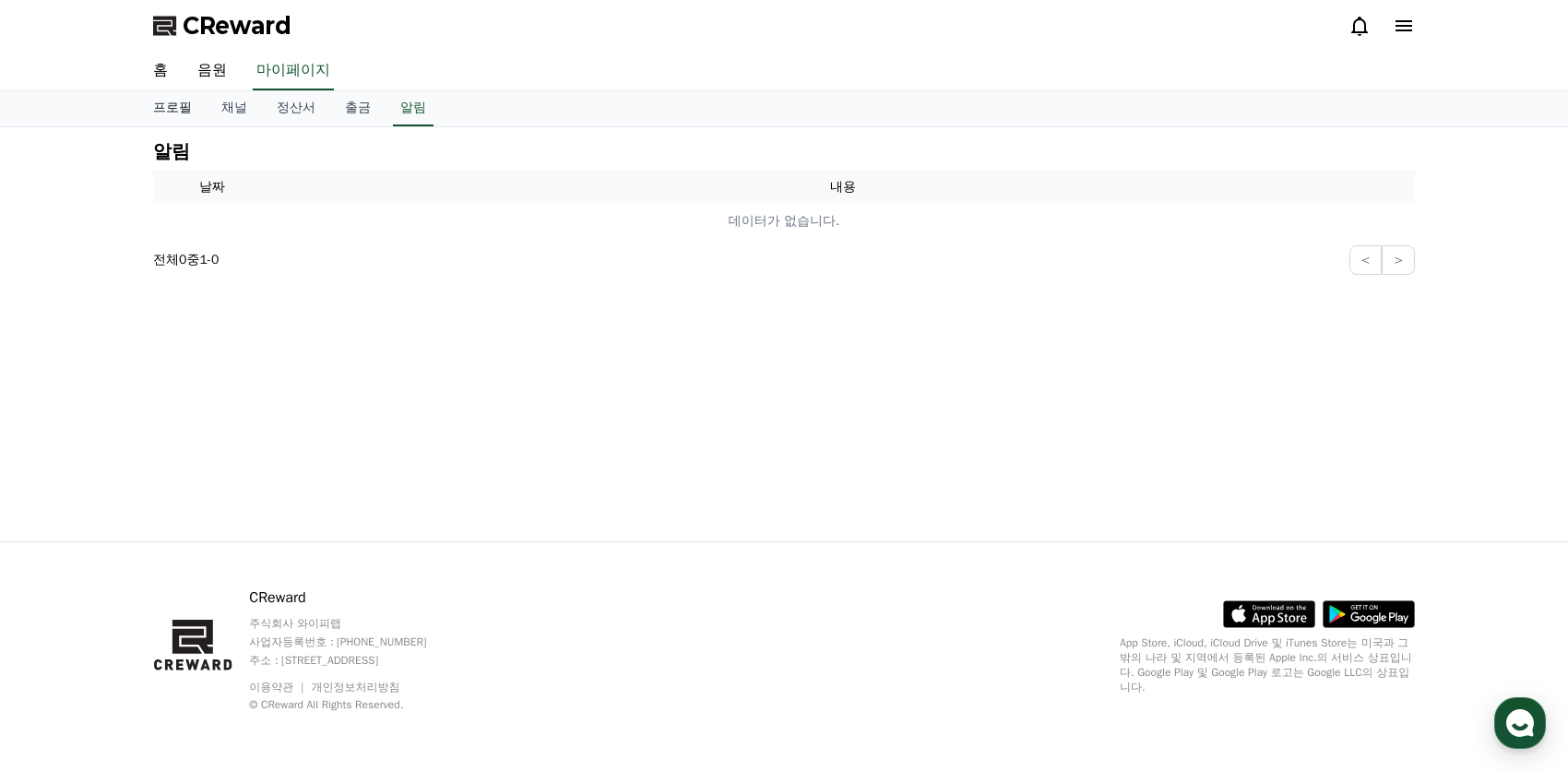 click on "프로필" at bounding box center [172, 109] 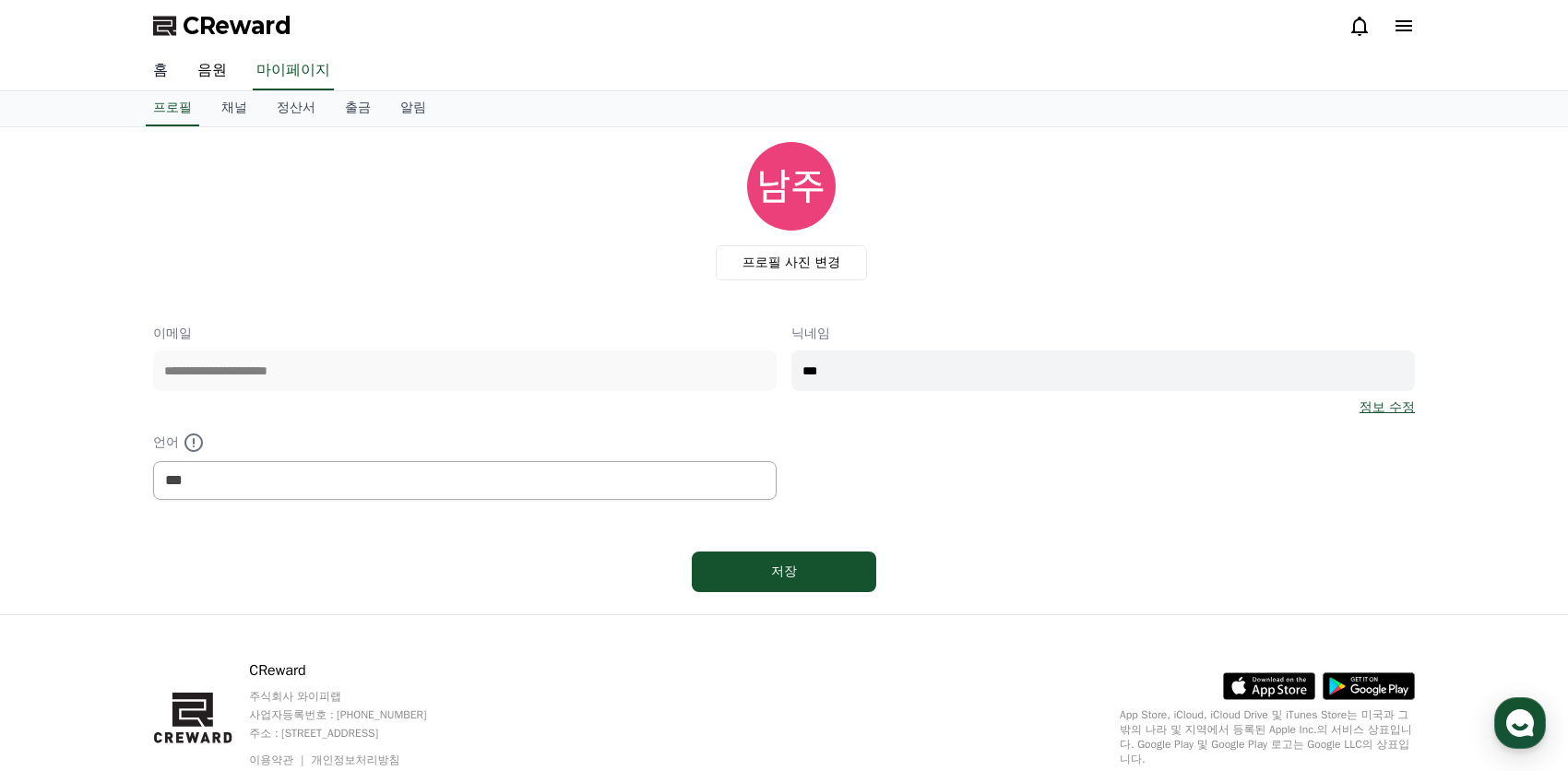 click on "홈" at bounding box center (160, 71) 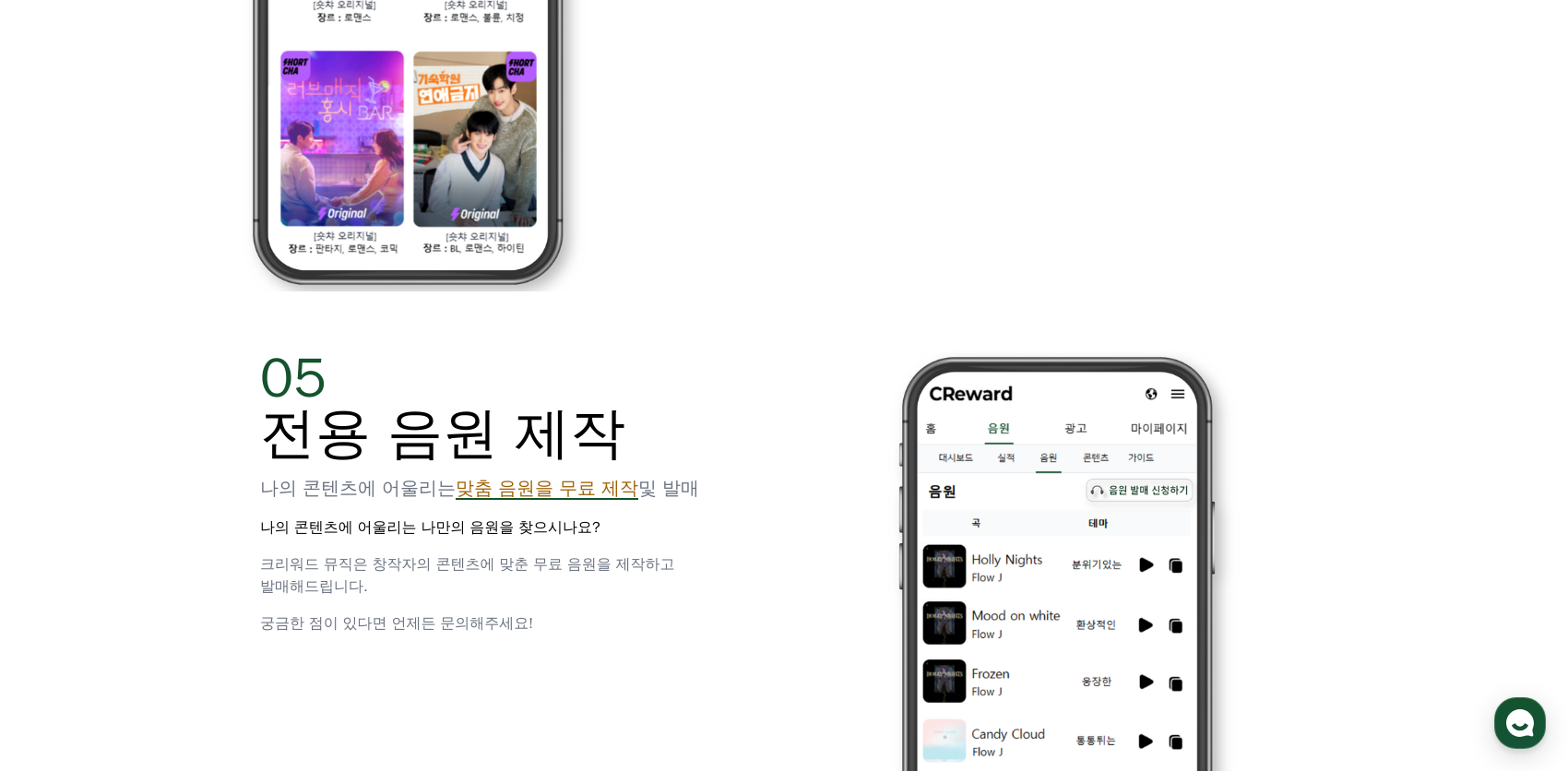 scroll, scrollTop: 3966, scrollLeft: 0, axis: vertical 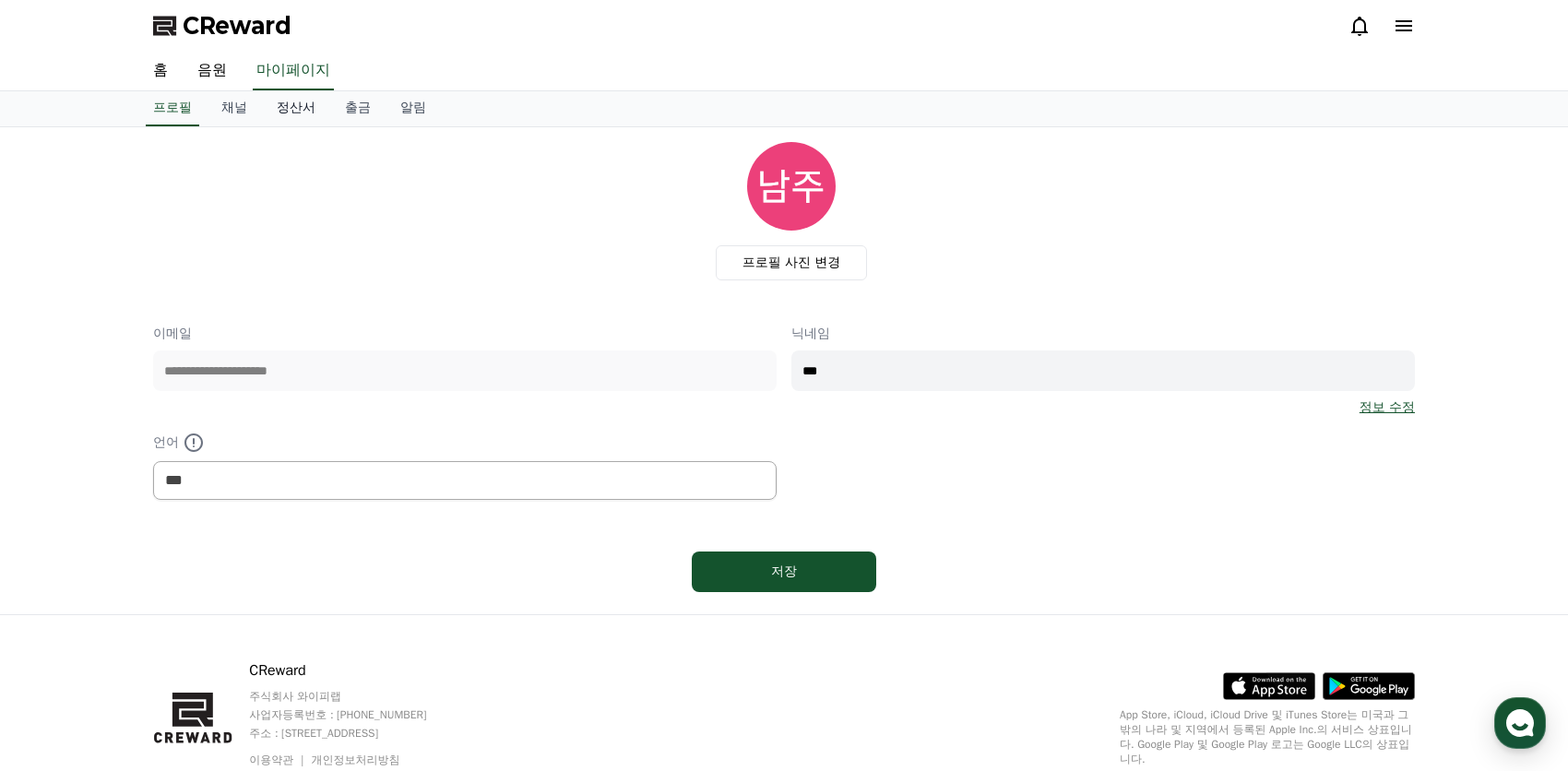 click on "정산서" at bounding box center [296, 109] 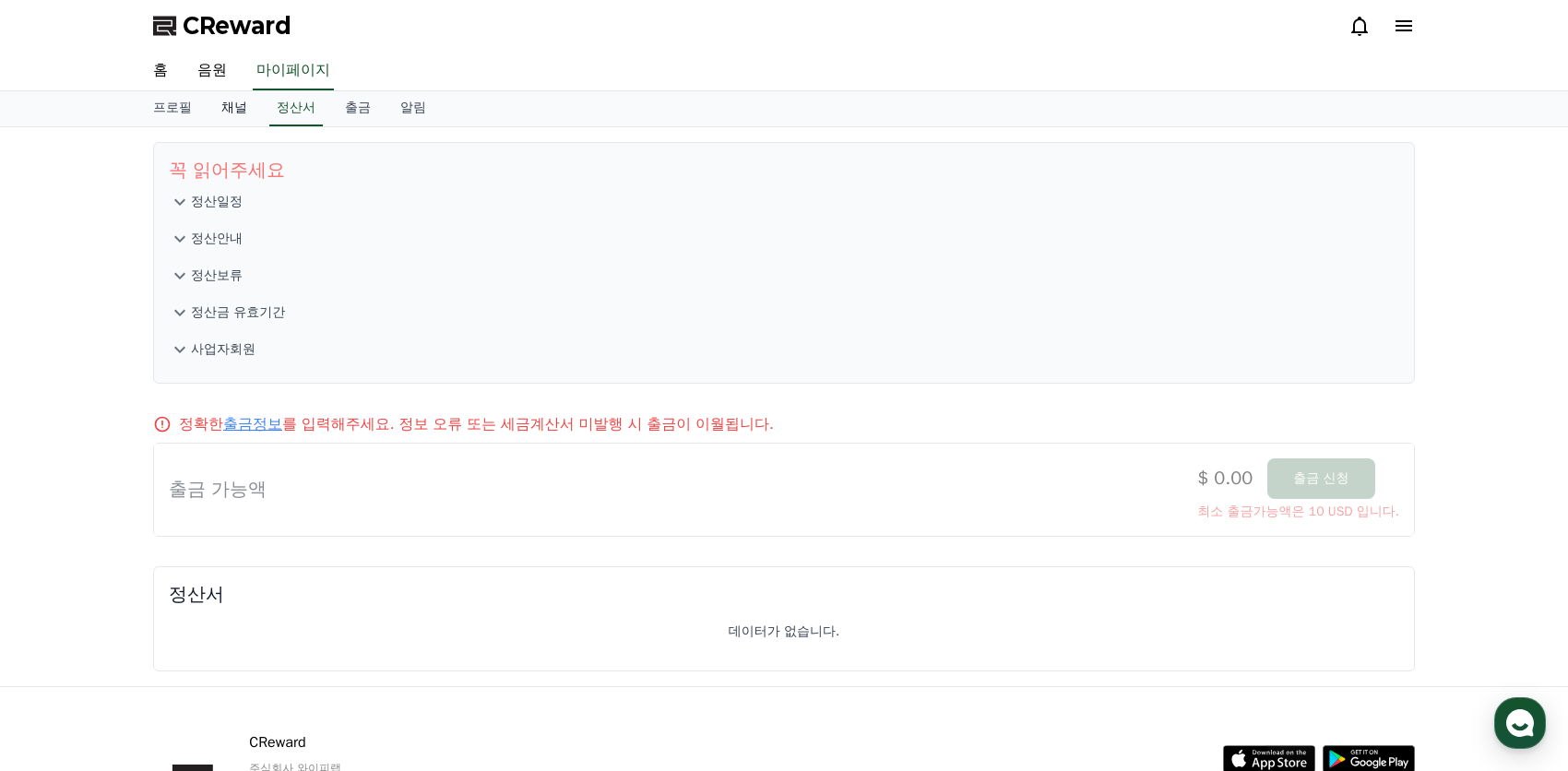 click on "채널" at bounding box center (234, 109) 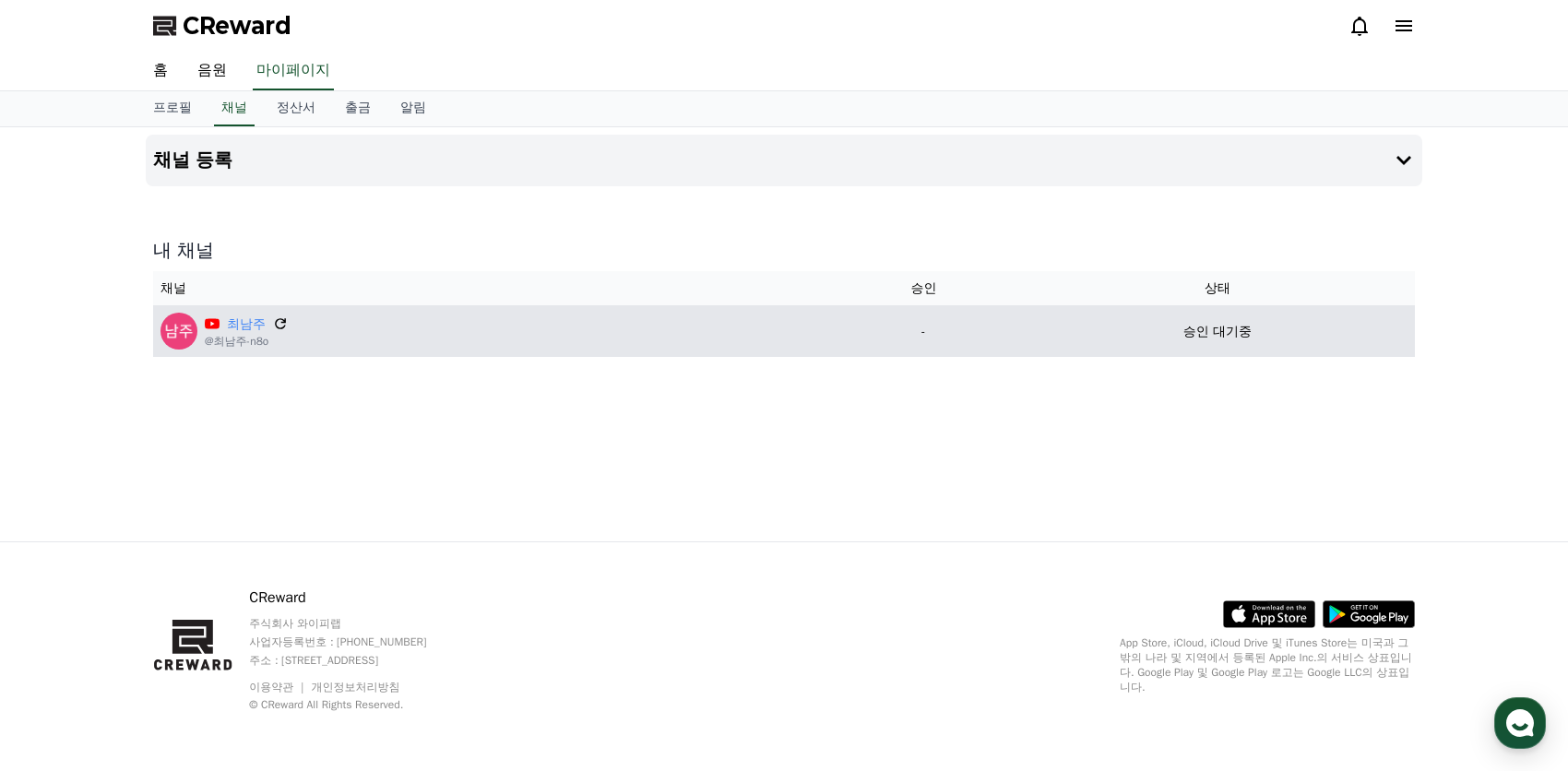 click 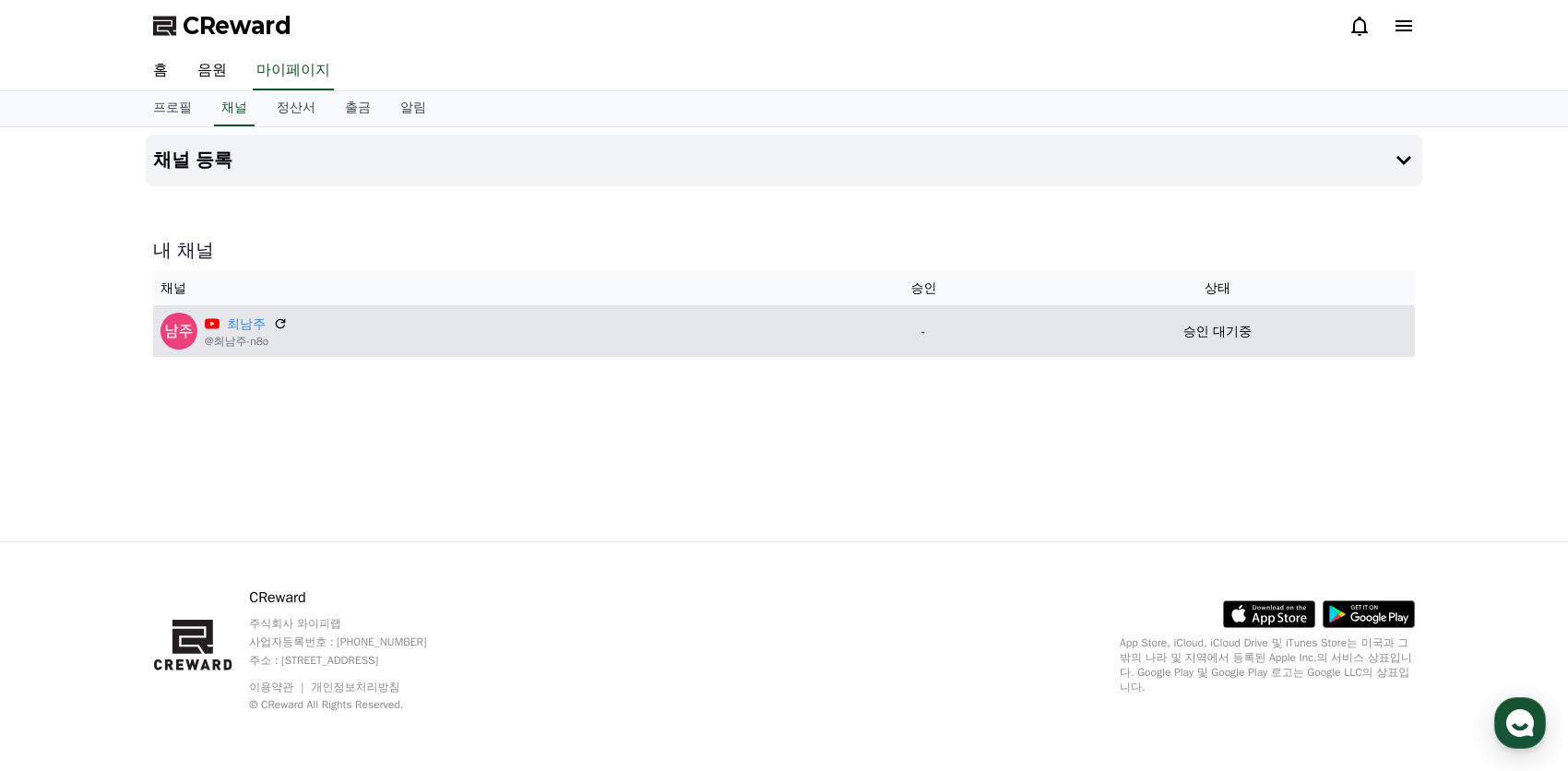 click on "최남주" at bounding box center [246, 324] 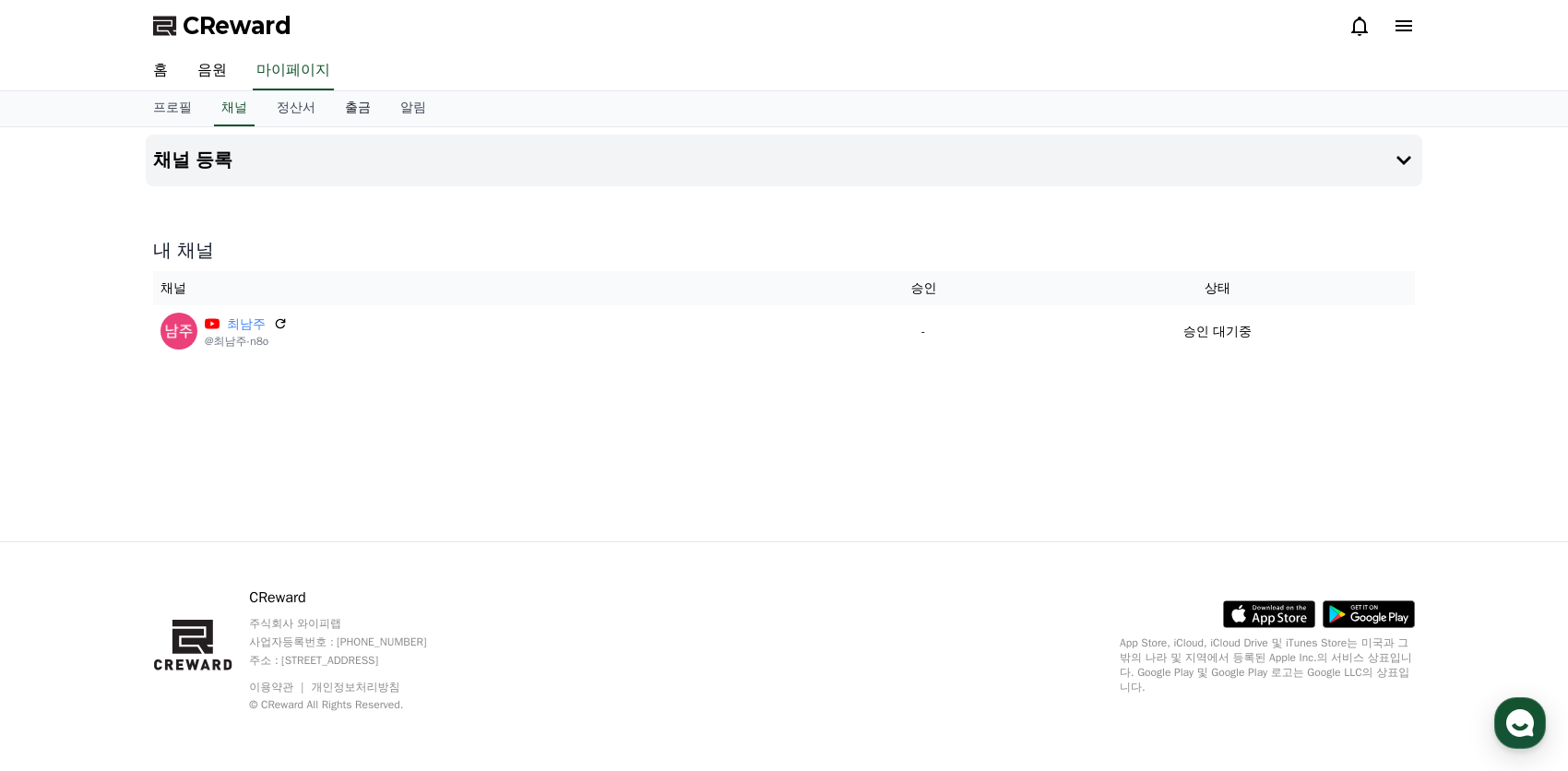 click on "출금" at bounding box center (358, 109) 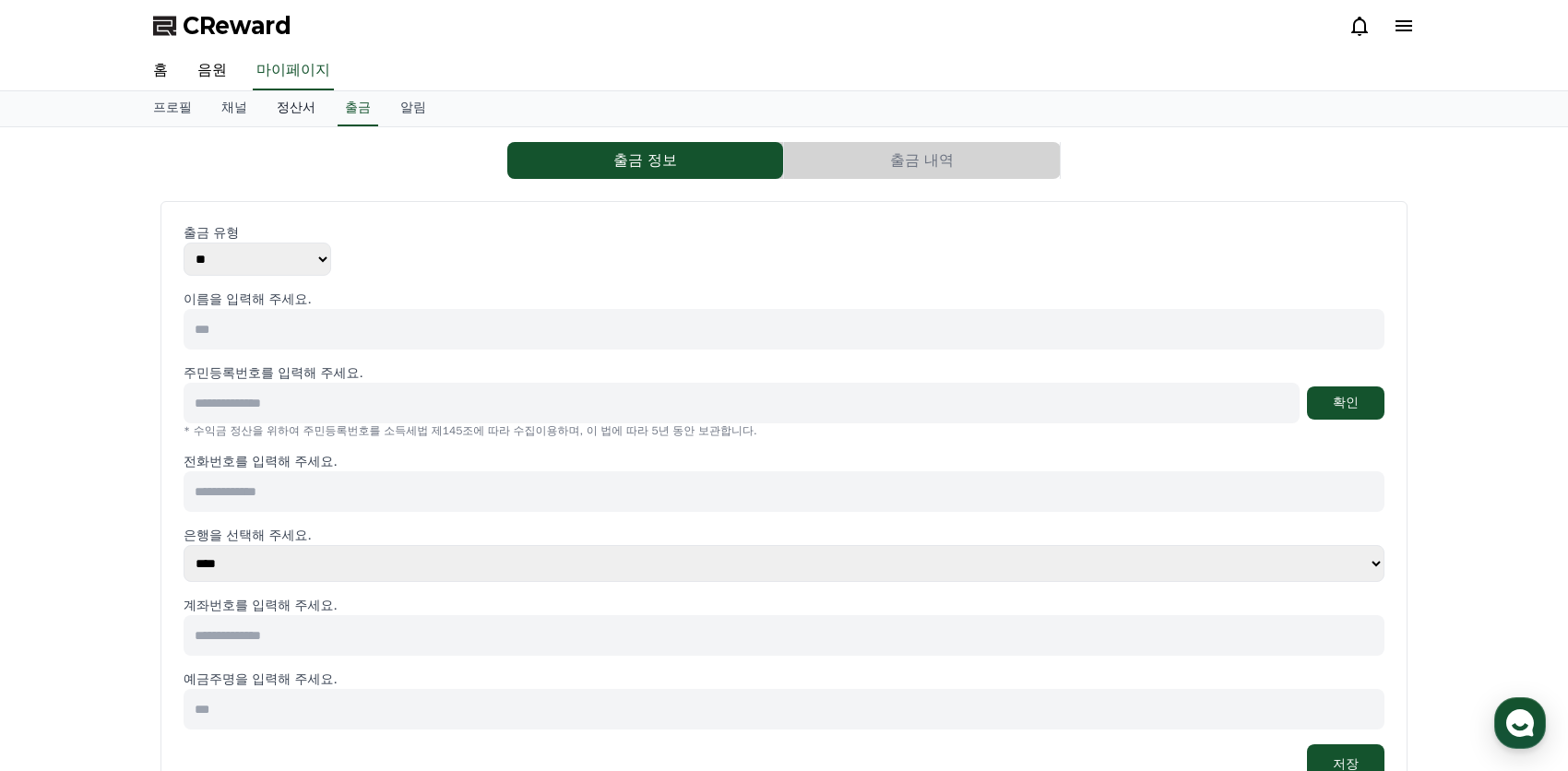 click on "정산서" at bounding box center (296, 109) 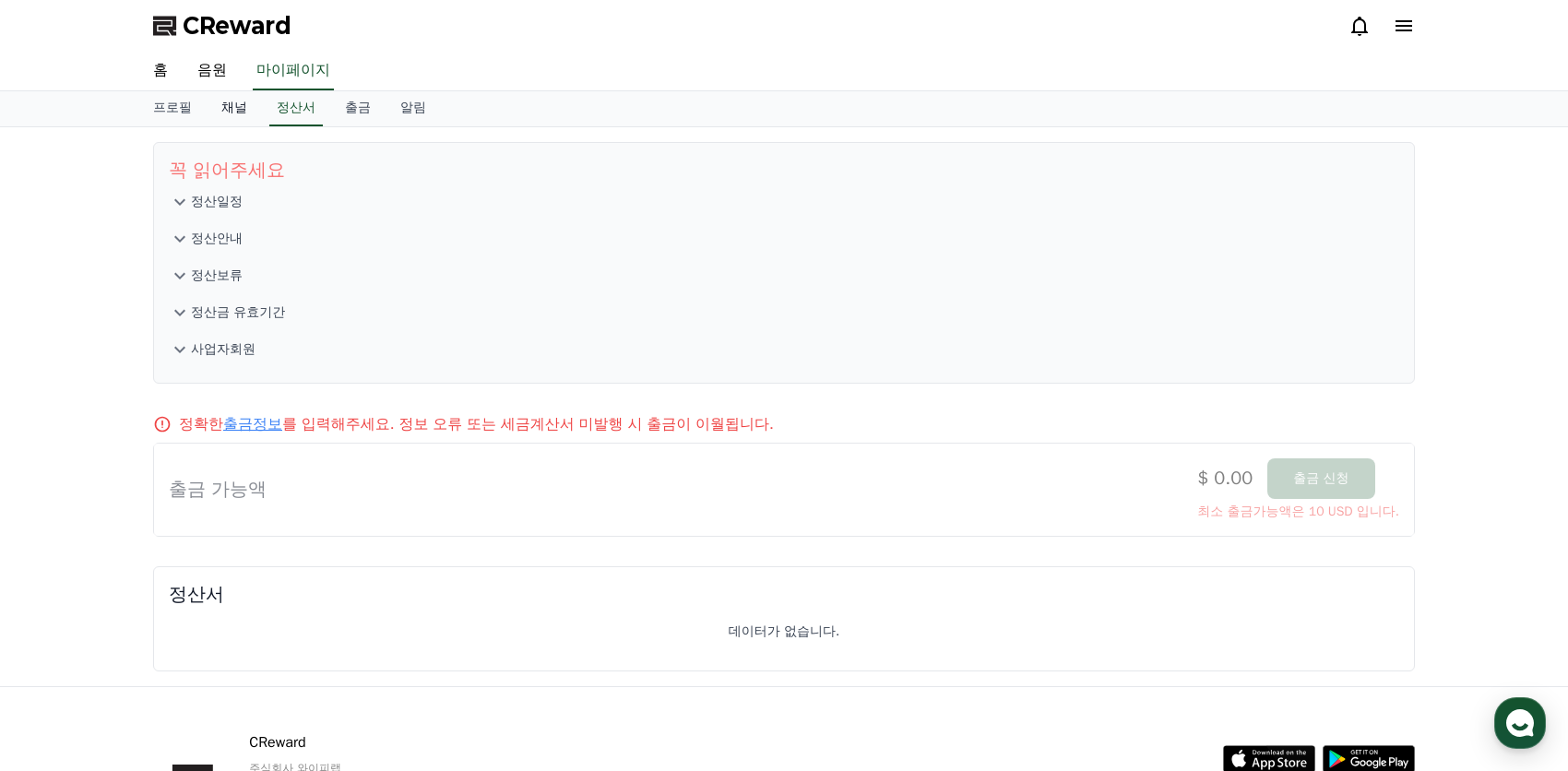 click on "채널" at bounding box center (234, 109) 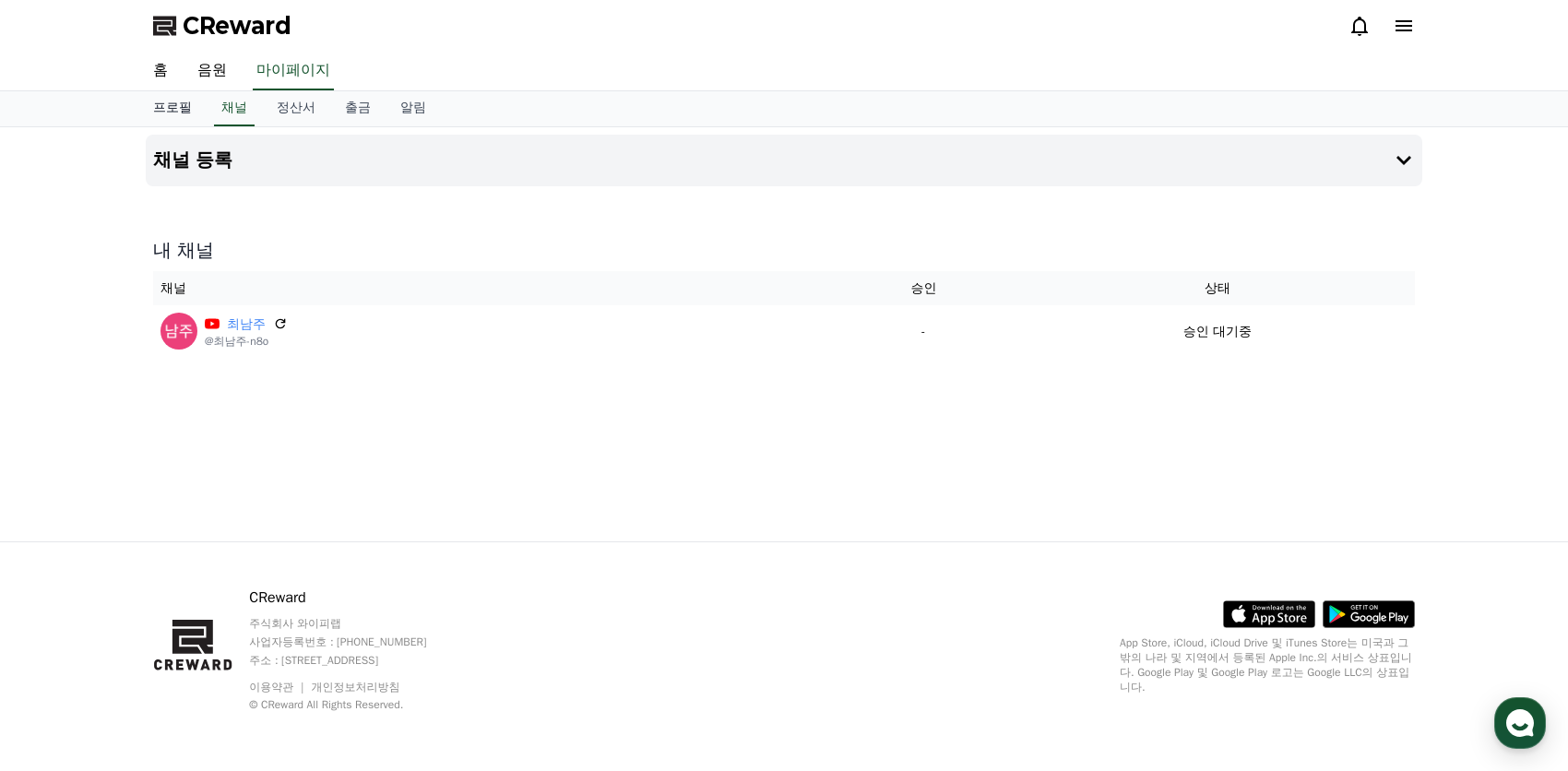 click on "프로필" at bounding box center [172, 109] 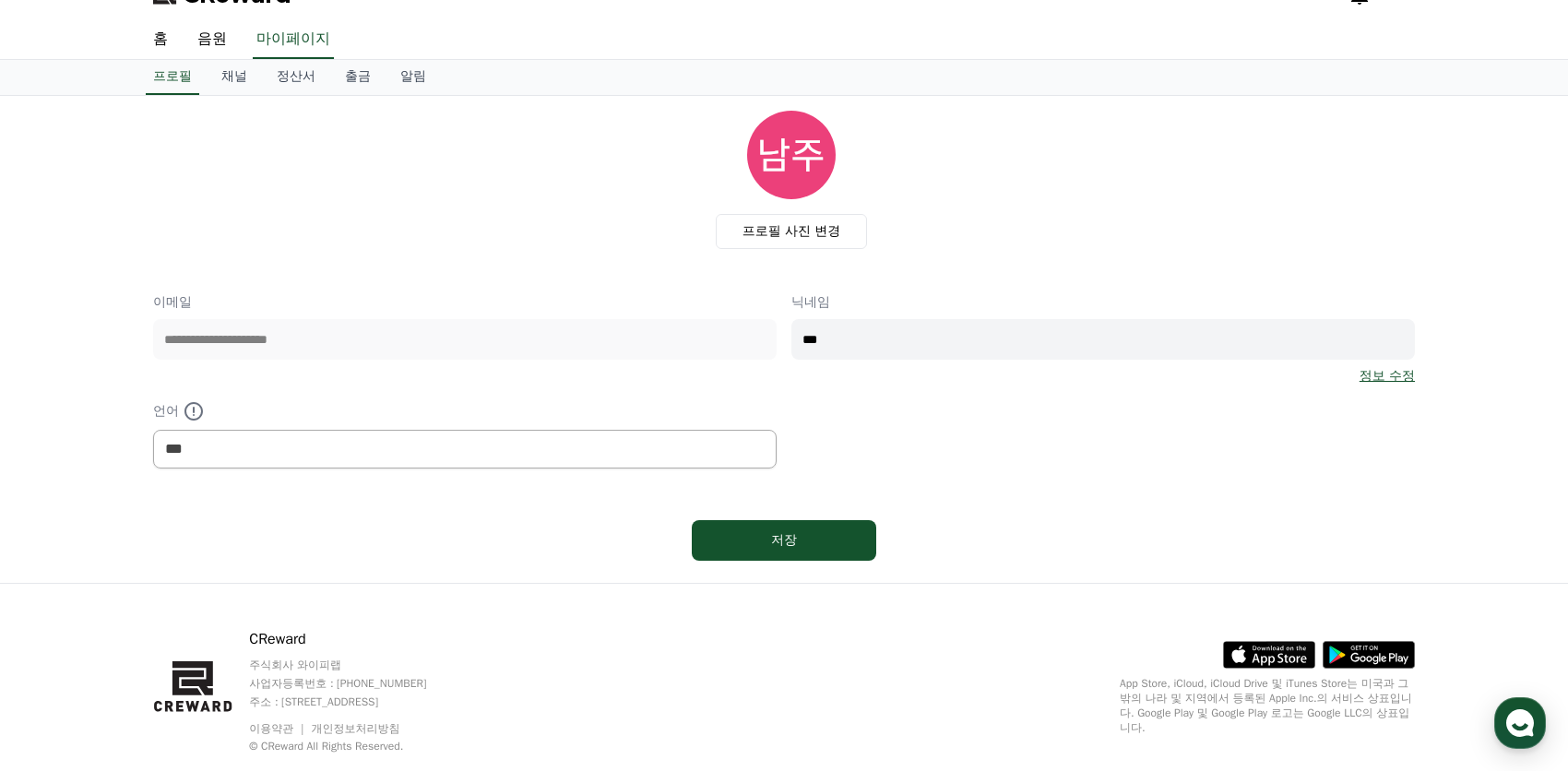 scroll, scrollTop: 71, scrollLeft: 0, axis: vertical 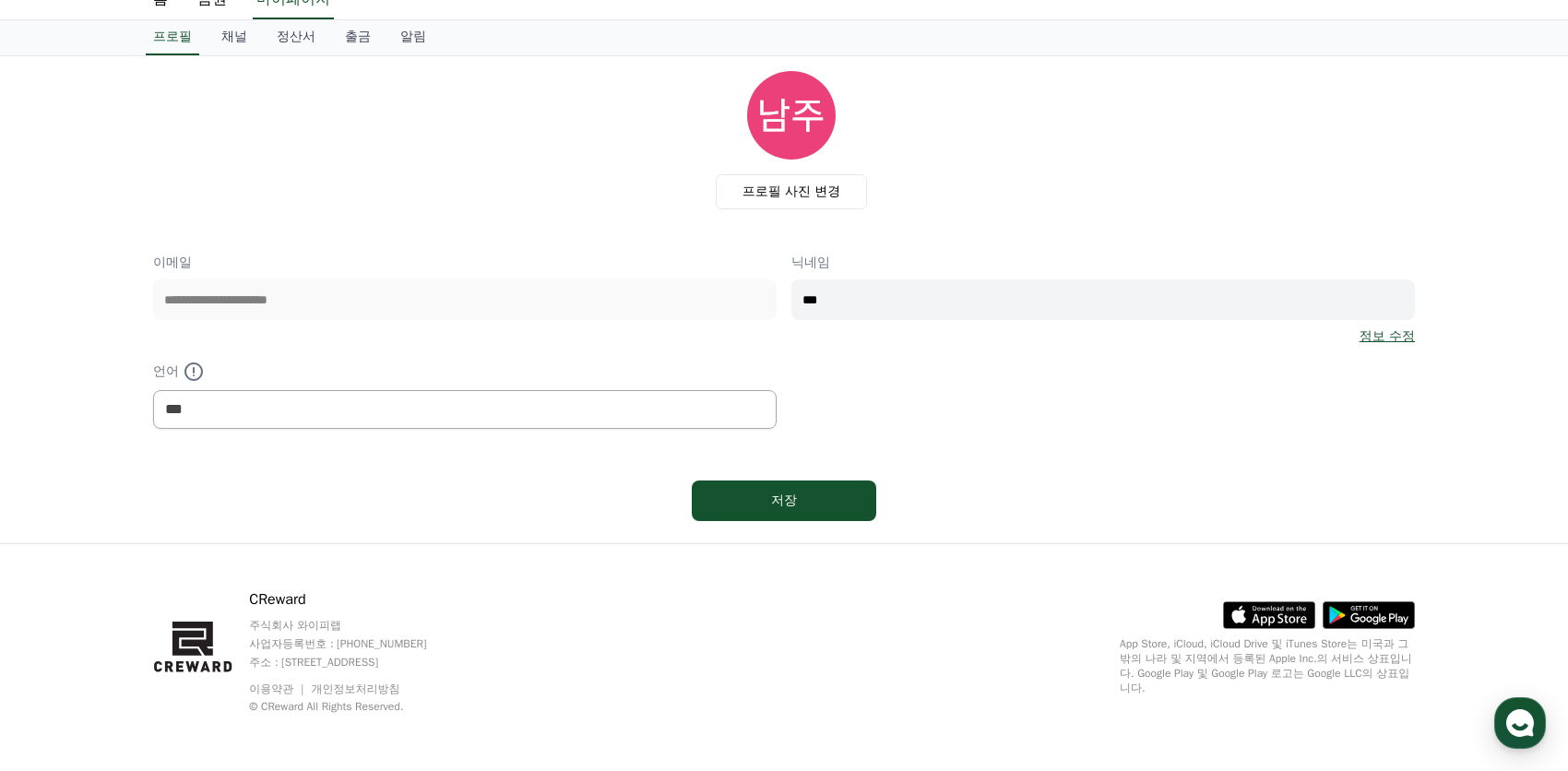 click on "정보 수정" at bounding box center [1387, 337] 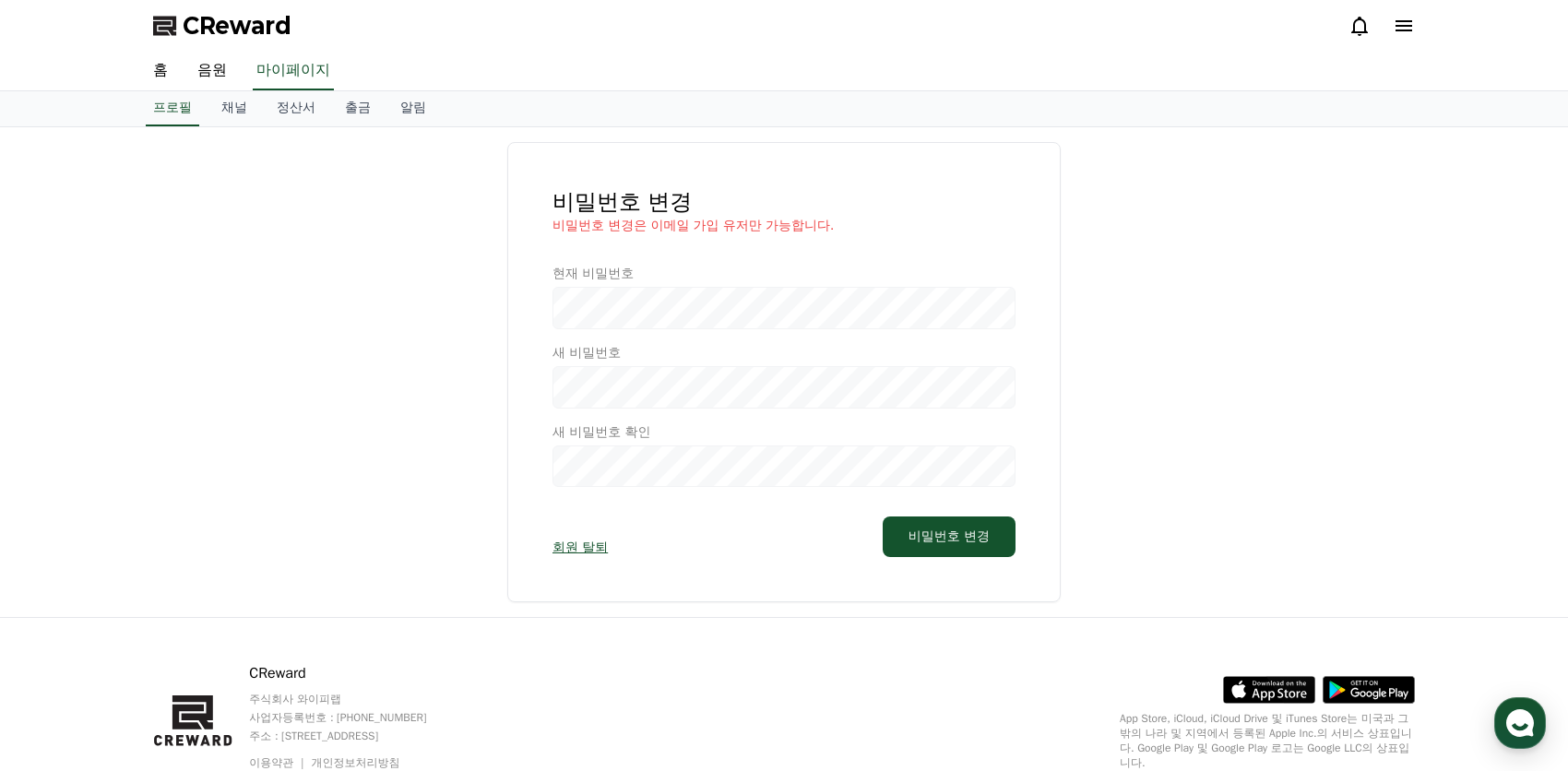click on "프로필 채널 정산서 출금 알림" at bounding box center [784, 109] 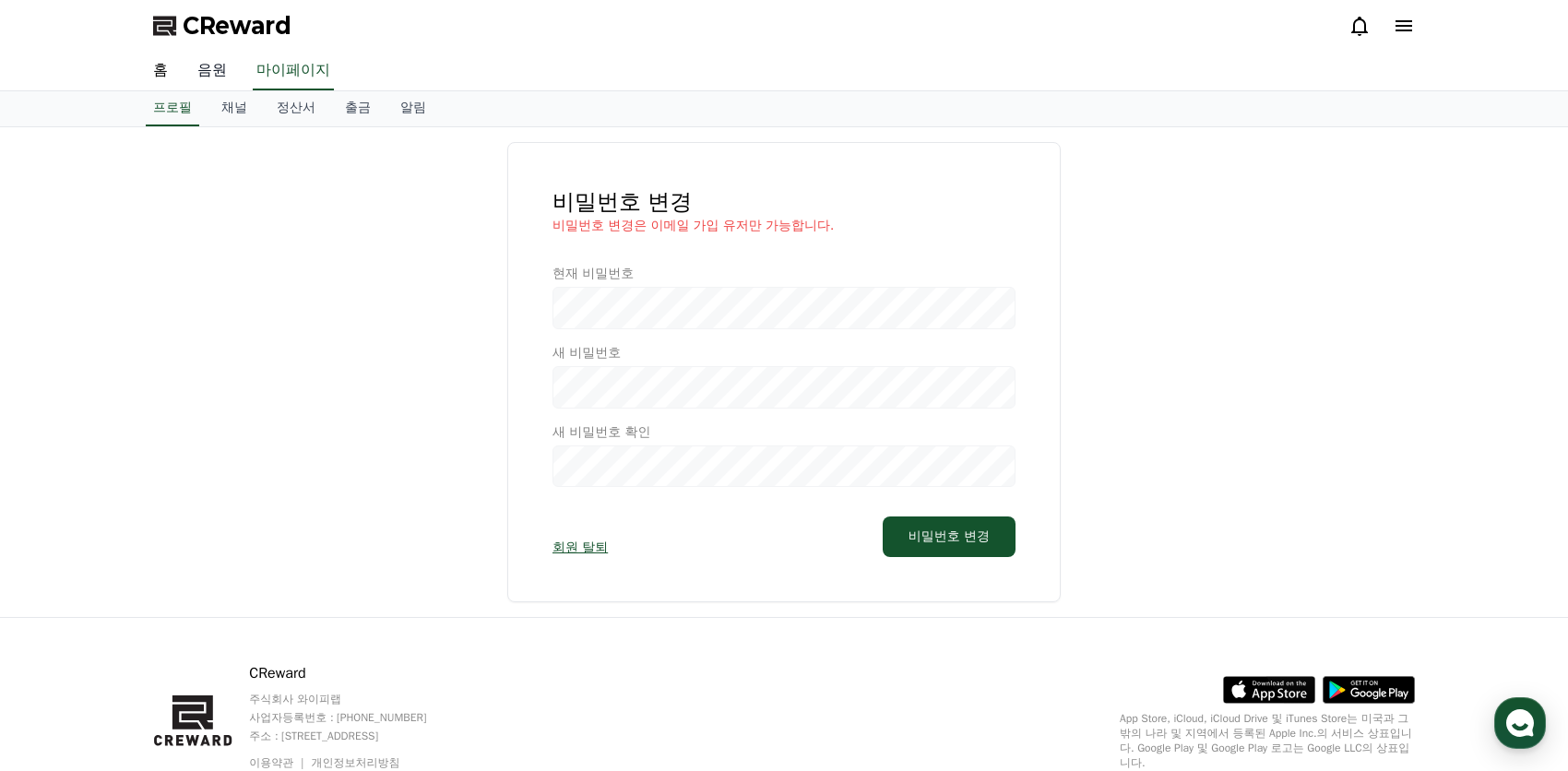click on "음원" at bounding box center (212, 71) 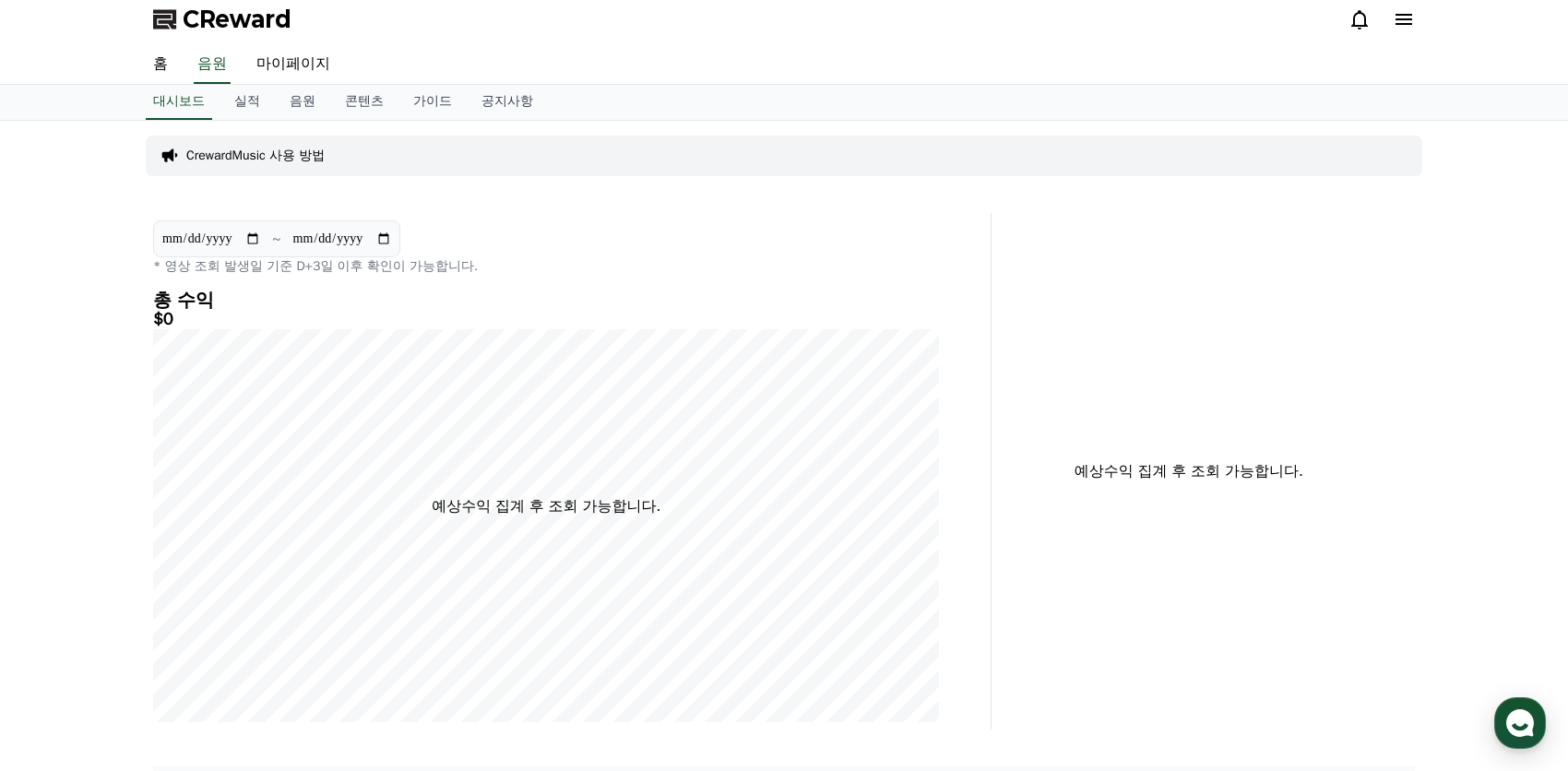 scroll, scrollTop: 0, scrollLeft: 0, axis: both 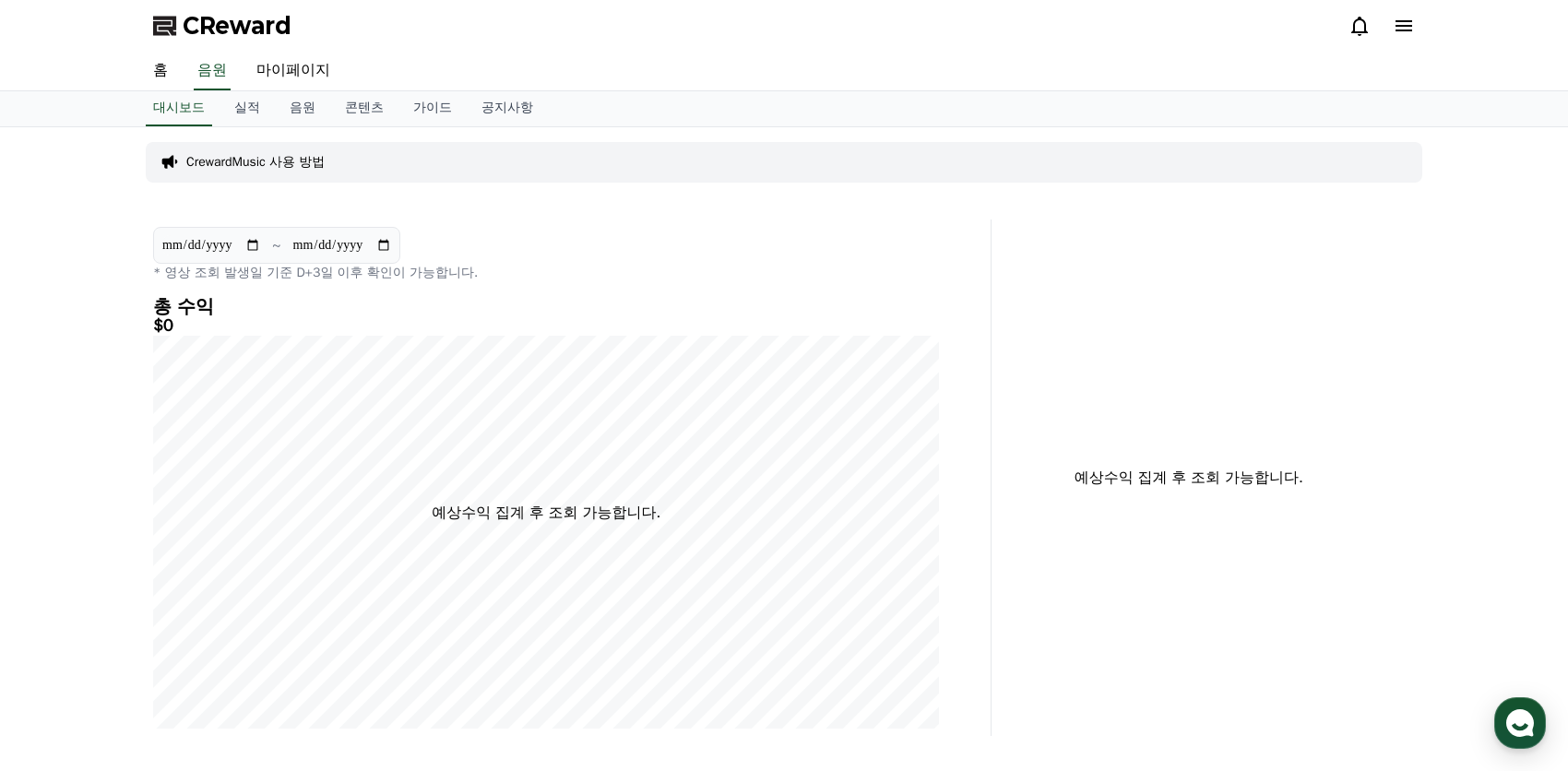 click on "CrewardMusic 사용 방법" at bounding box center (255, 162) 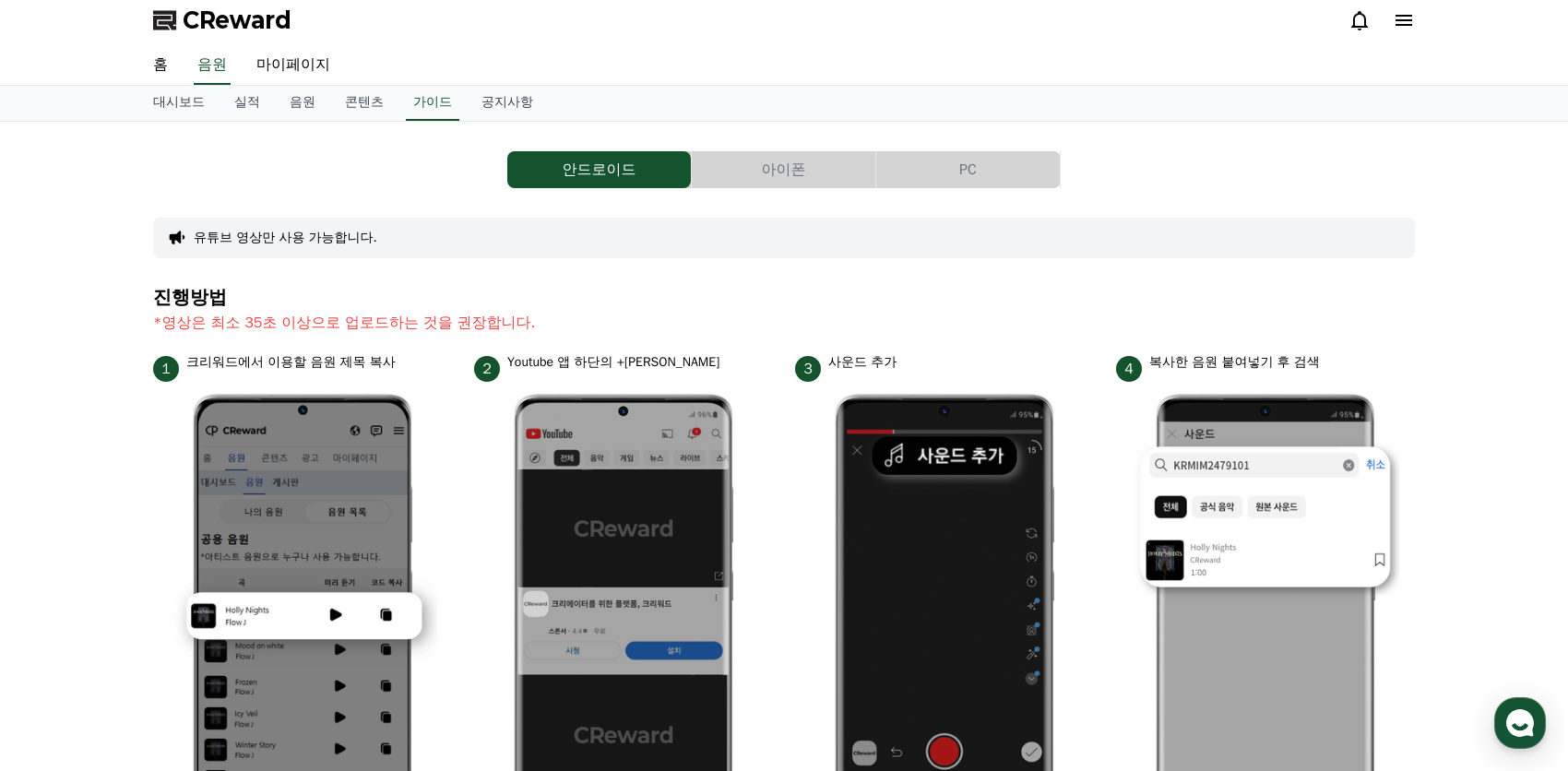 scroll, scrollTop: 0, scrollLeft: 0, axis: both 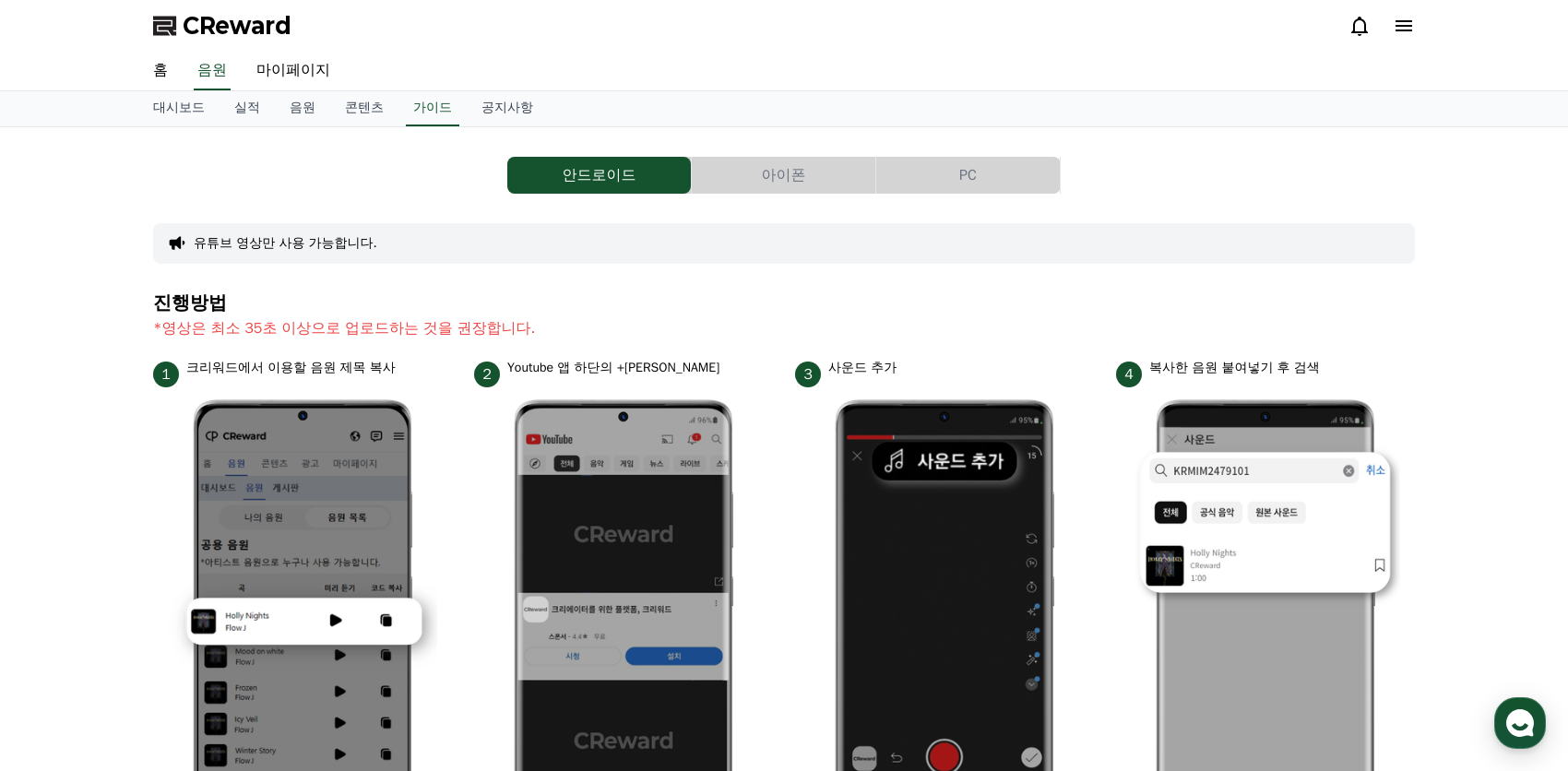 click on "아이폰" at bounding box center (783, 175) 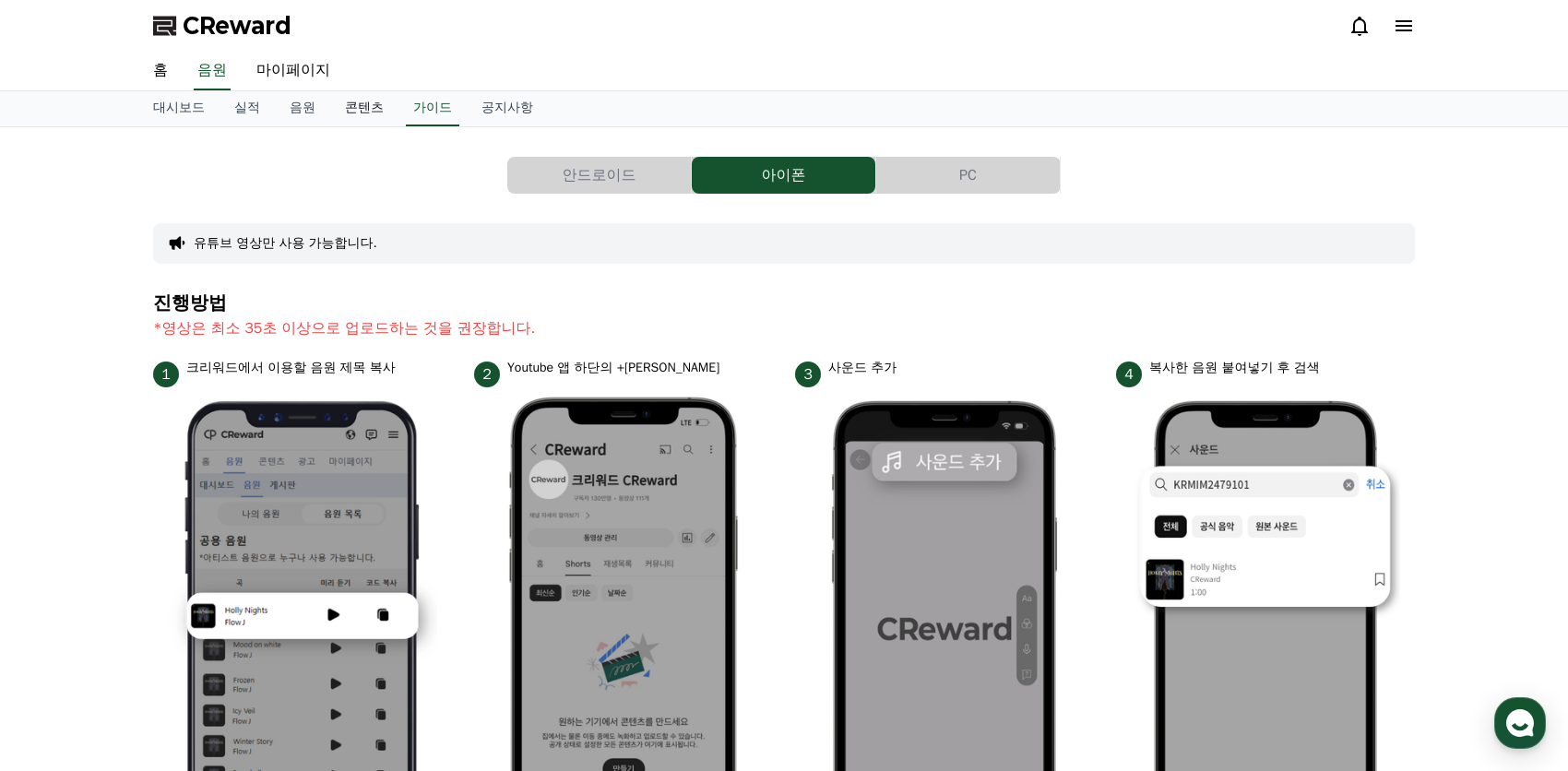 click on "콘텐츠" at bounding box center [364, 109] 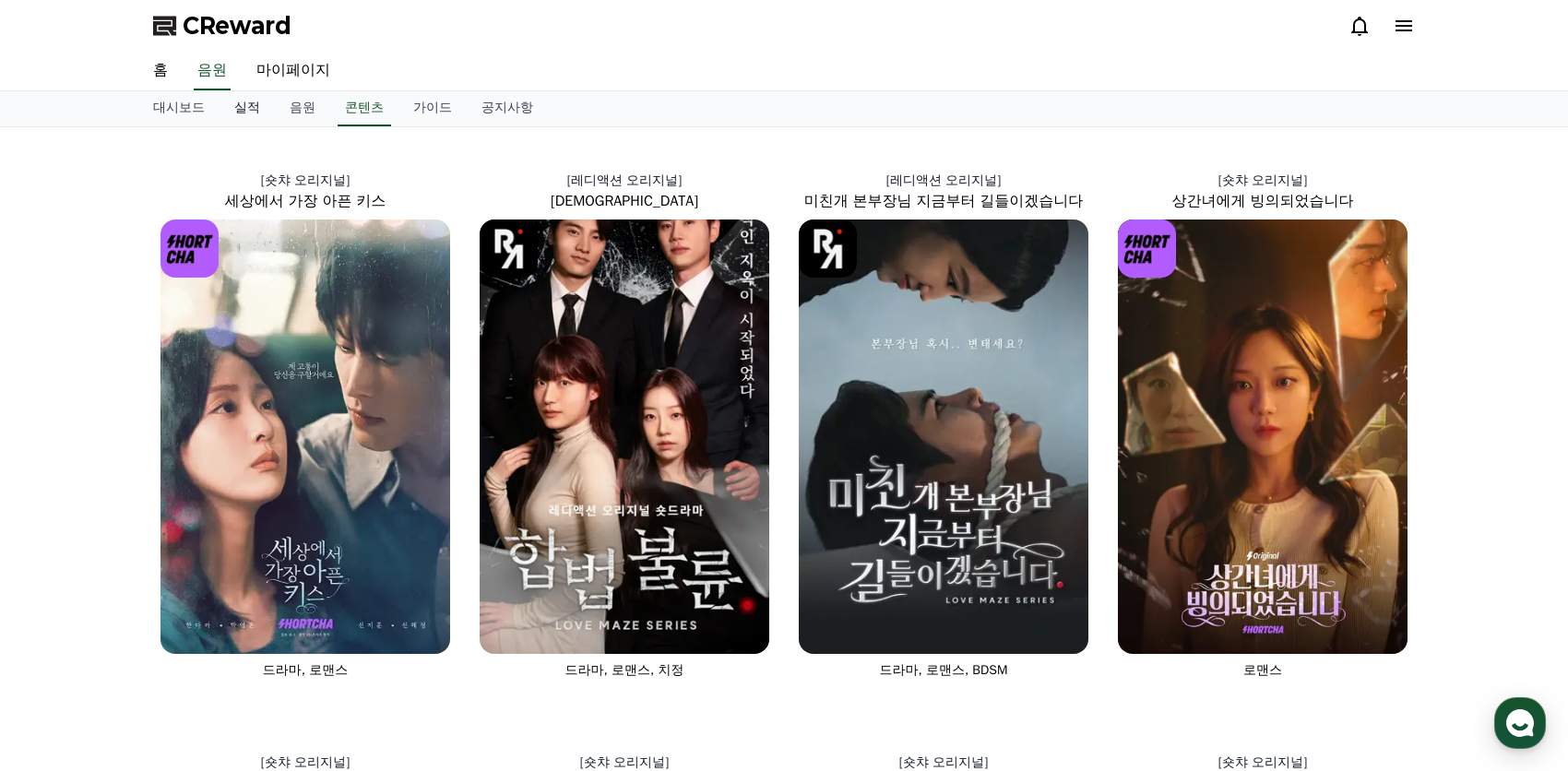click on "실적" at bounding box center [247, 109] 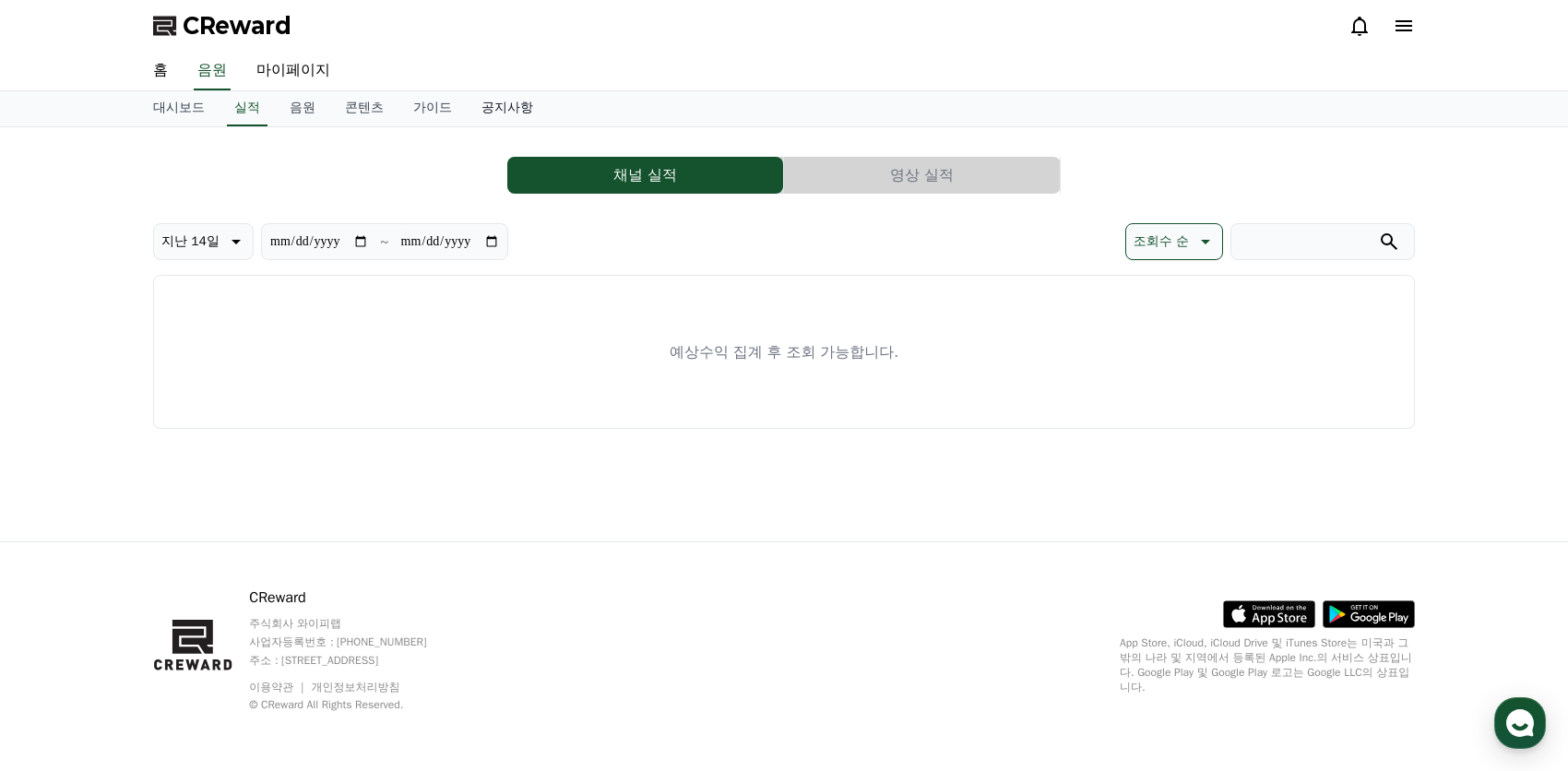 click on "공지사항" at bounding box center [507, 109] 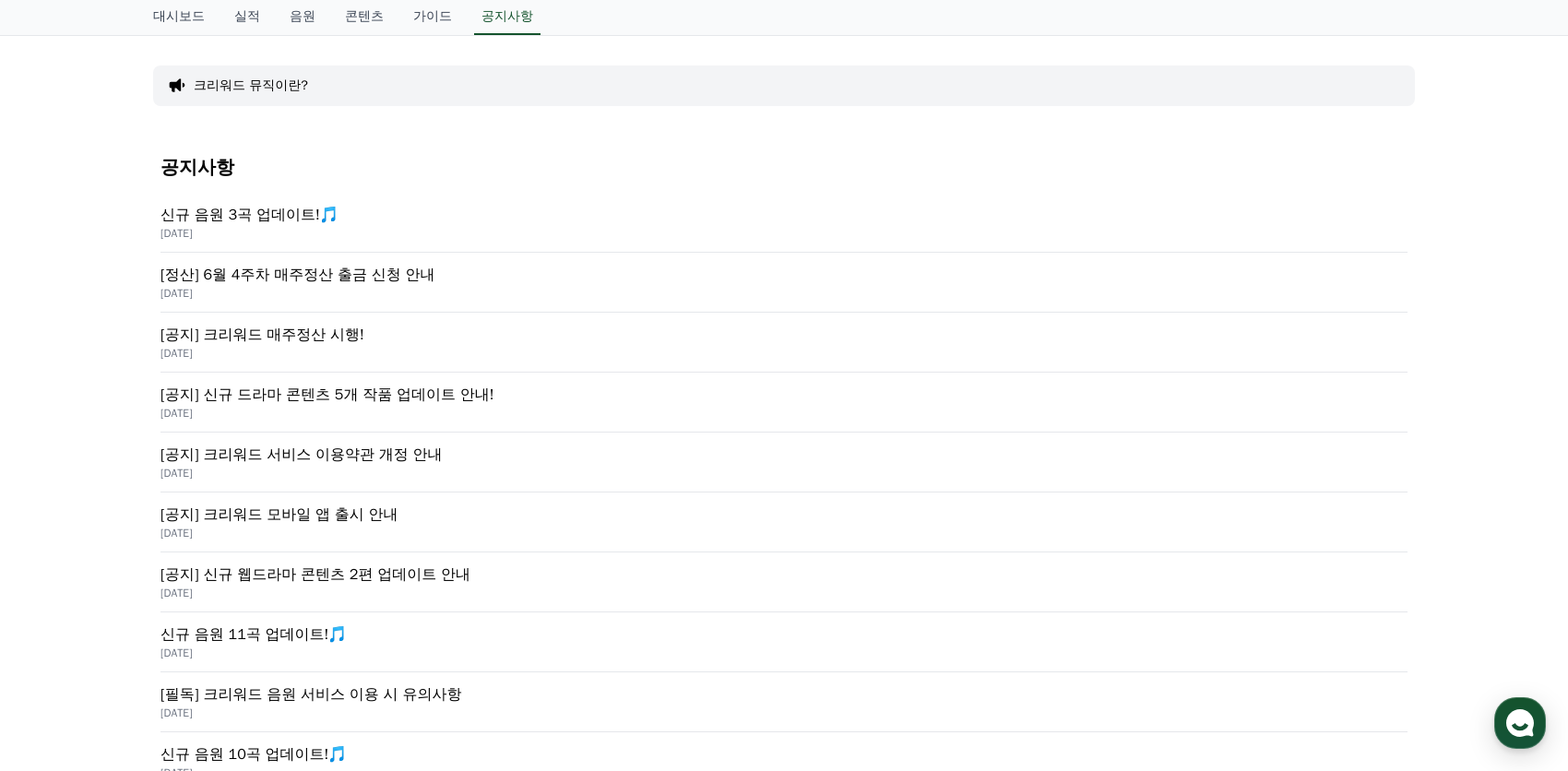 scroll, scrollTop: 0, scrollLeft: 0, axis: both 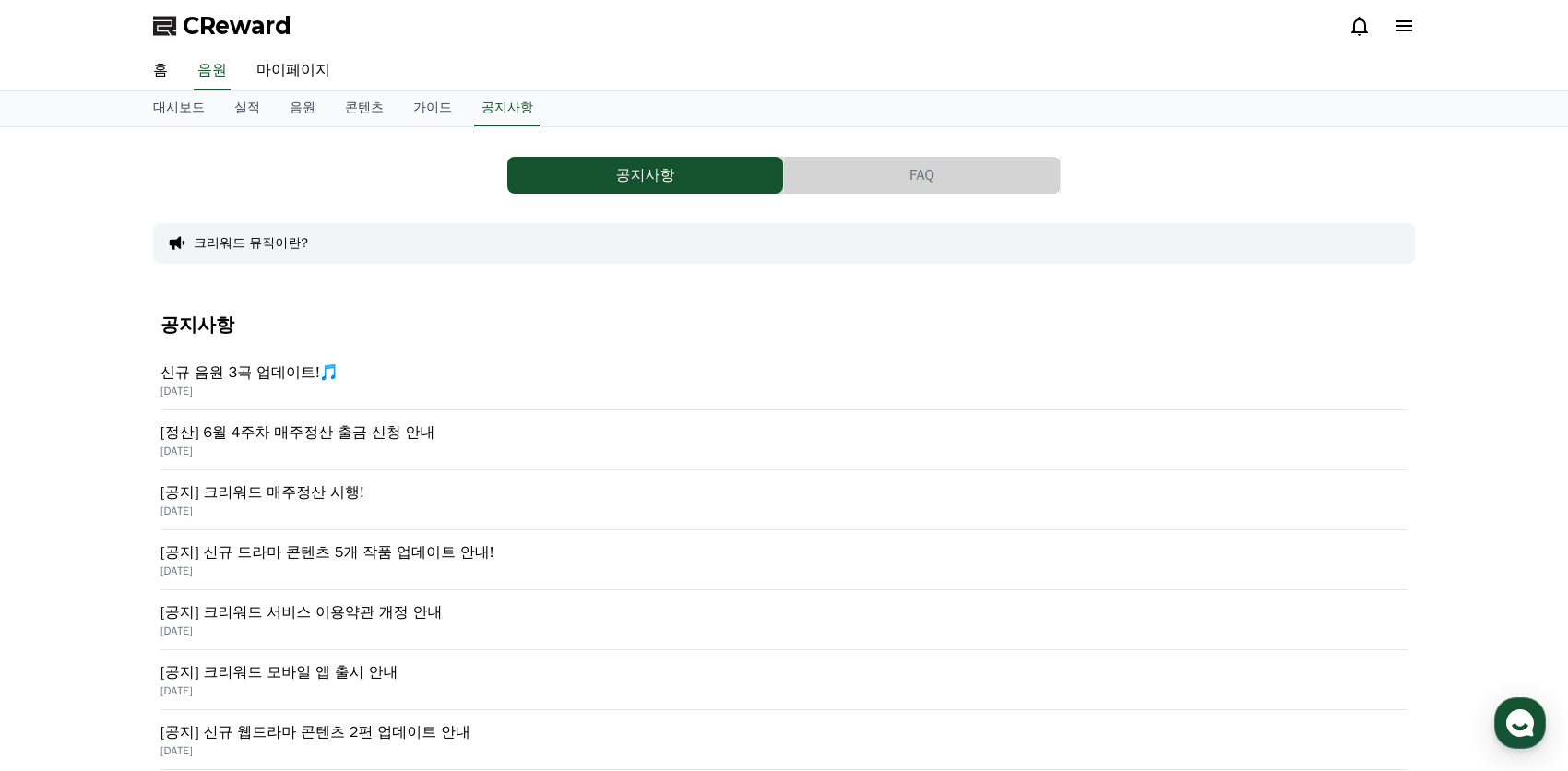 click on "FAQ" at bounding box center [921, 175] 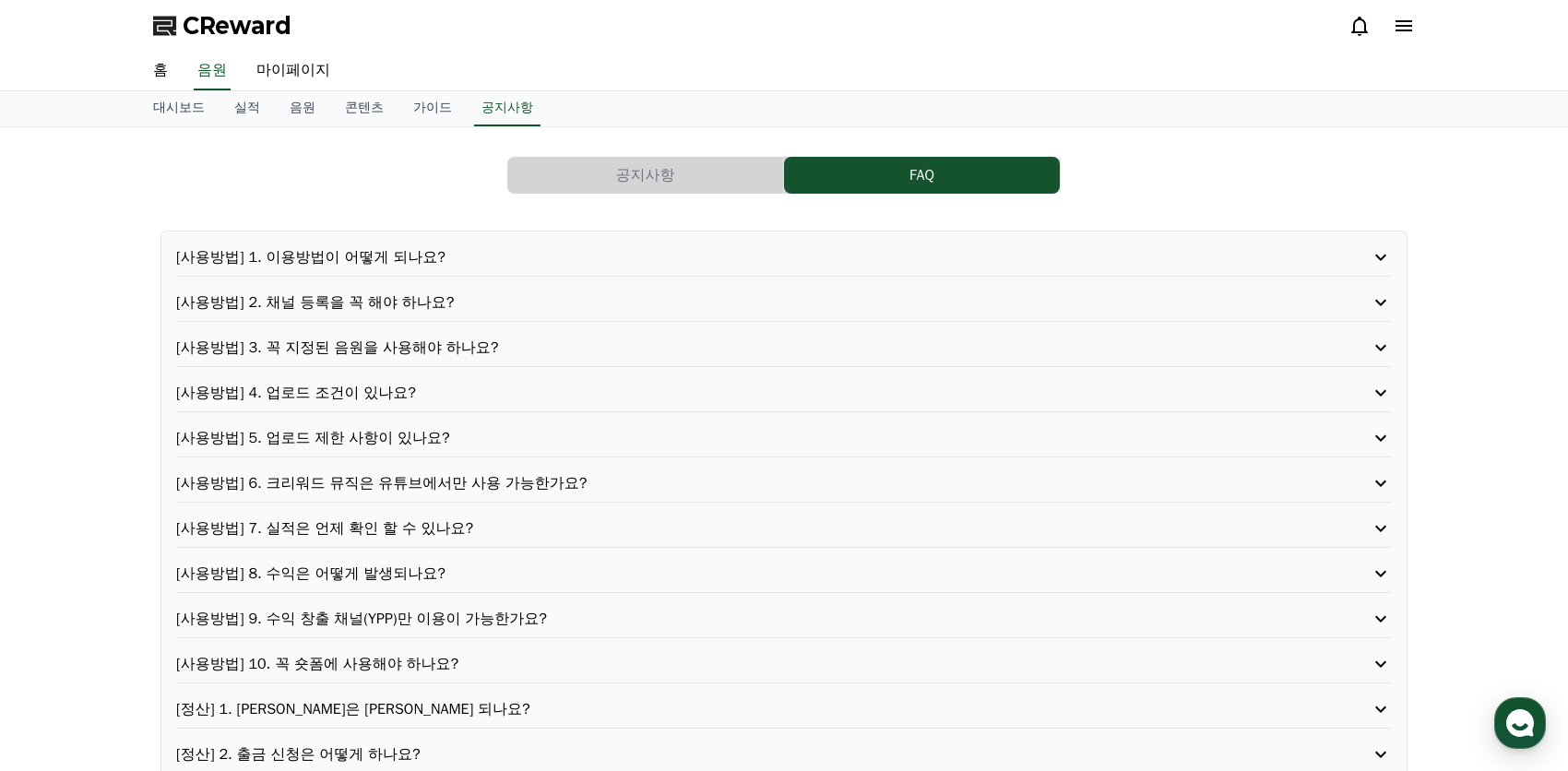 click on "[사용방법] 2. 채널 등록을 꼭 해야 하나요?" at bounding box center [735, 302] 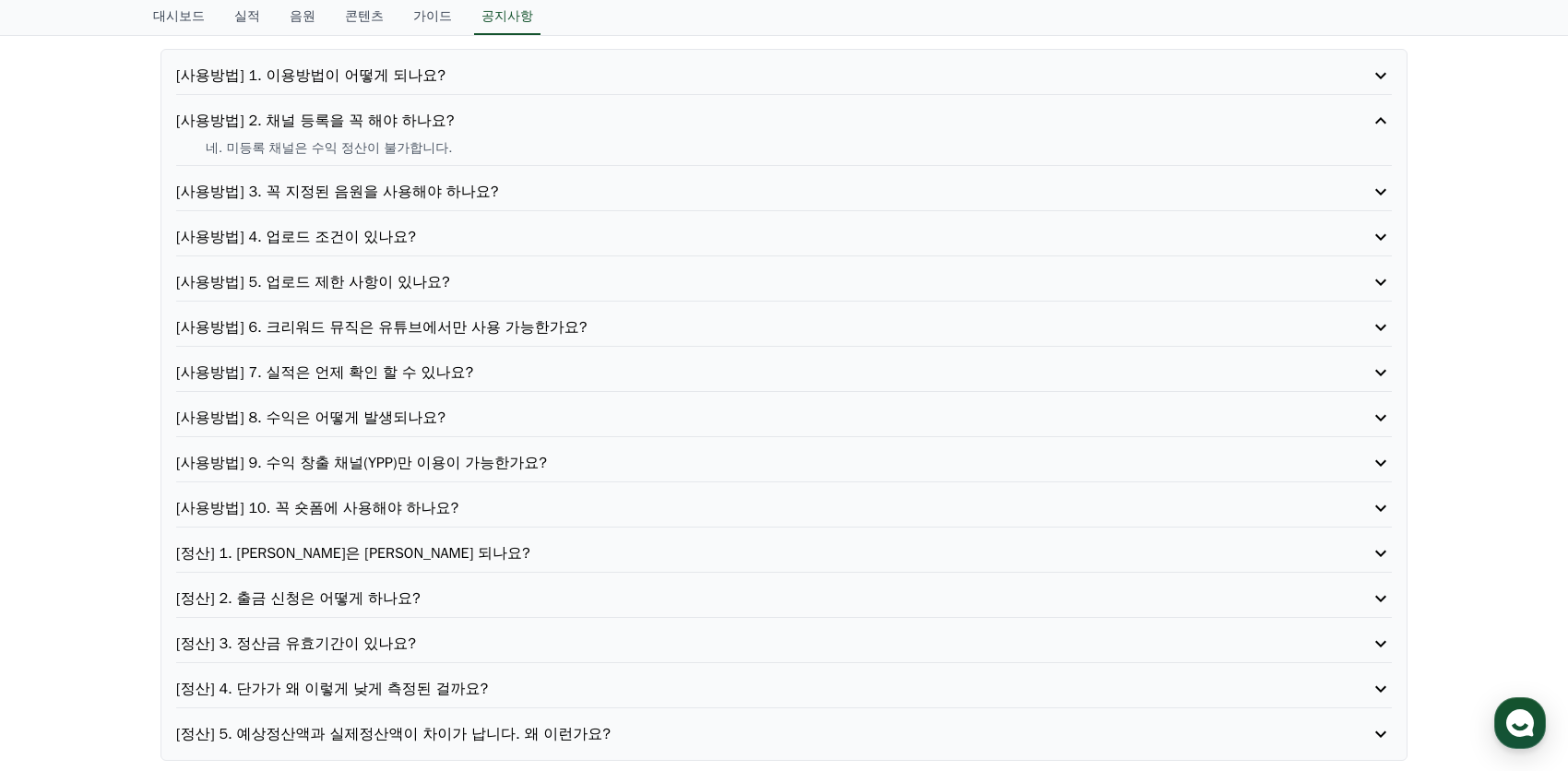scroll, scrollTop: 184, scrollLeft: 0, axis: vertical 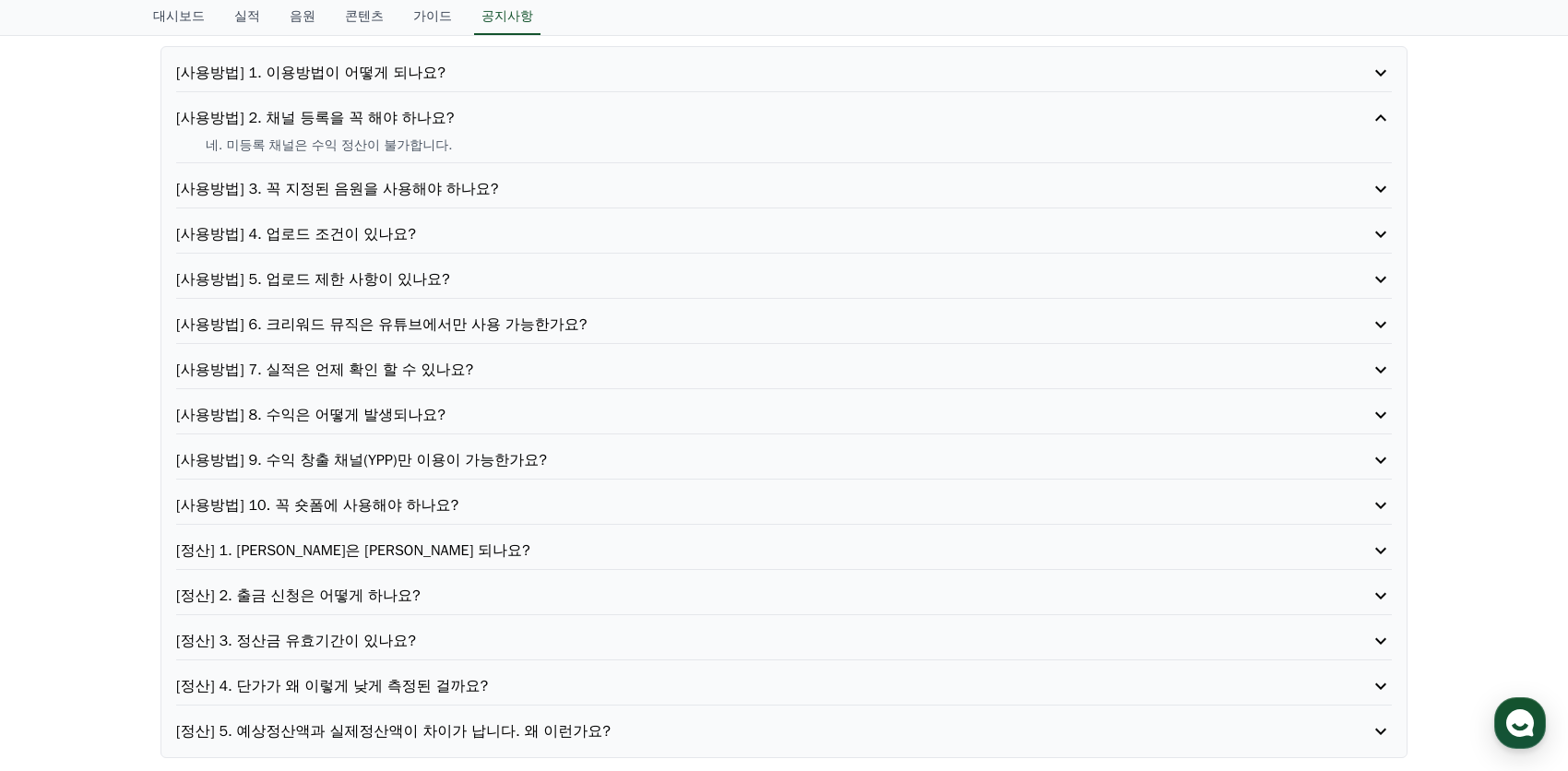 click on "[사용방법] 1. 이용방법이 어떻게 되나요?" at bounding box center [735, 73] 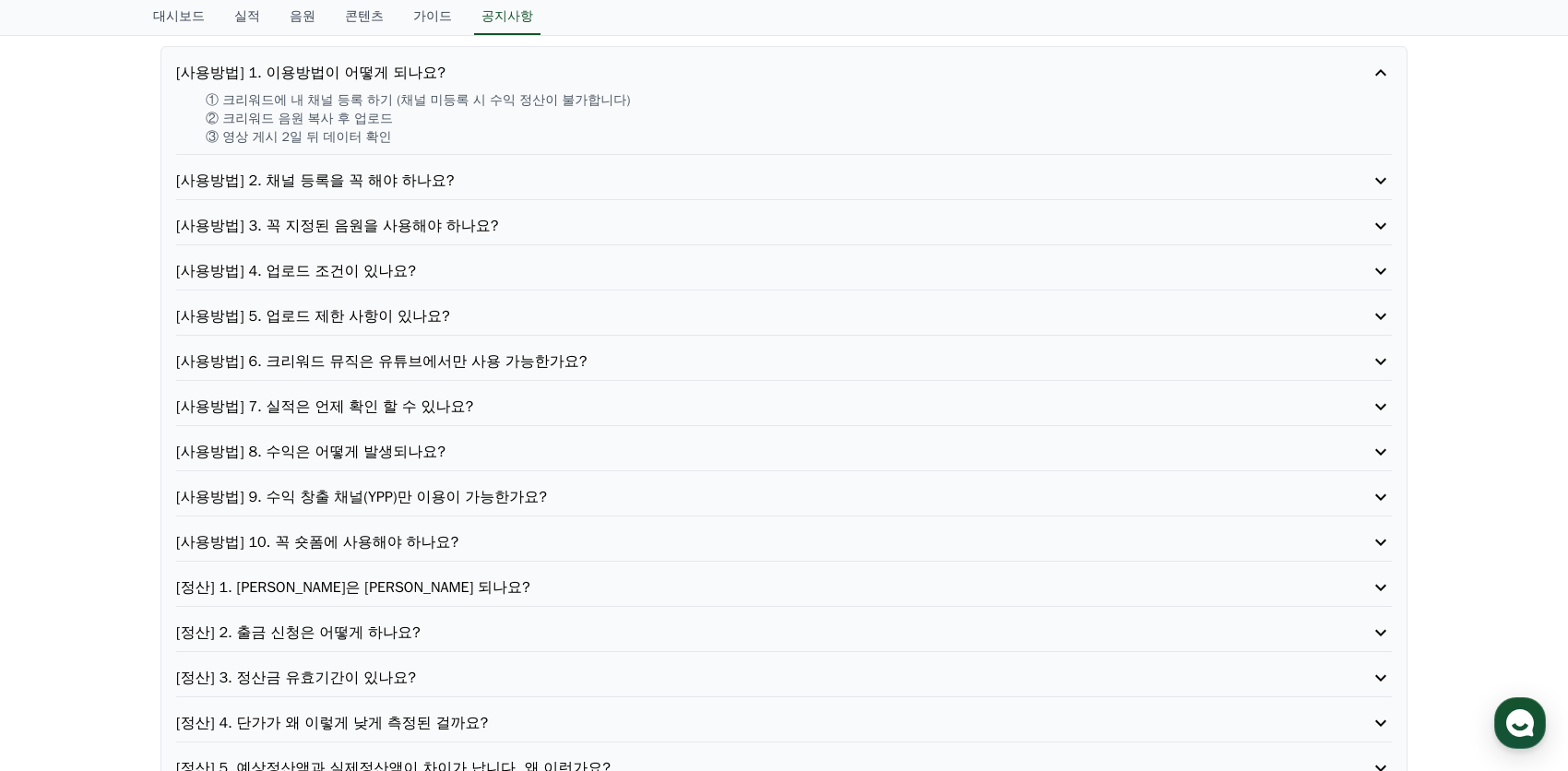 click on "[사용방법] 2. 채널 등록을 꼭 해야 하나요?" at bounding box center [735, 181] 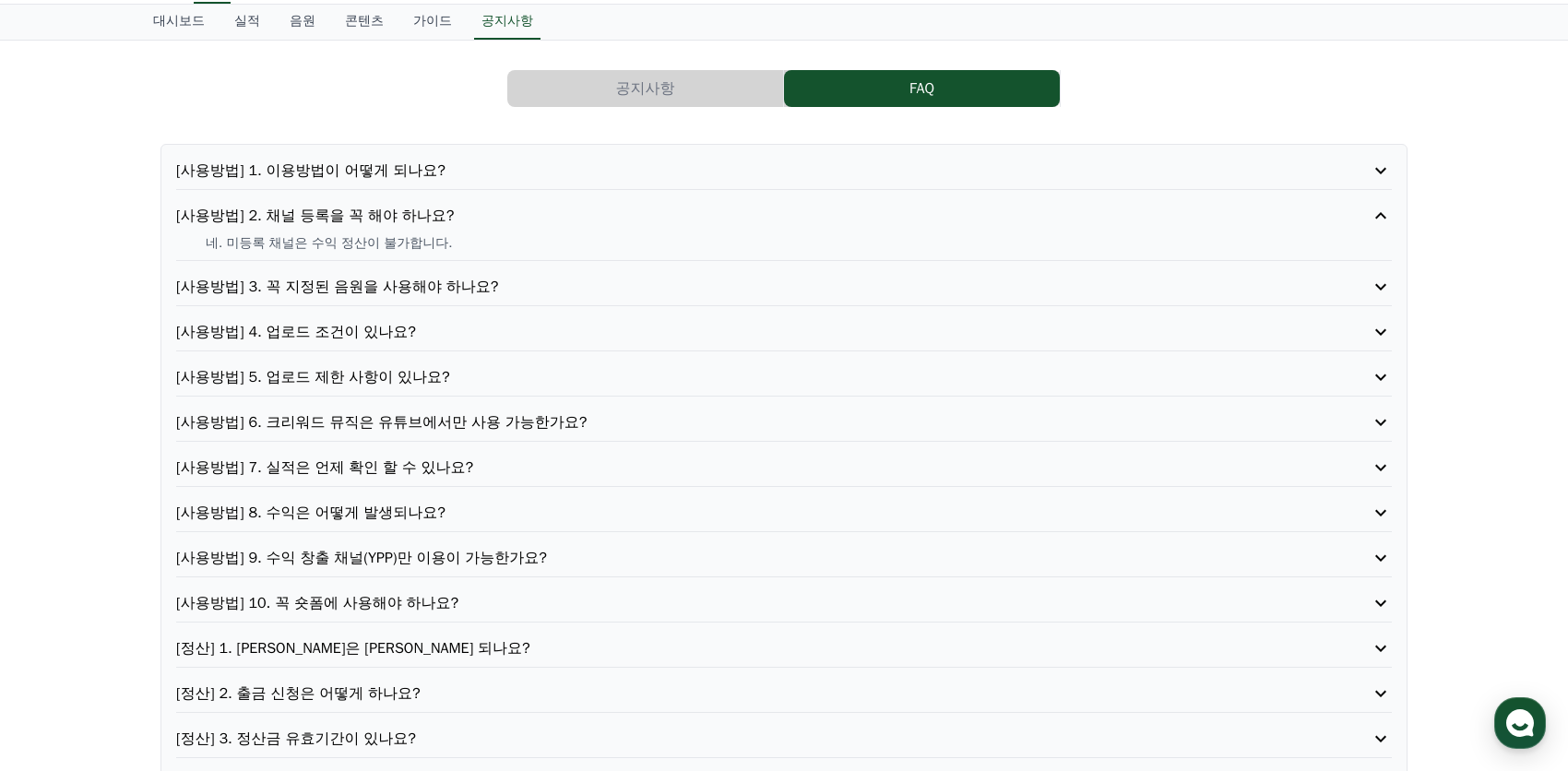 scroll, scrollTop: 92, scrollLeft: 0, axis: vertical 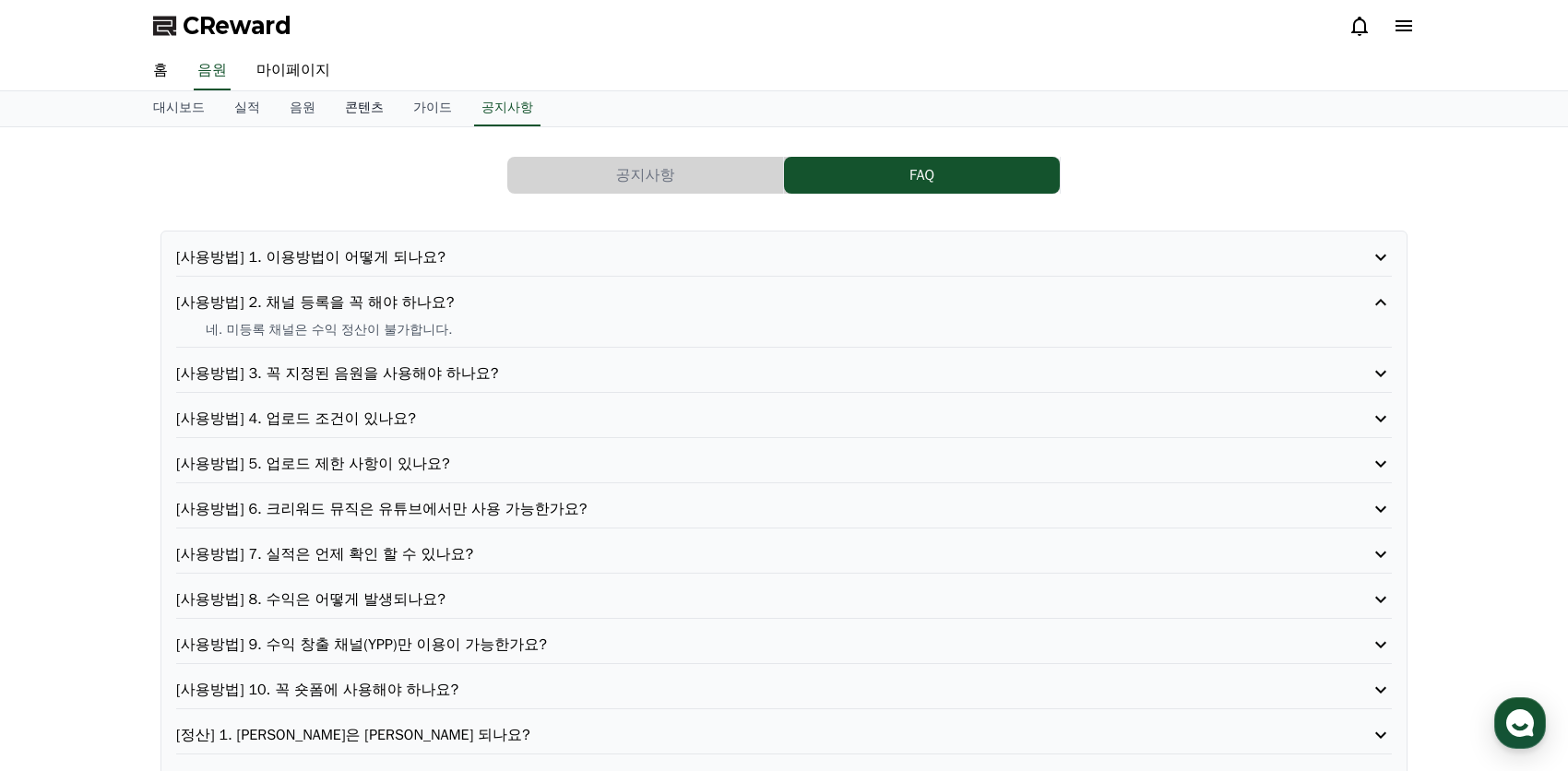 click on "콘텐츠" at bounding box center [364, 109] 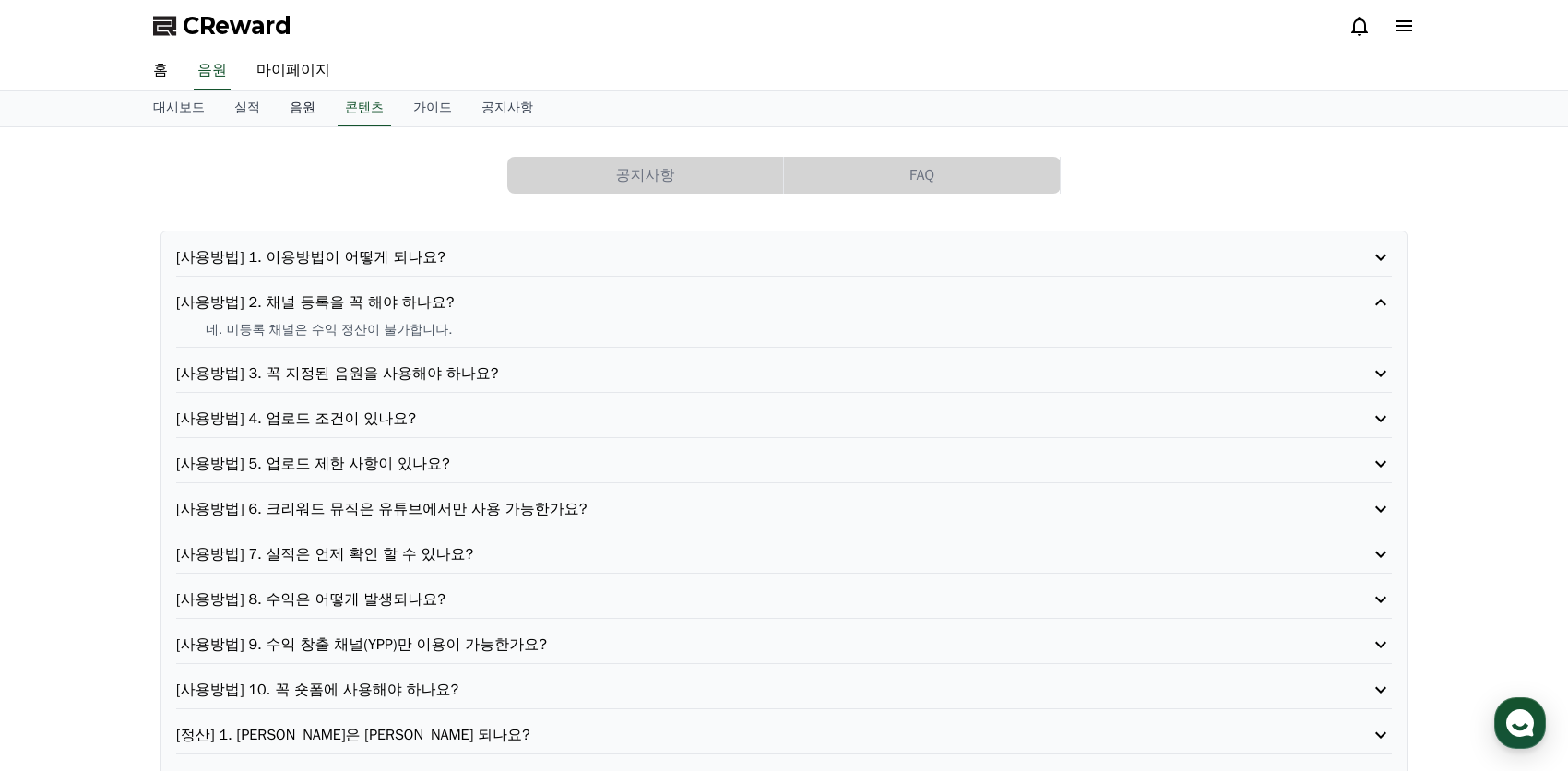 click on "음원" at bounding box center (303, 109) 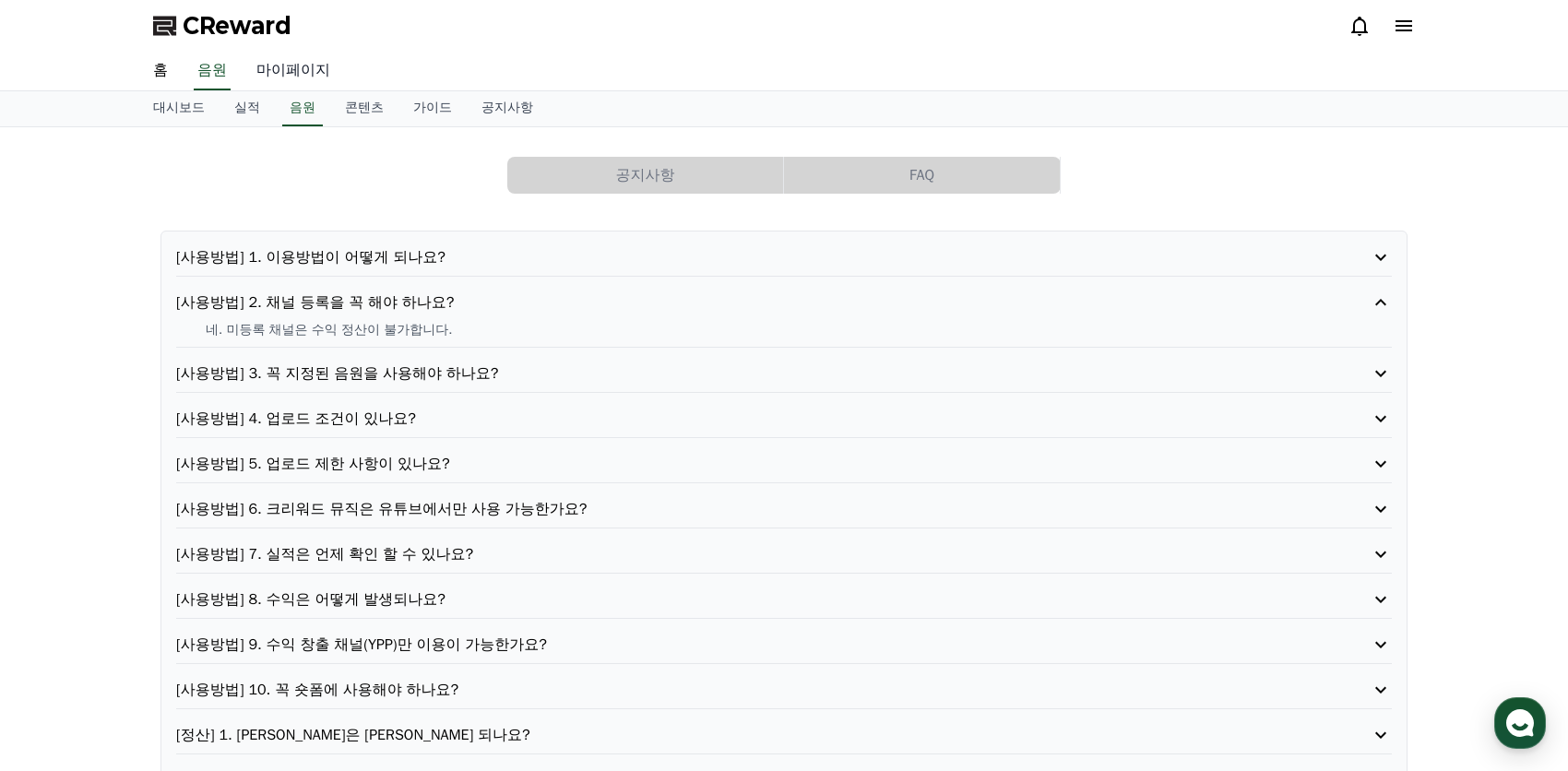 click on "마이페이지" at bounding box center [293, 71] 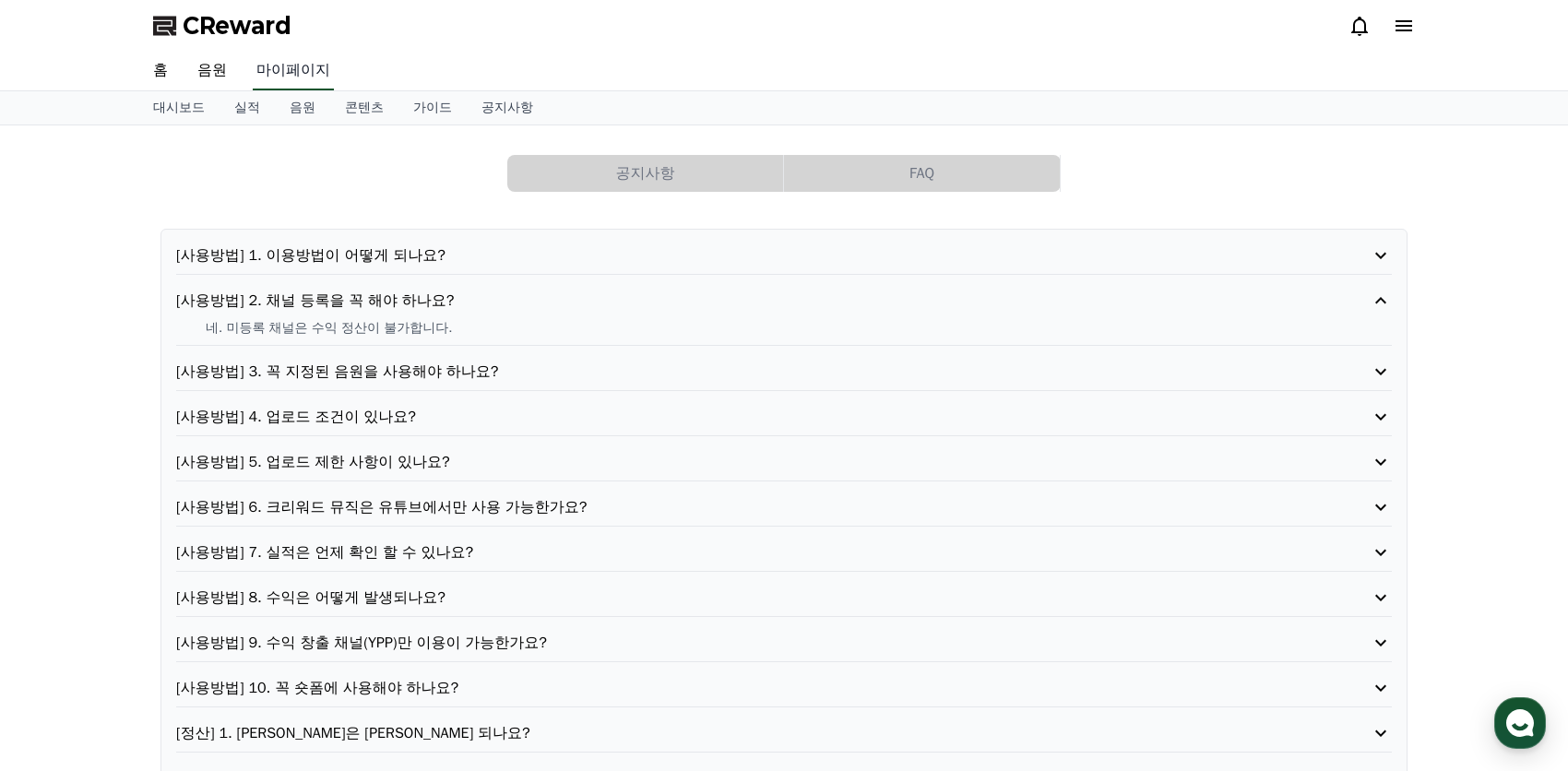 select on "**********" 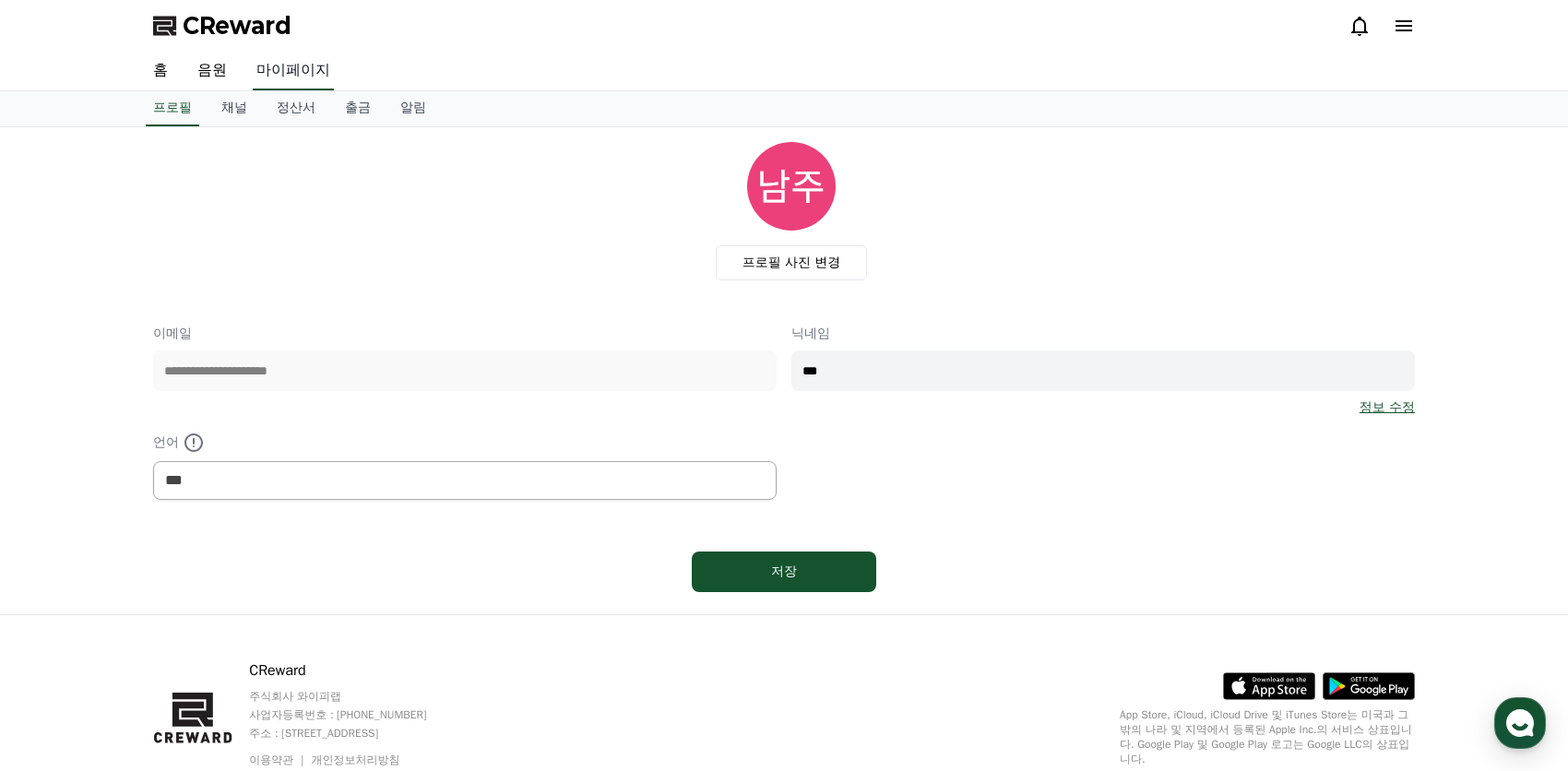 click on "채널" at bounding box center [234, 109] 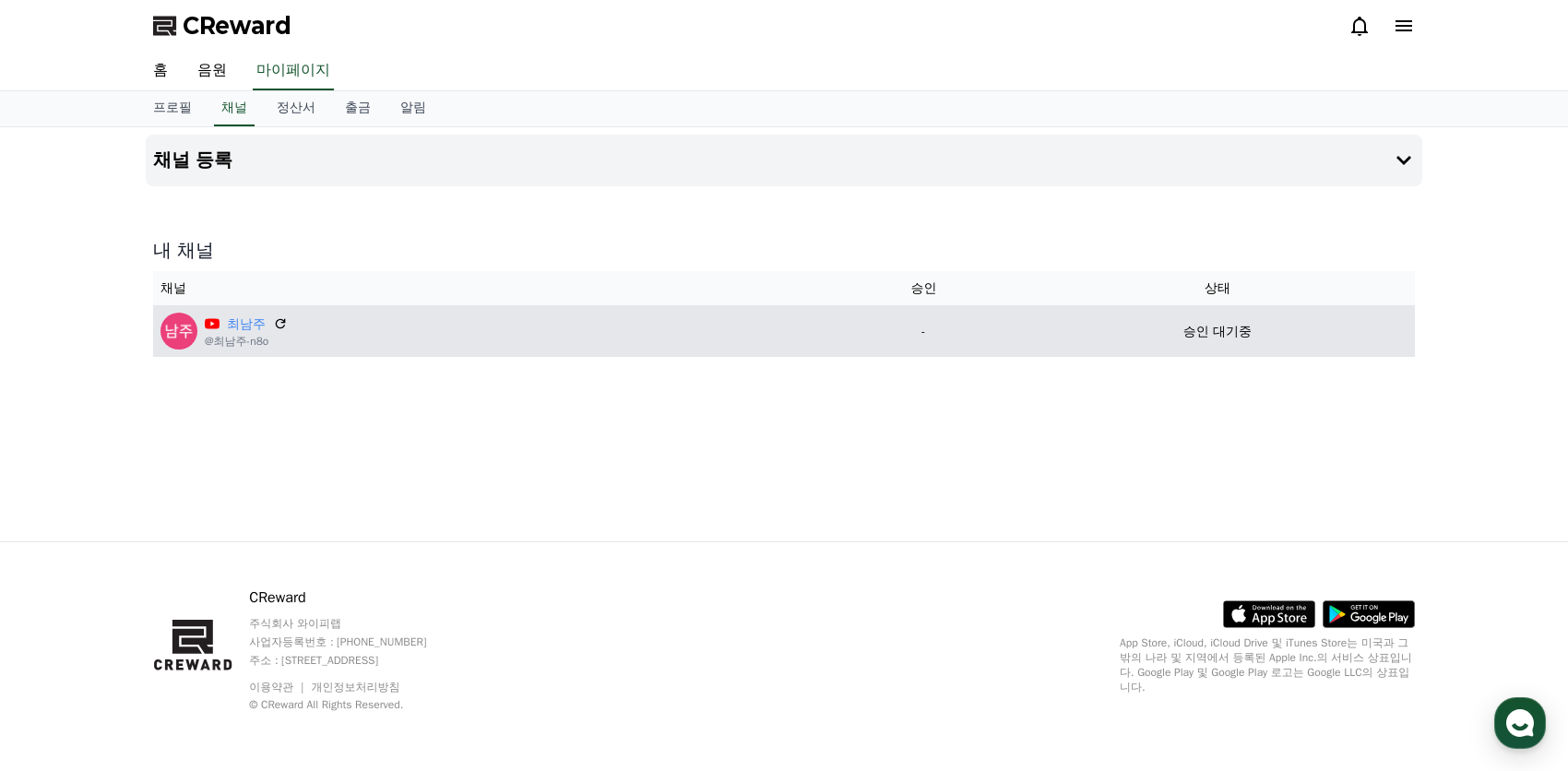 click on "최남주     @최남주-n8o" at bounding box center [490, 331] 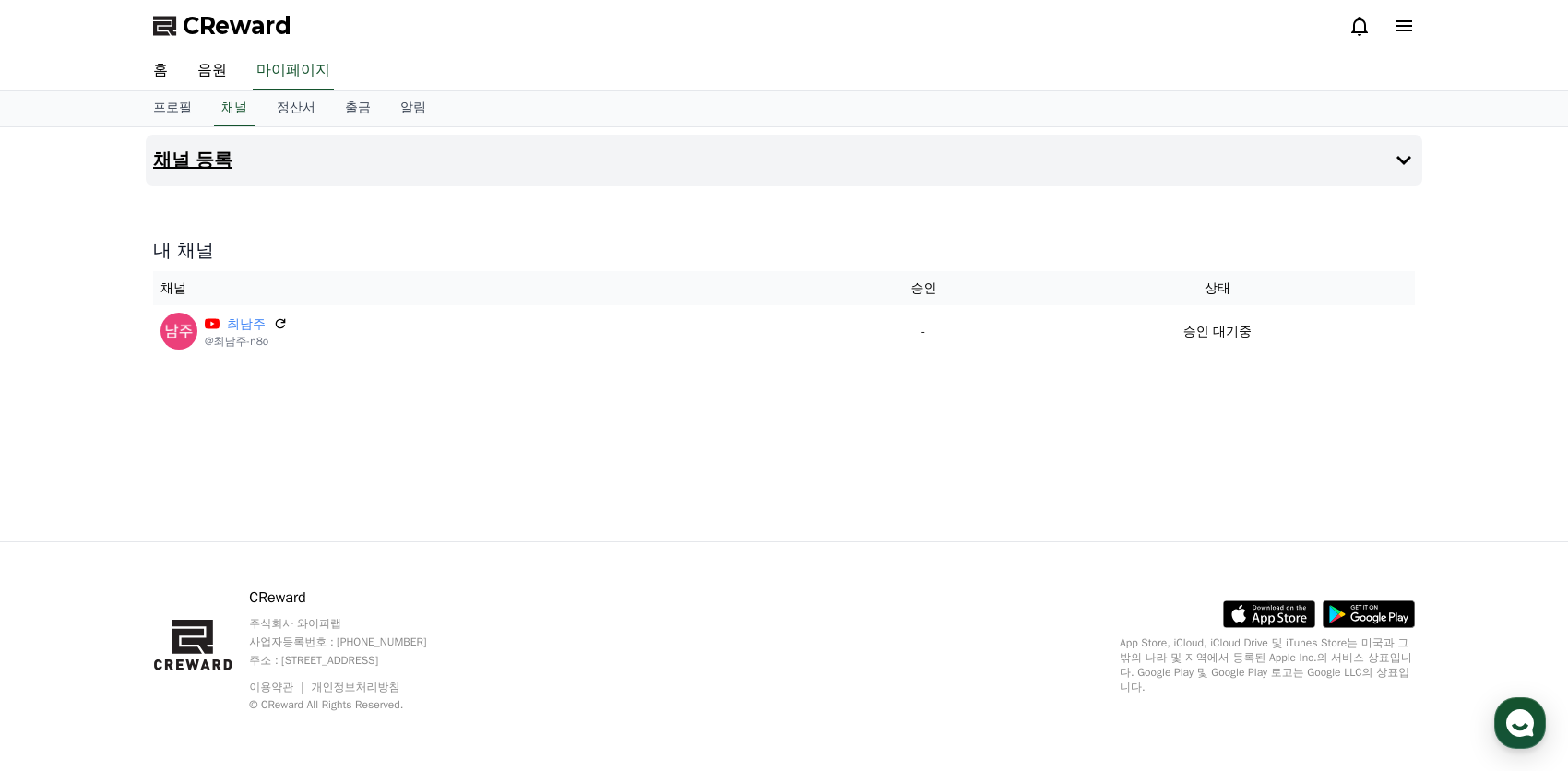 click on "채널 등록" at bounding box center [784, 160] 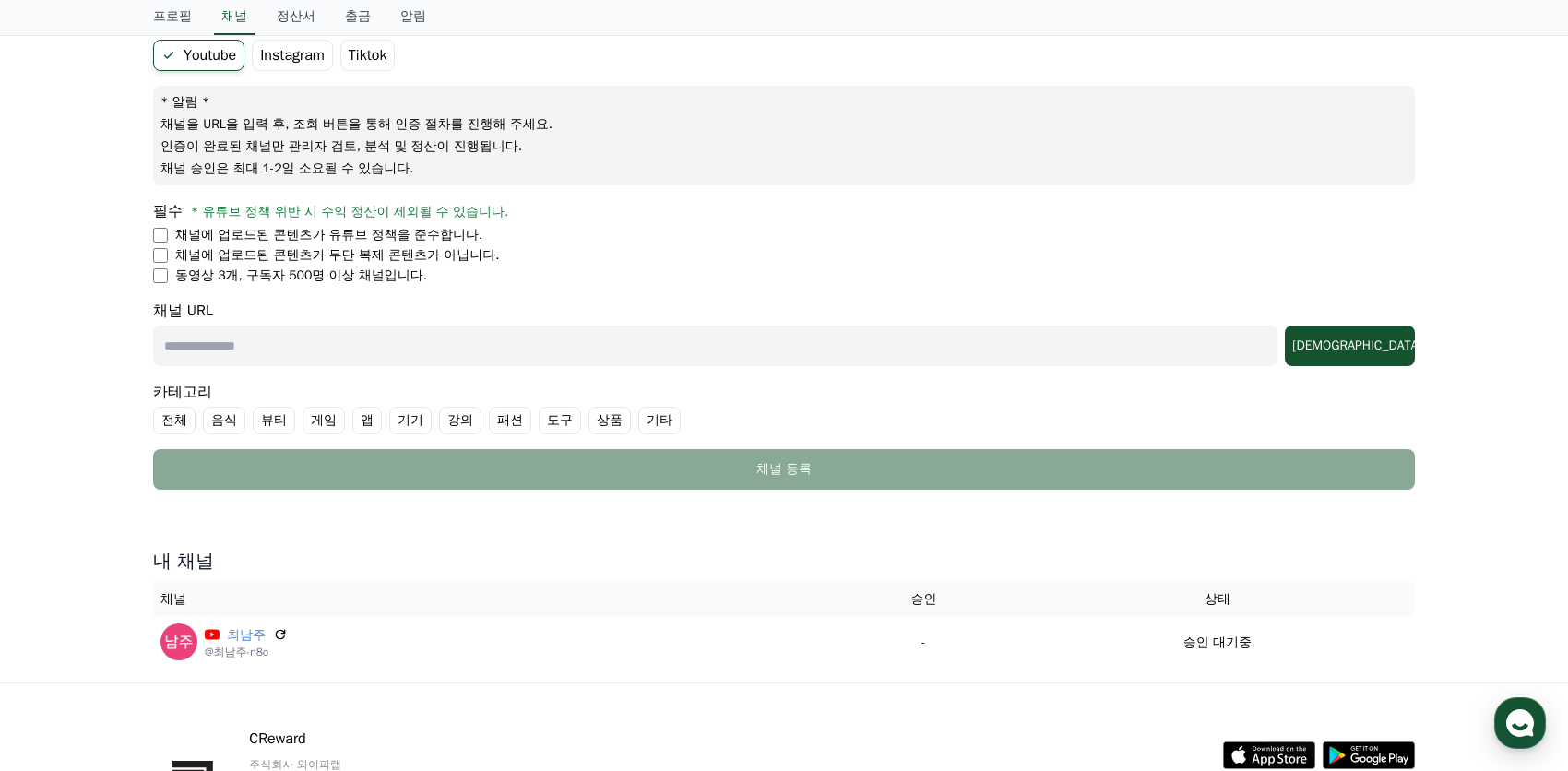 scroll, scrollTop: 184, scrollLeft: 0, axis: vertical 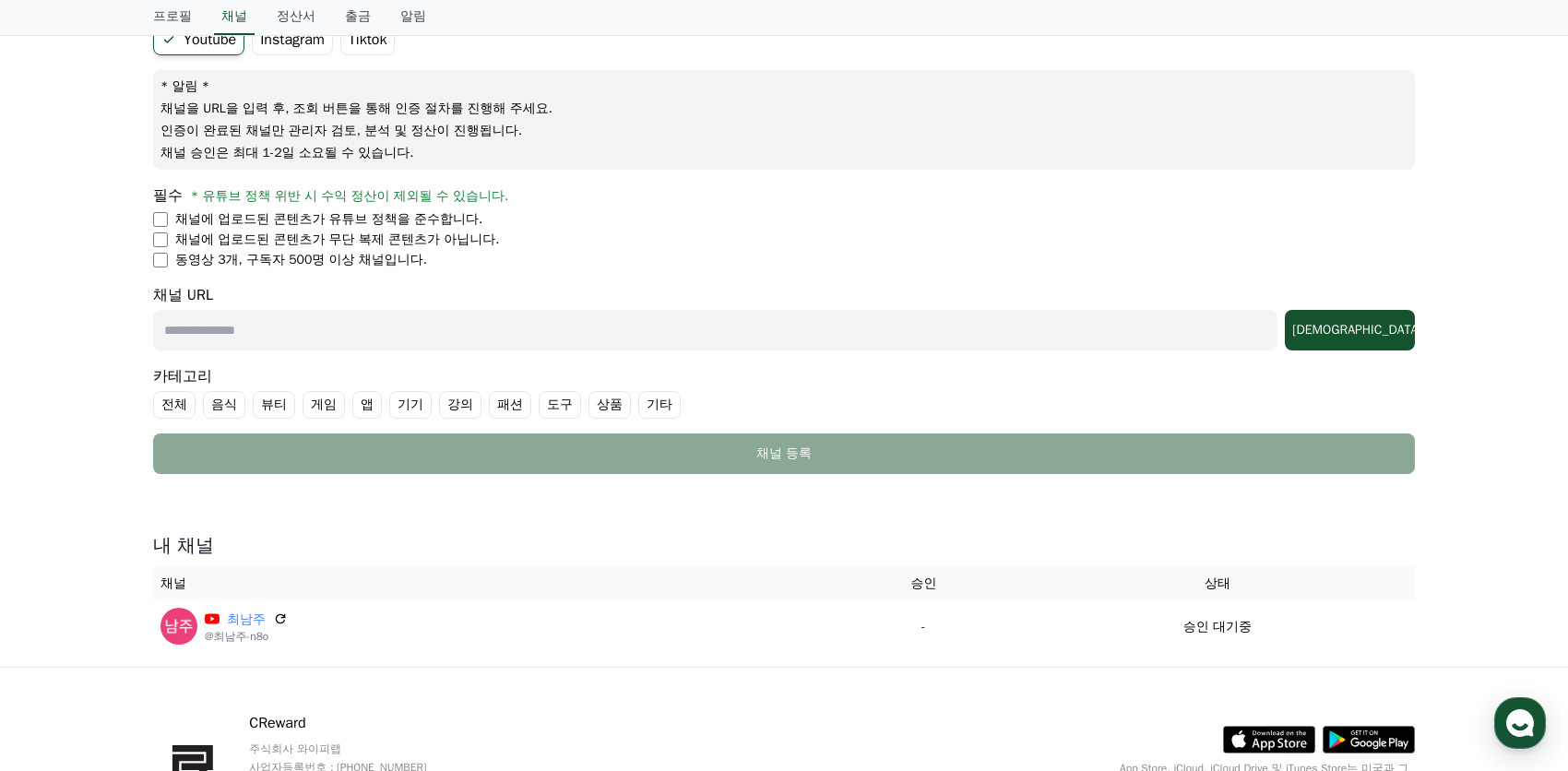 click at bounding box center [715, 330] 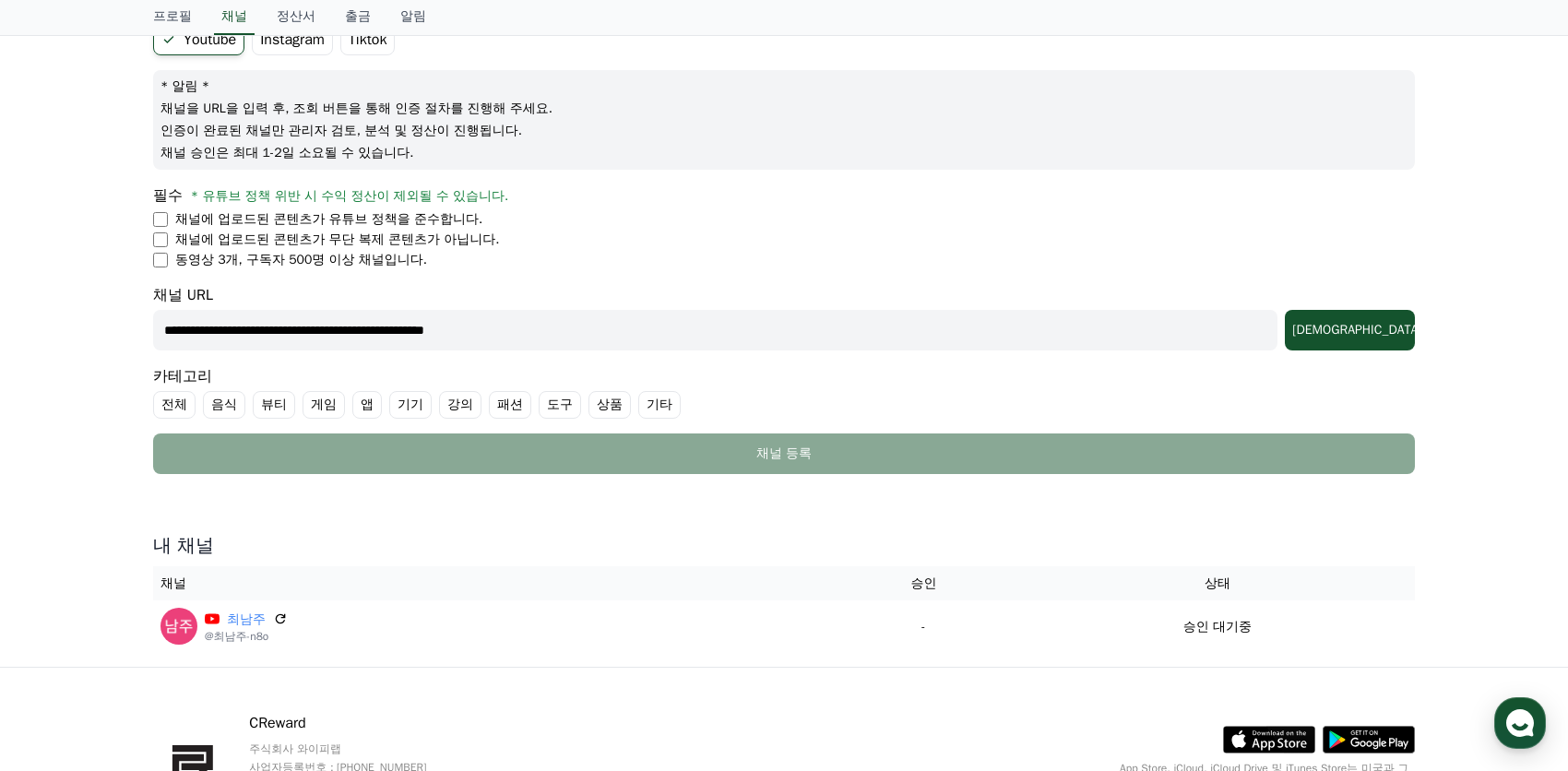 type on "**********" 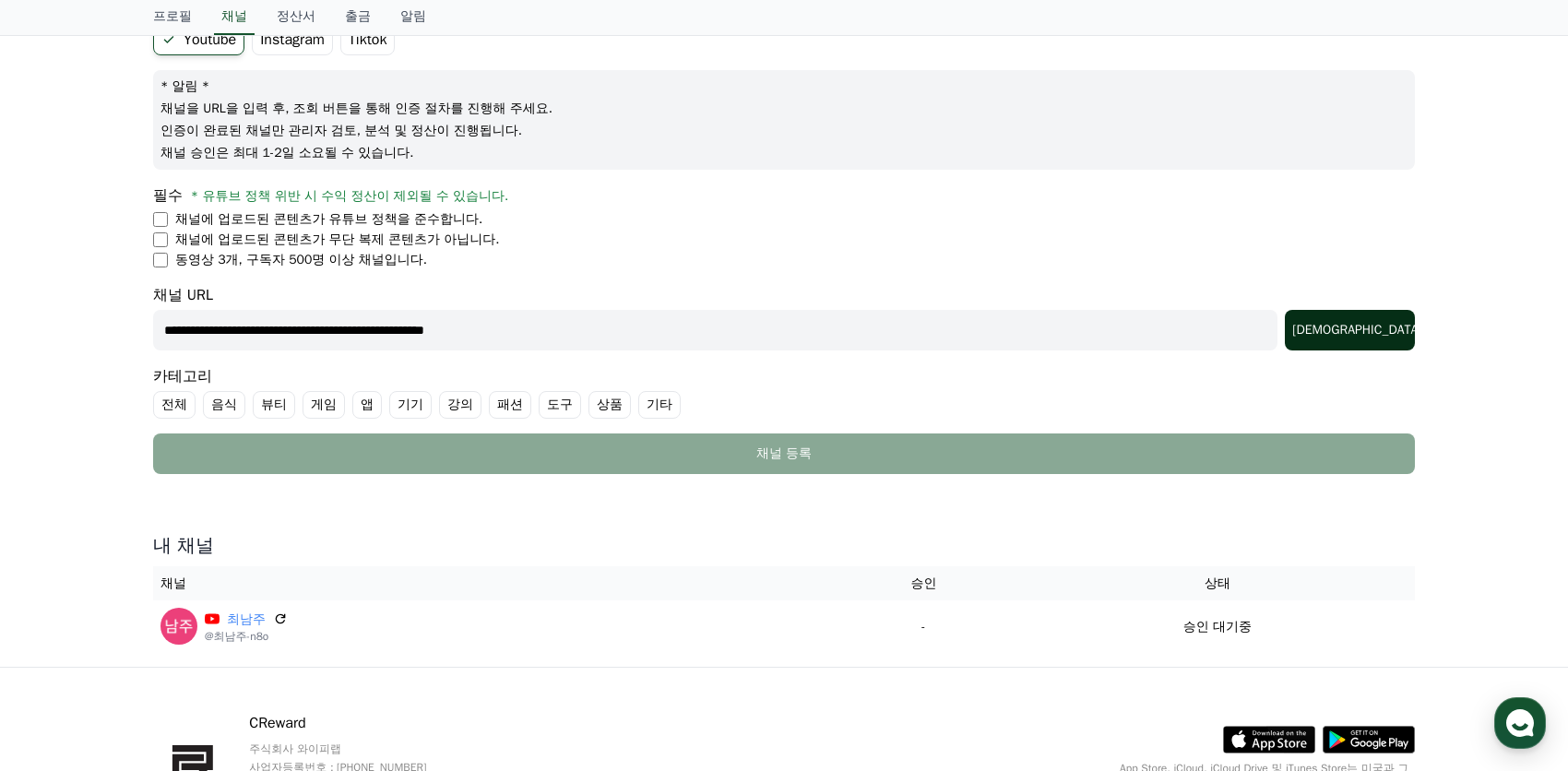 click on "조회" at bounding box center [1349, 330] 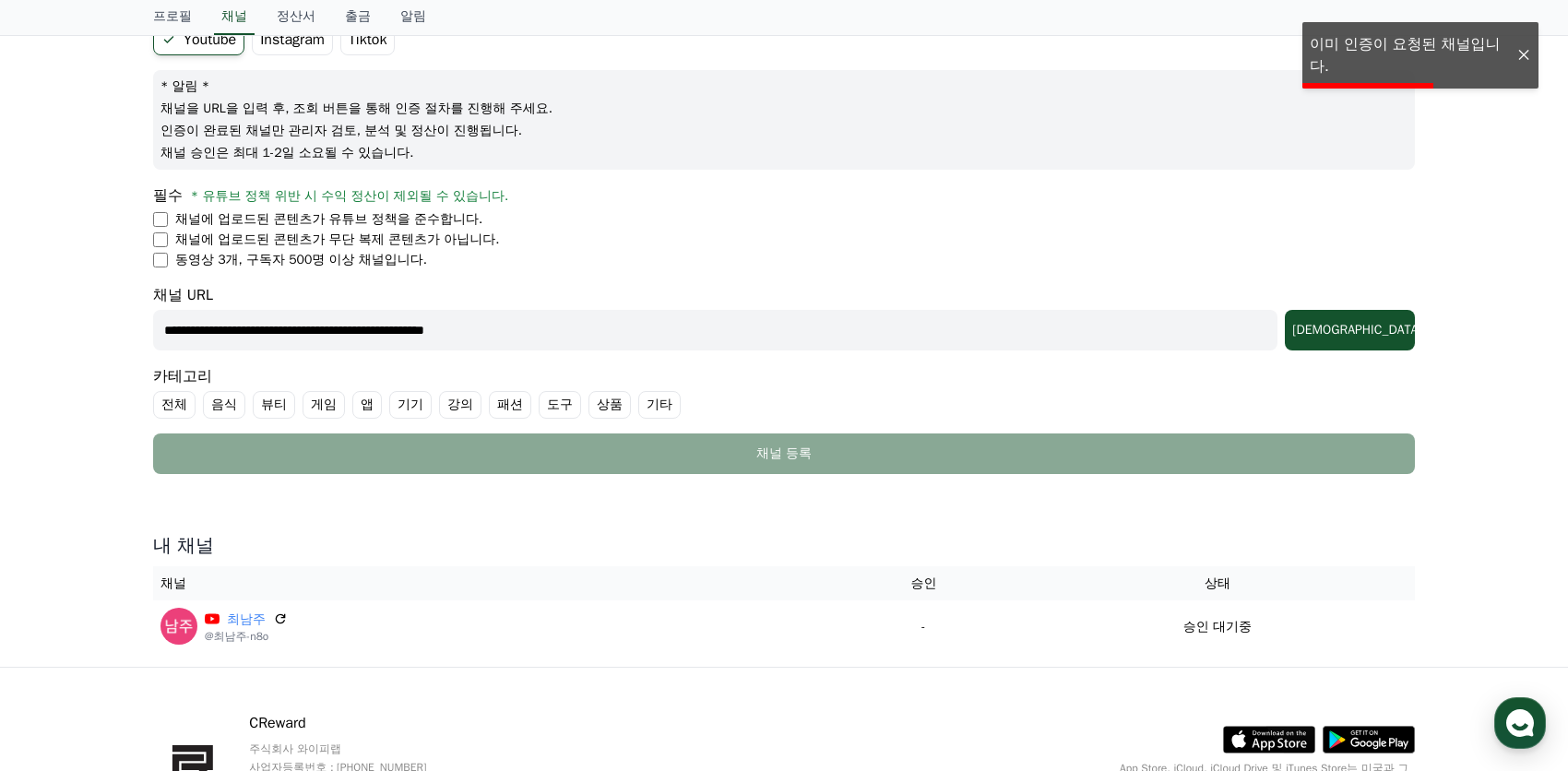 click at bounding box center [1524, 55] 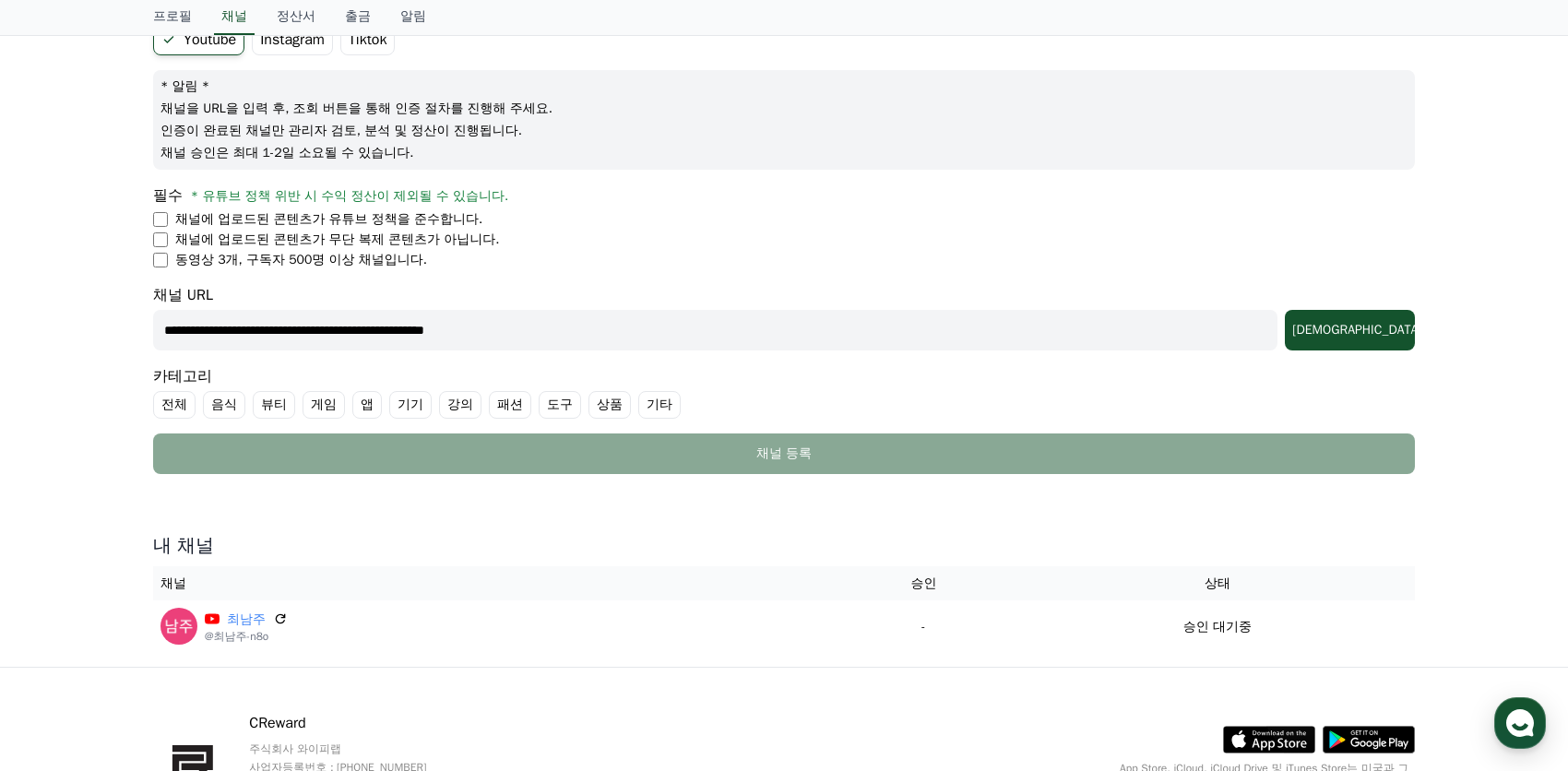 click on "**********" at bounding box center (784, 249) 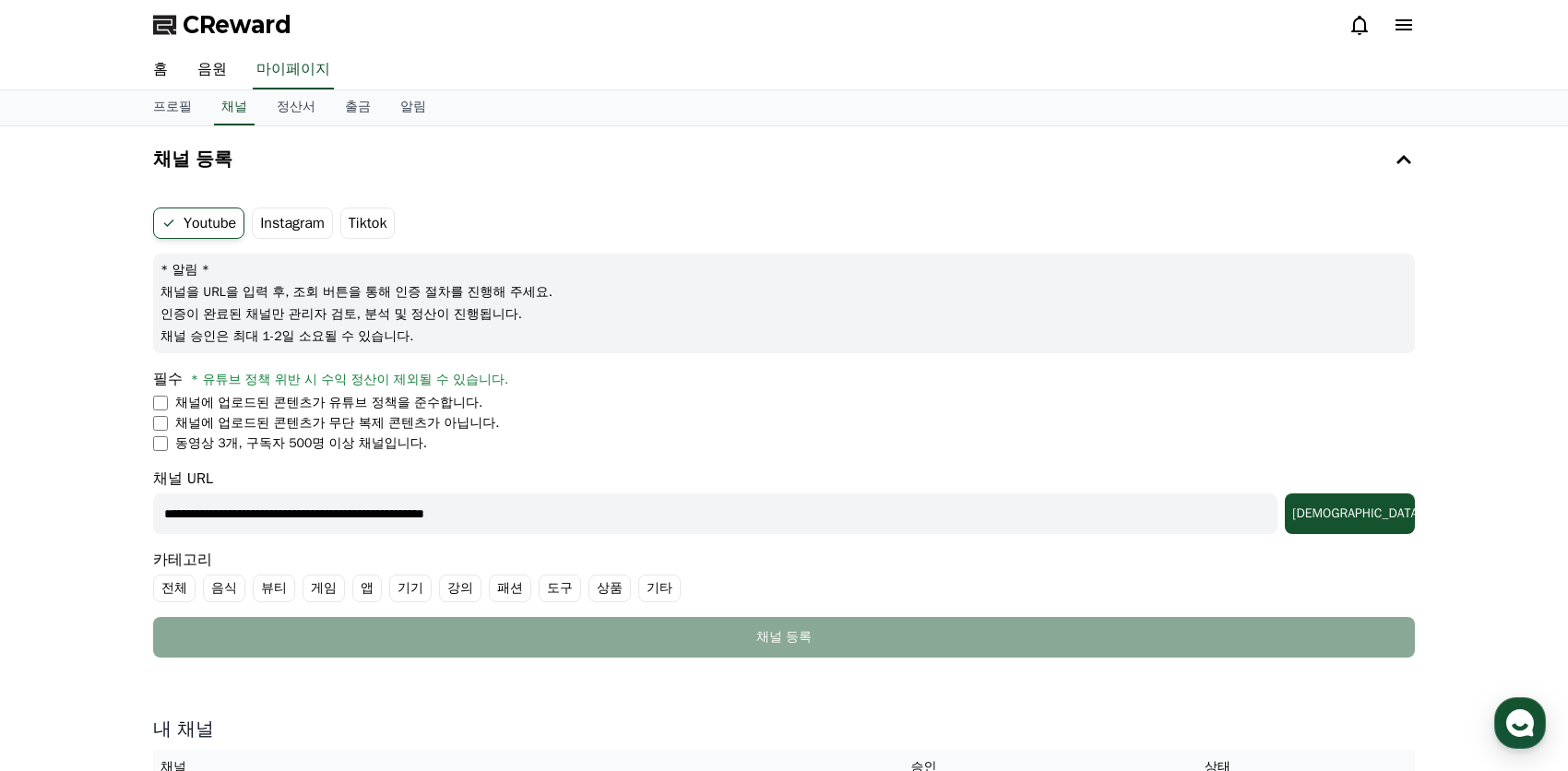 scroll, scrollTop: 0, scrollLeft: 0, axis: both 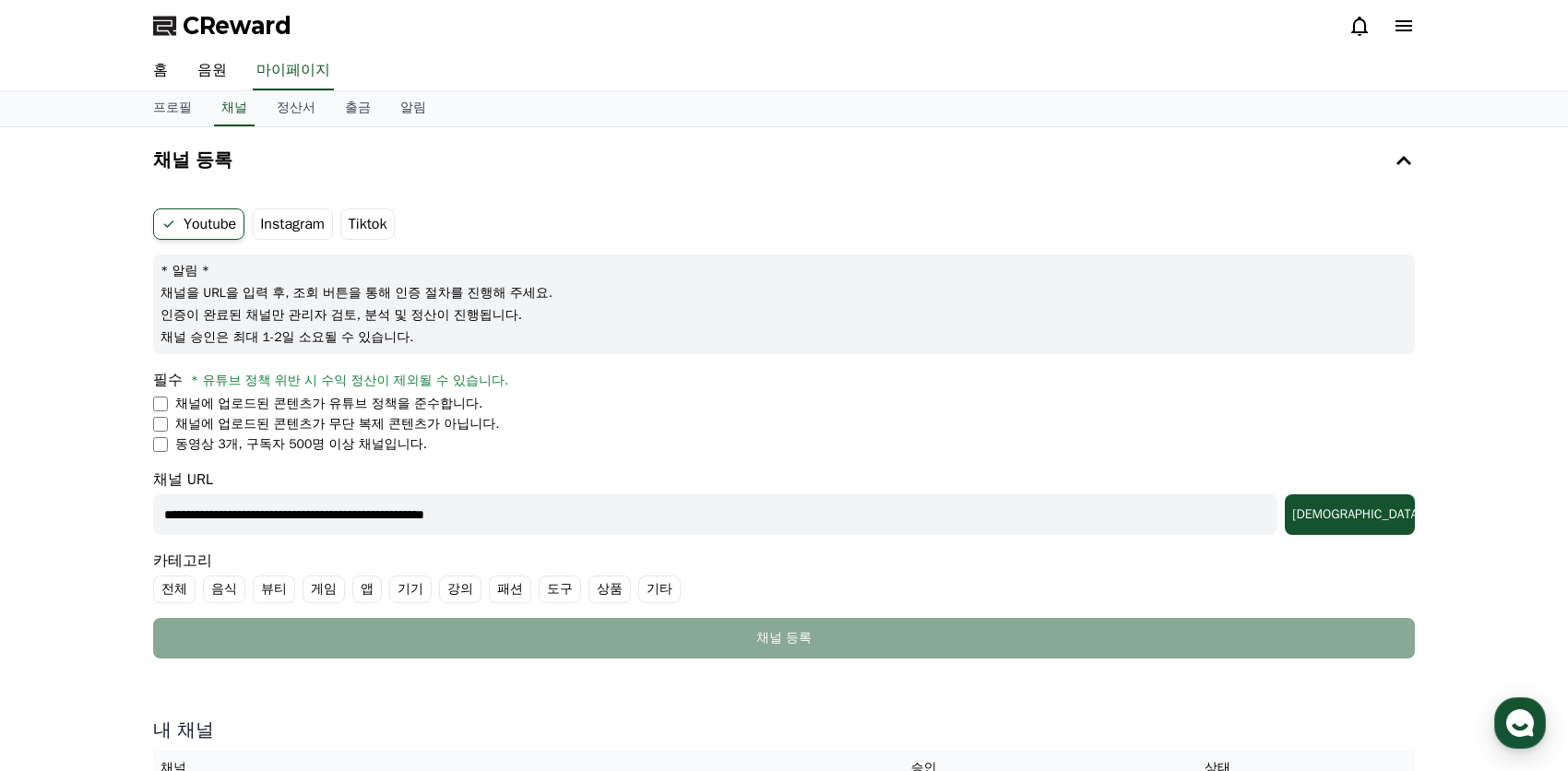 click 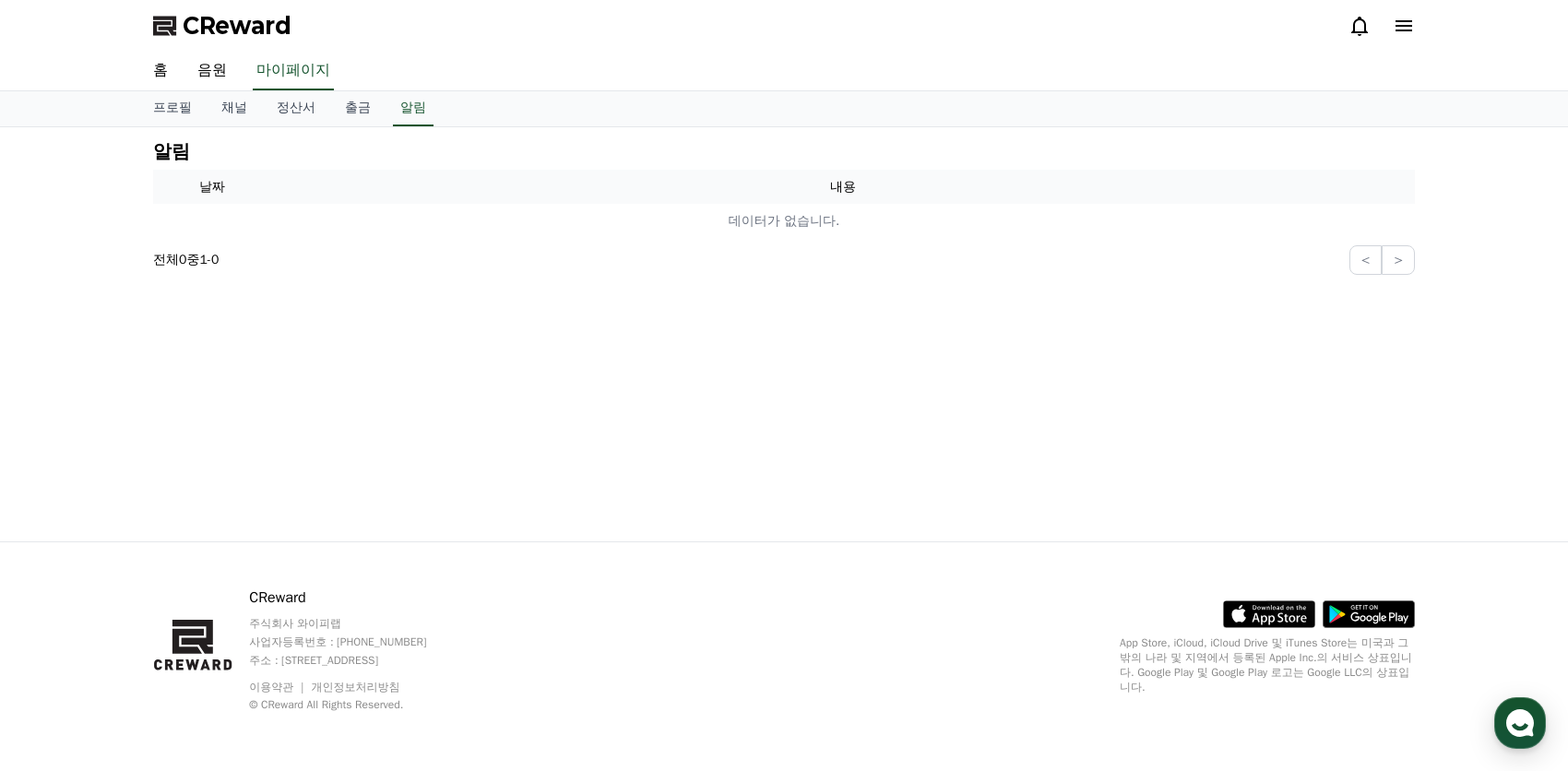 click on "CReward" at bounding box center [784, 26] 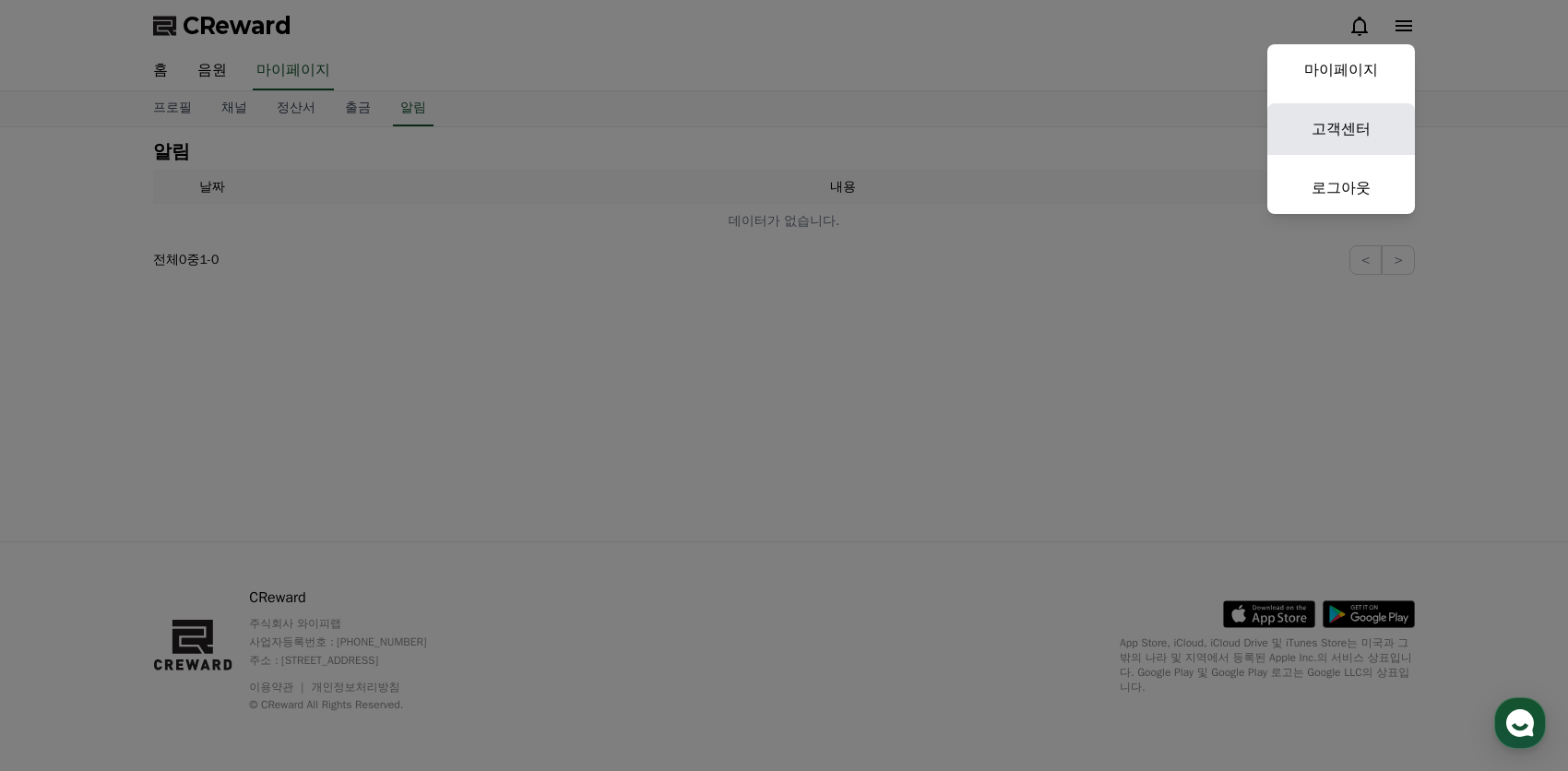 click on "고객센터" at bounding box center (1341, 129) 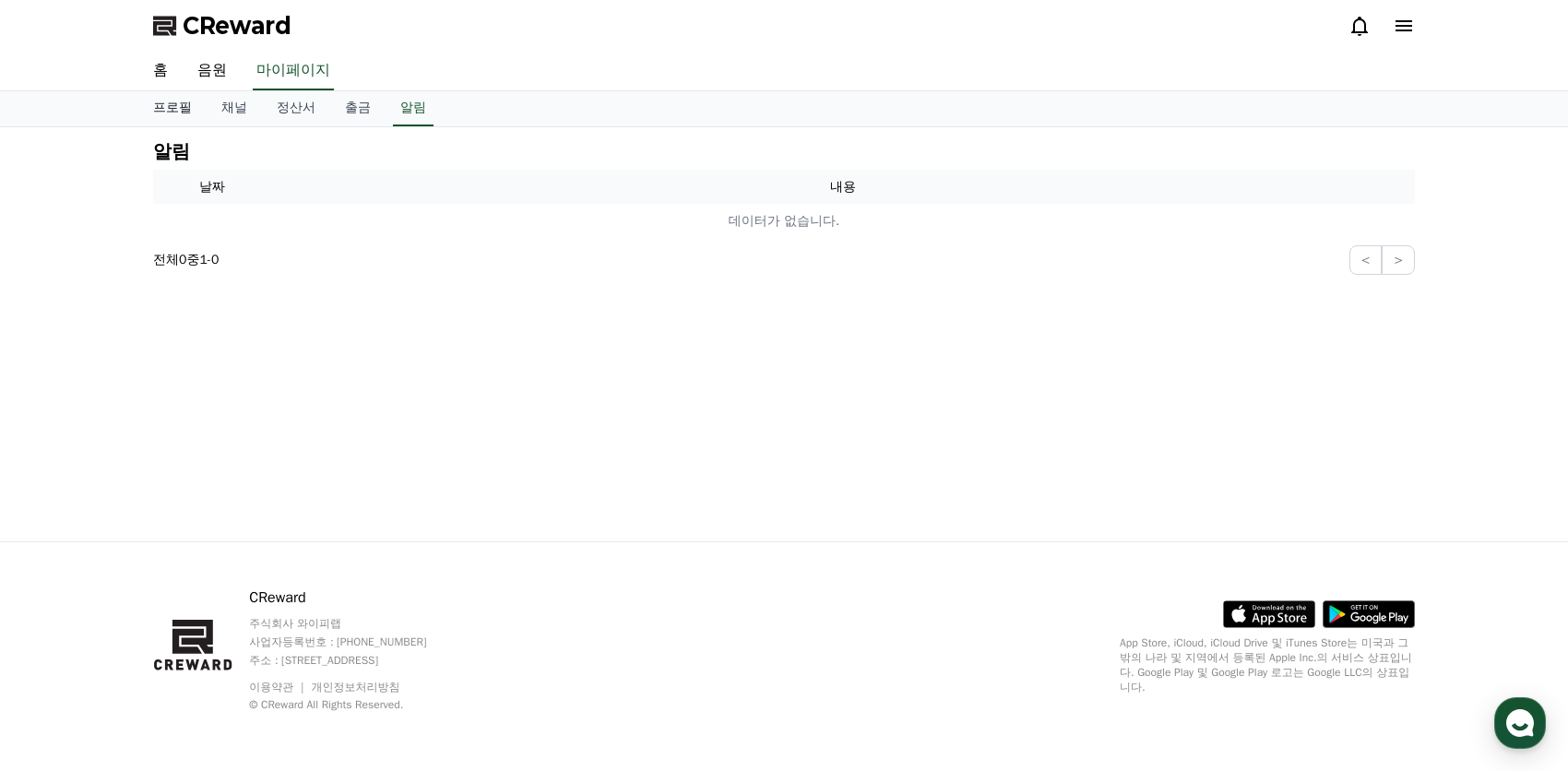 click on "프로필" at bounding box center (172, 109) 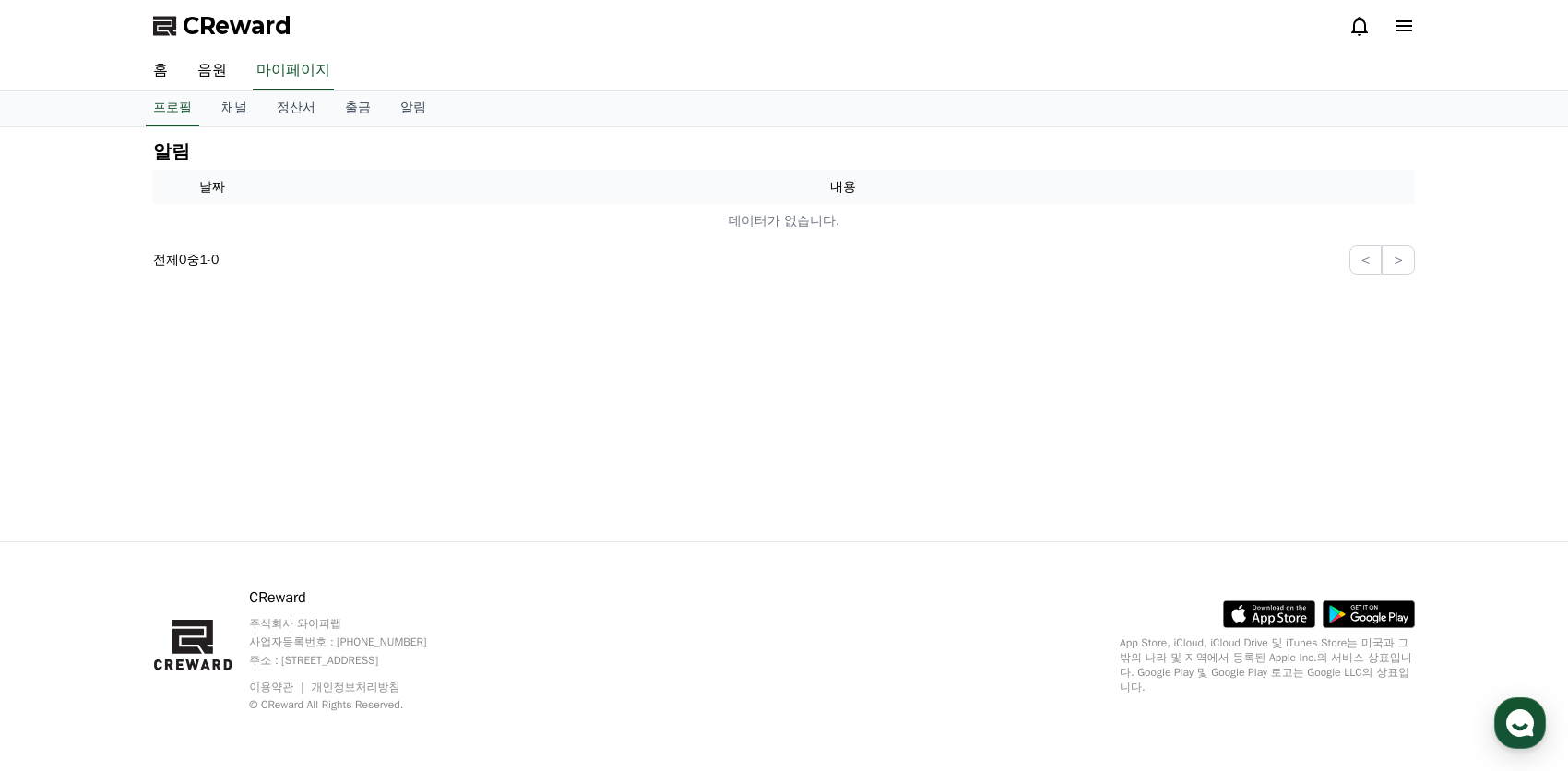 select on "**********" 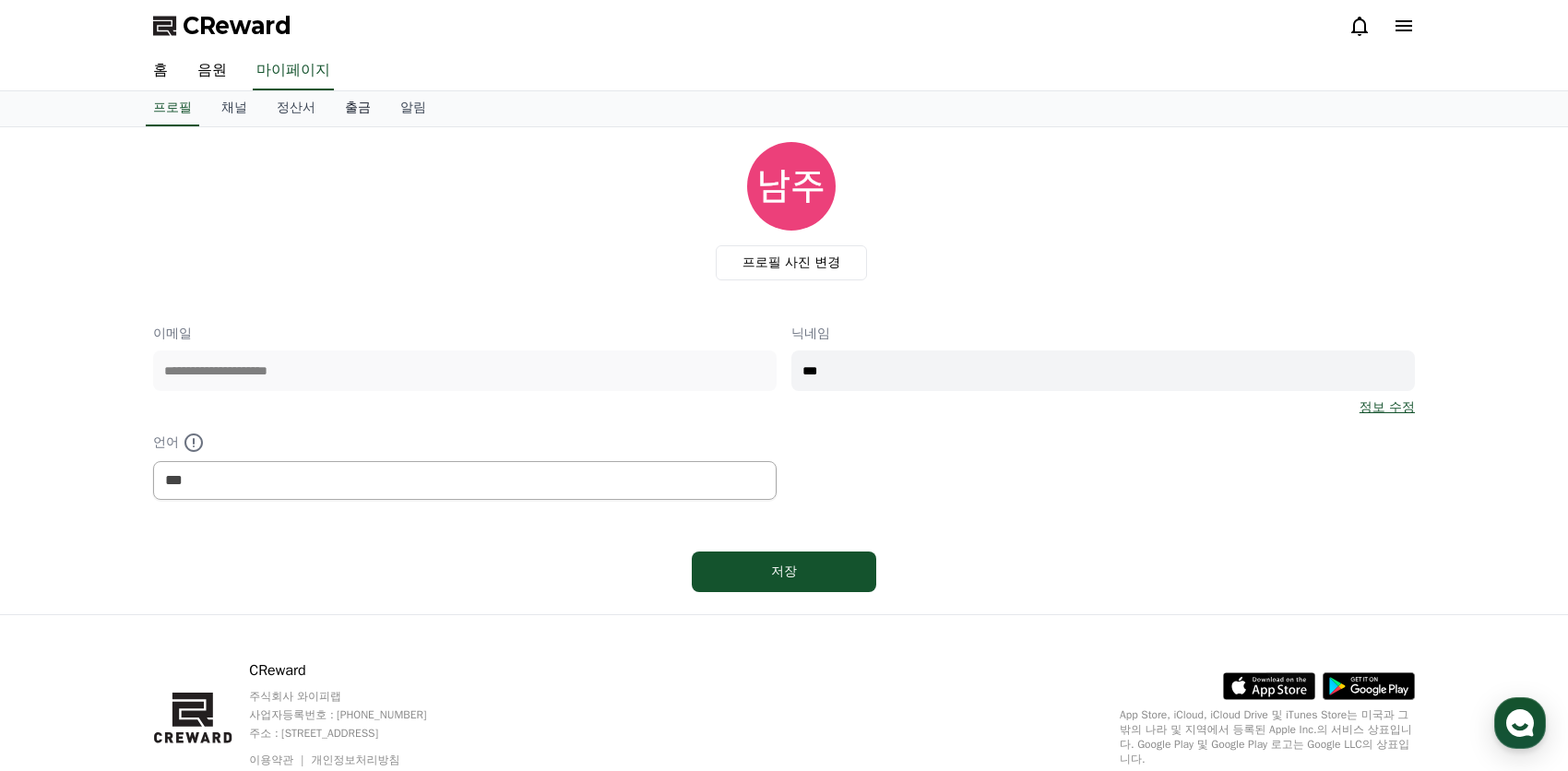 click on "출금" at bounding box center (358, 109) 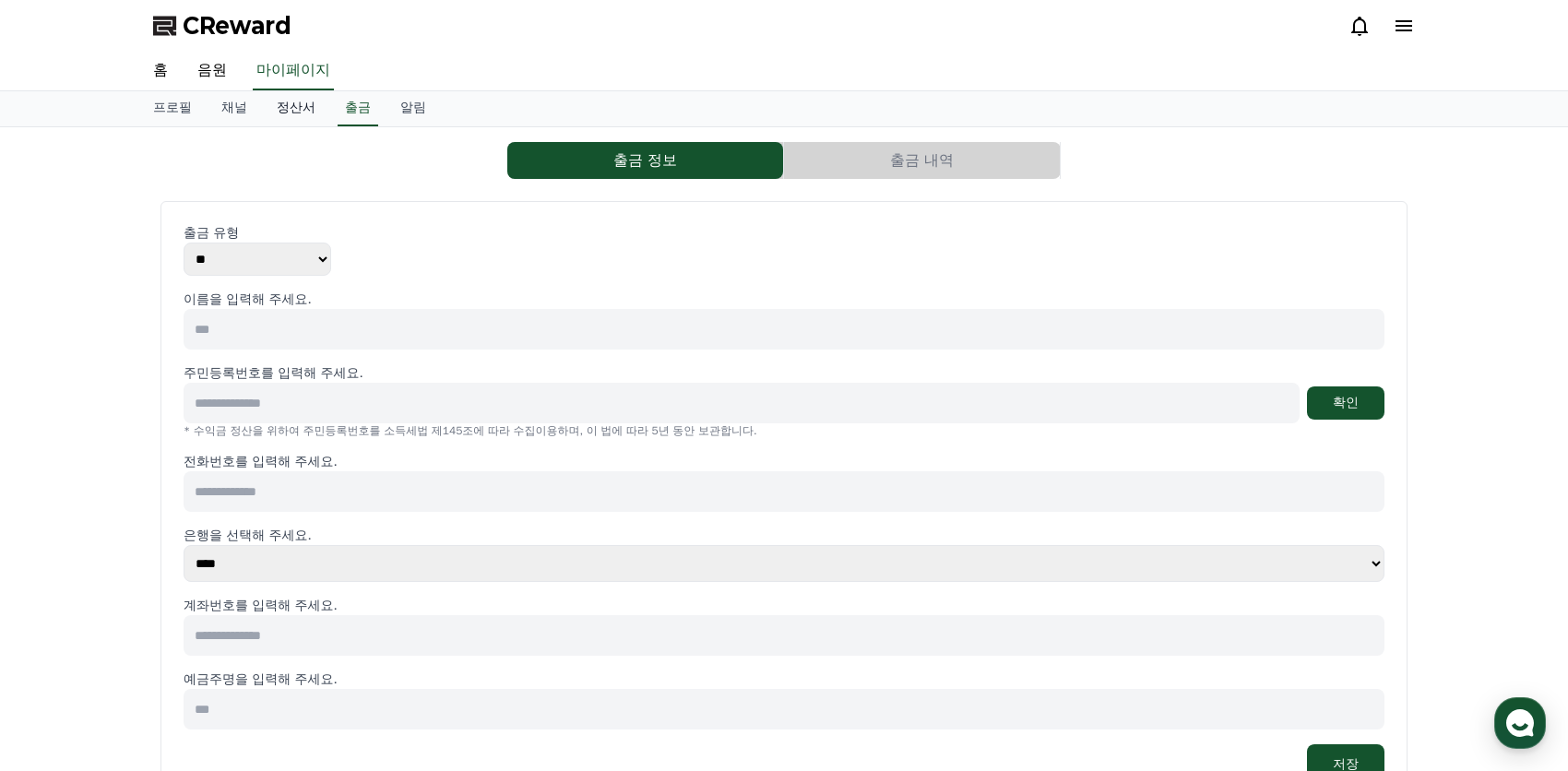 click on "정산서" at bounding box center (296, 109) 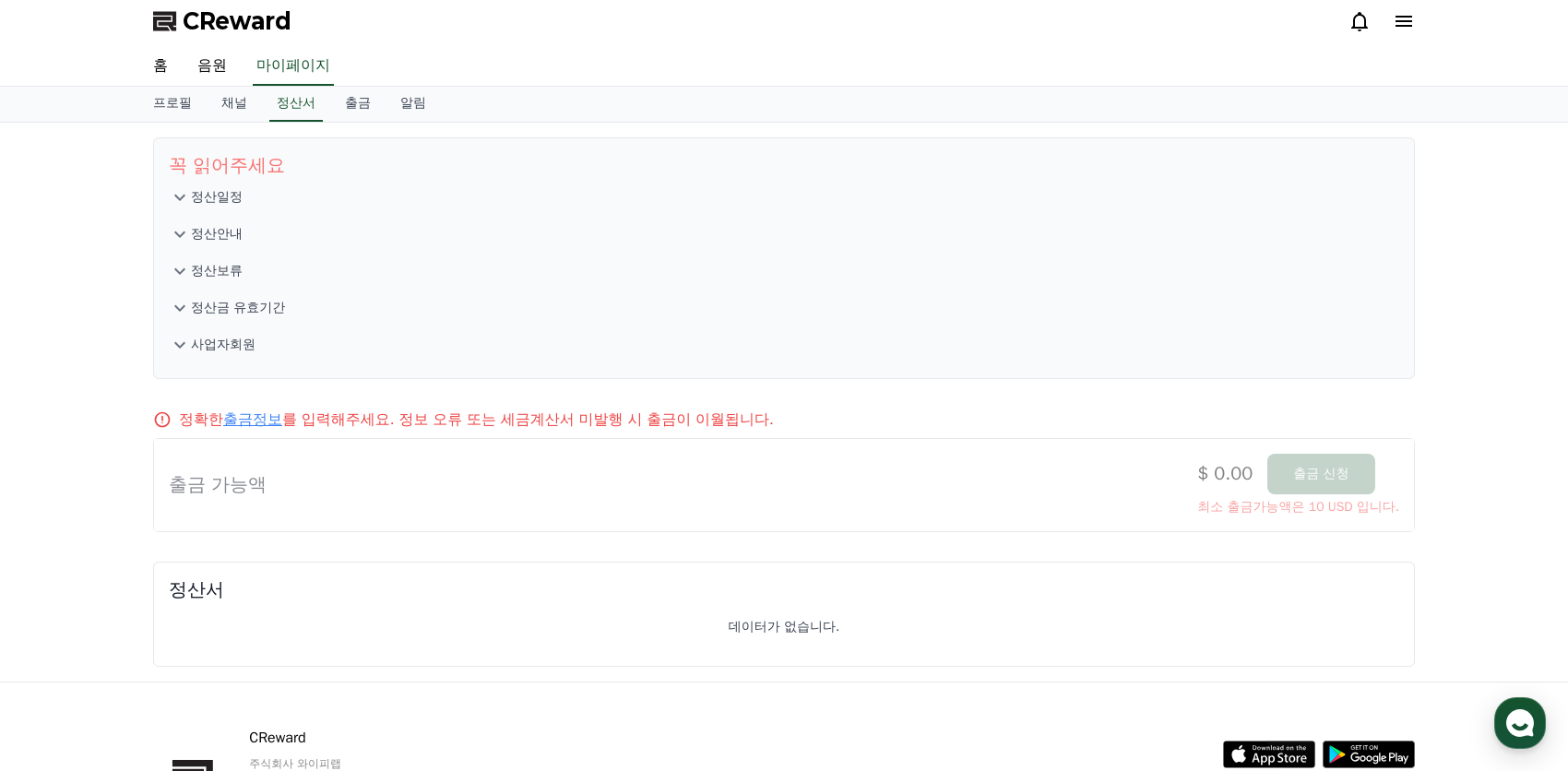 scroll, scrollTop: 0, scrollLeft: 0, axis: both 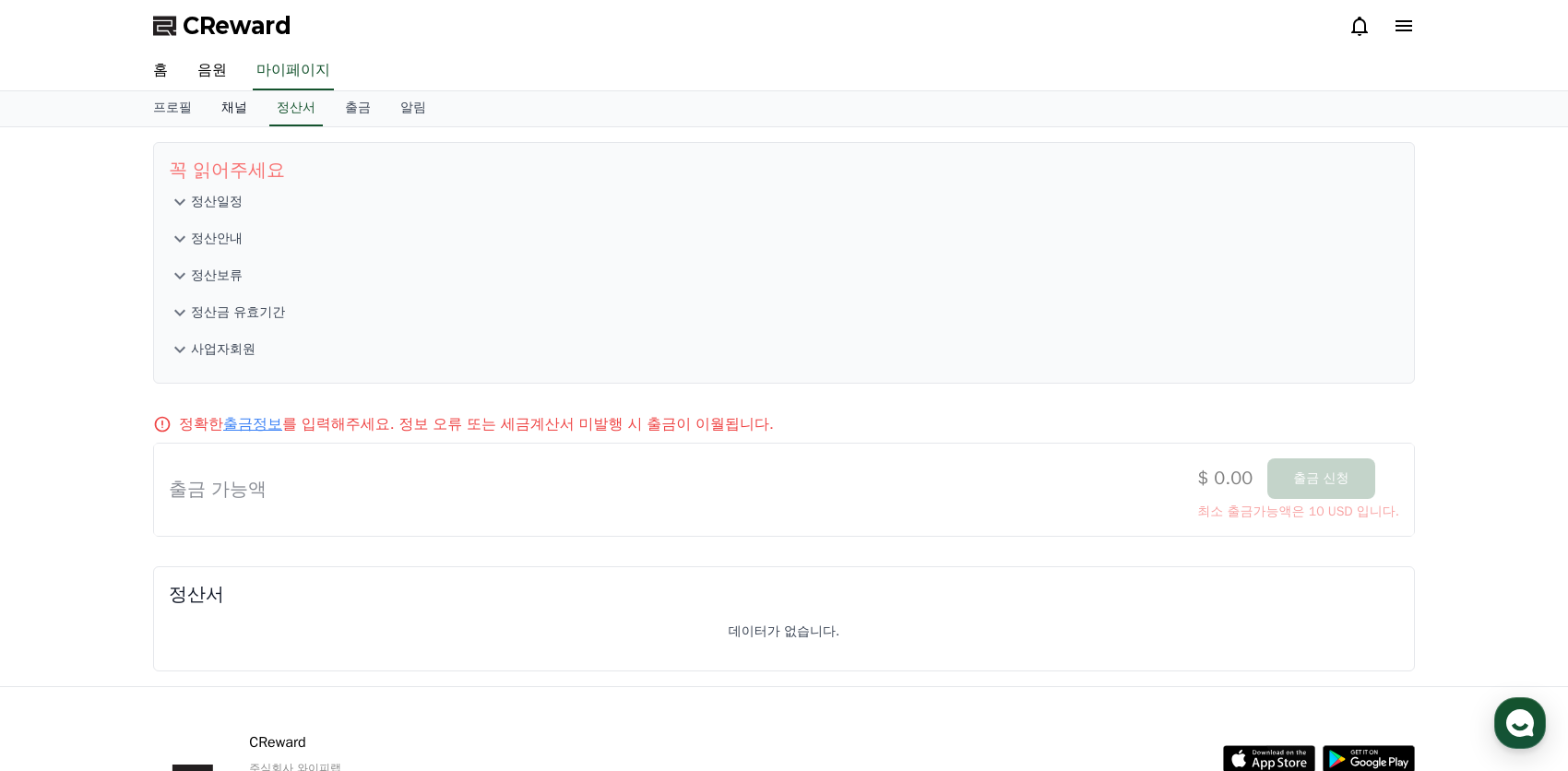 click on "채널" at bounding box center (234, 109) 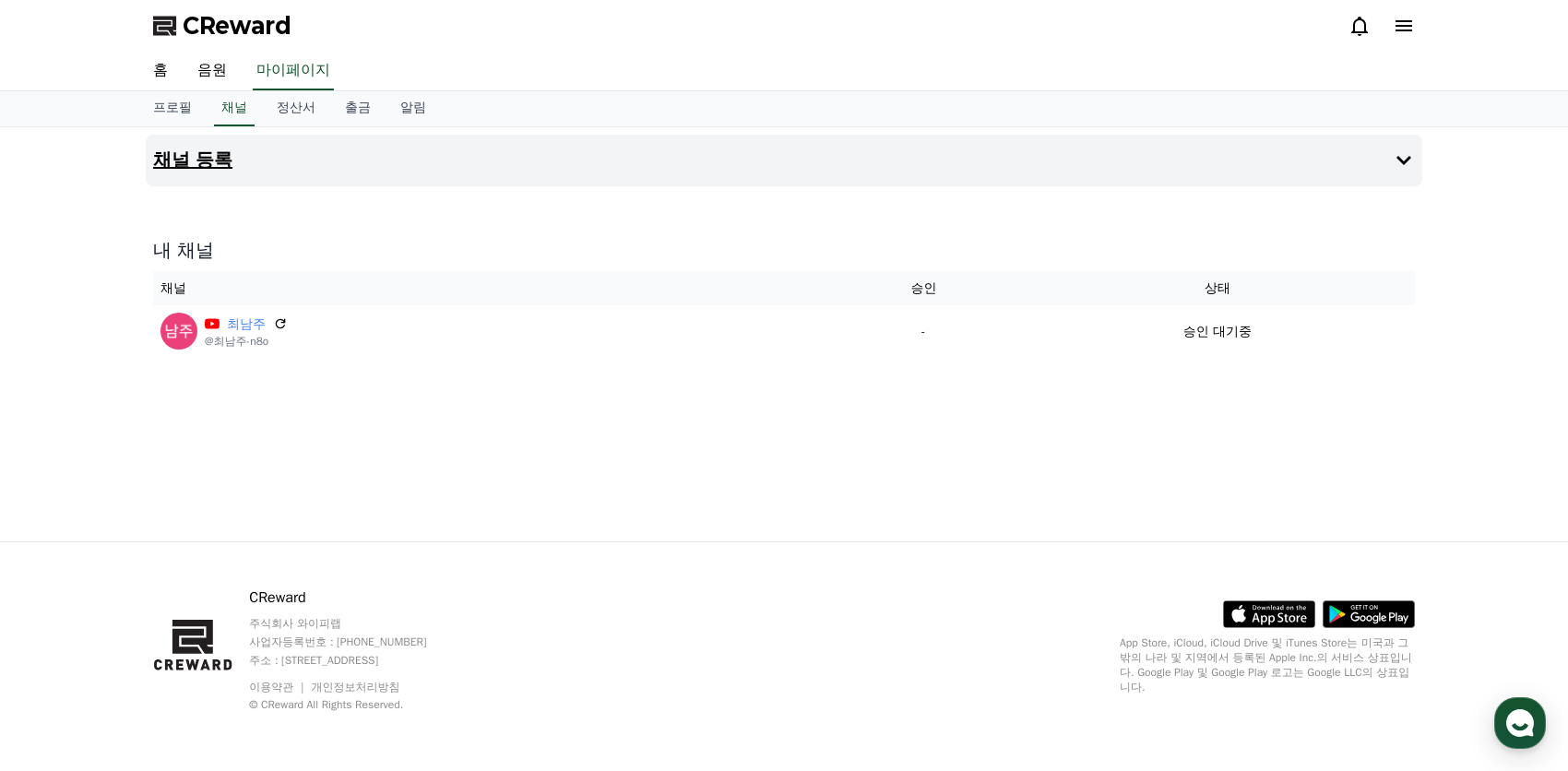 click on "채널 등록" at bounding box center (784, 160) 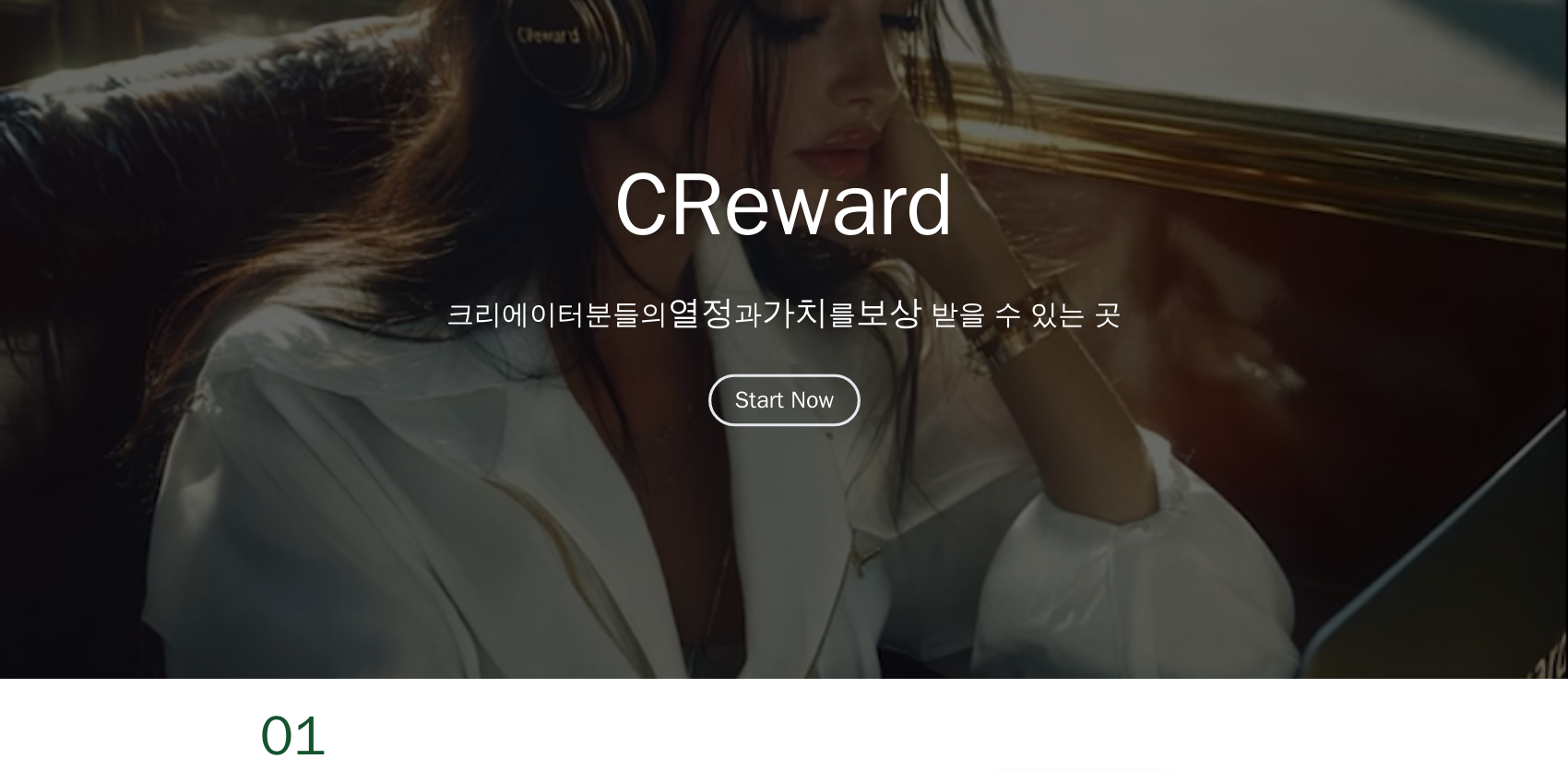 scroll, scrollTop: 0, scrollLeft: 0, axis: both 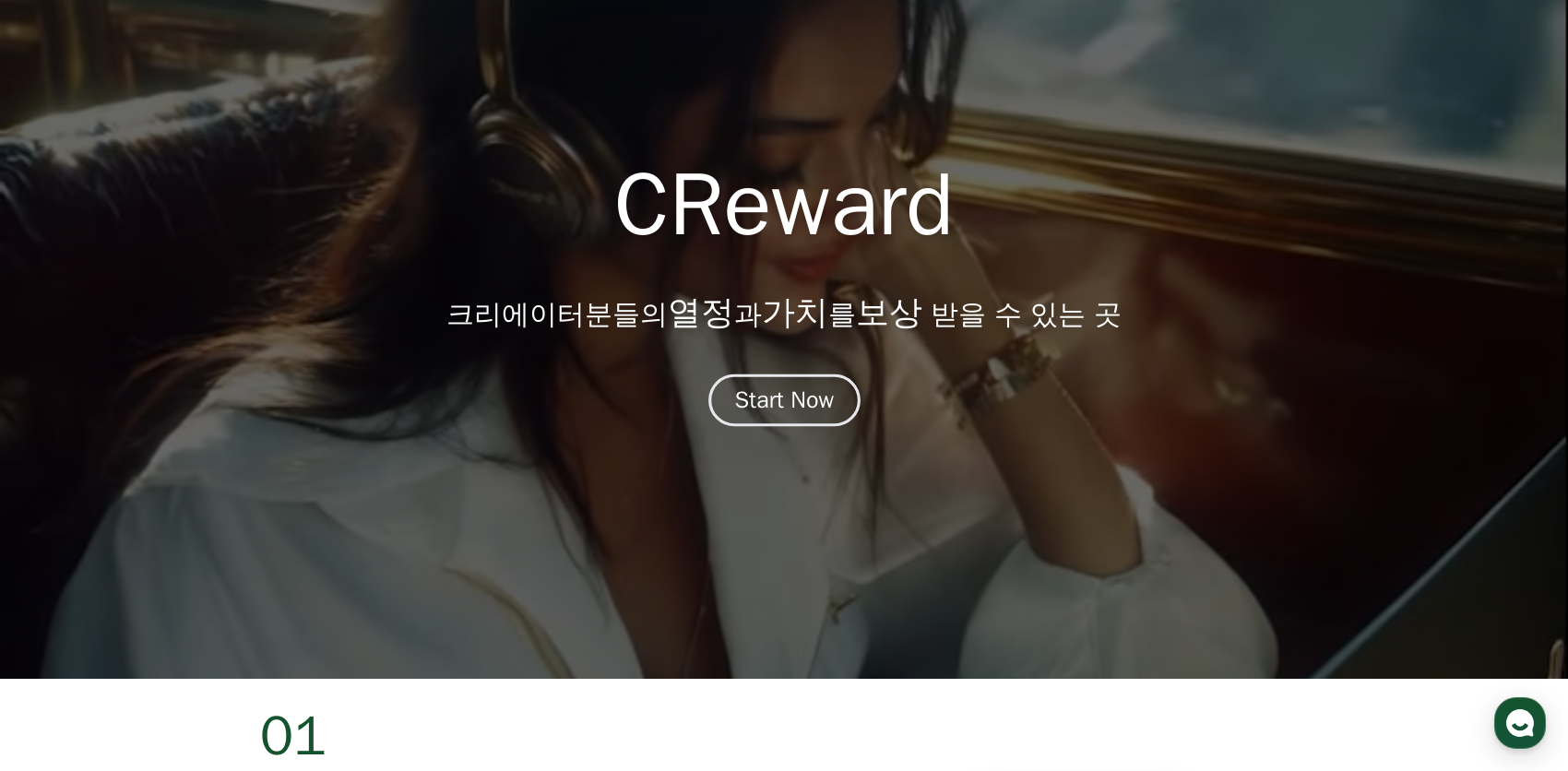 click on "Start Now" at bounding box center (784, 400) 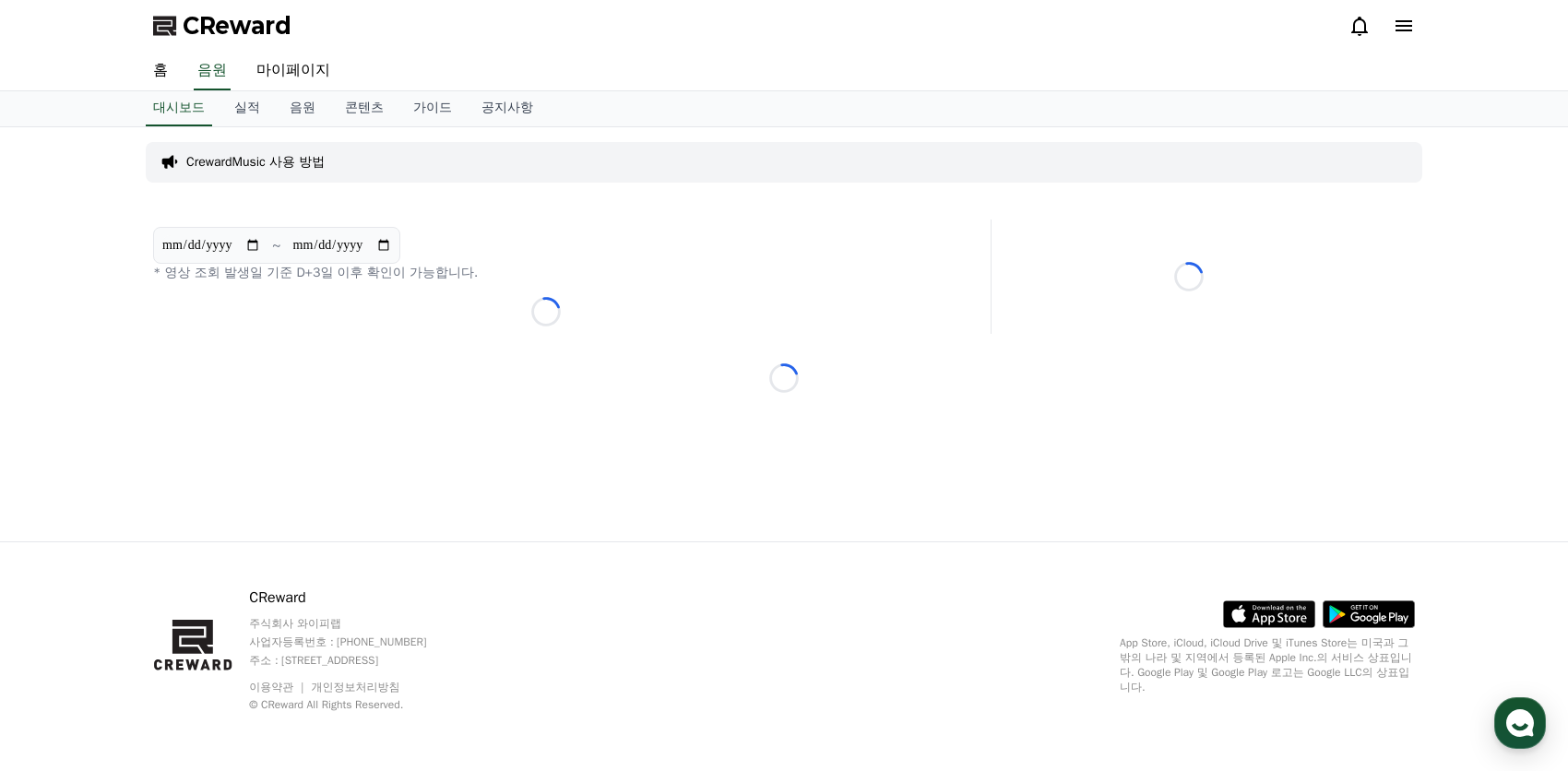 scroll, scrollTop: 0, scrollLeft: 0, axis: both 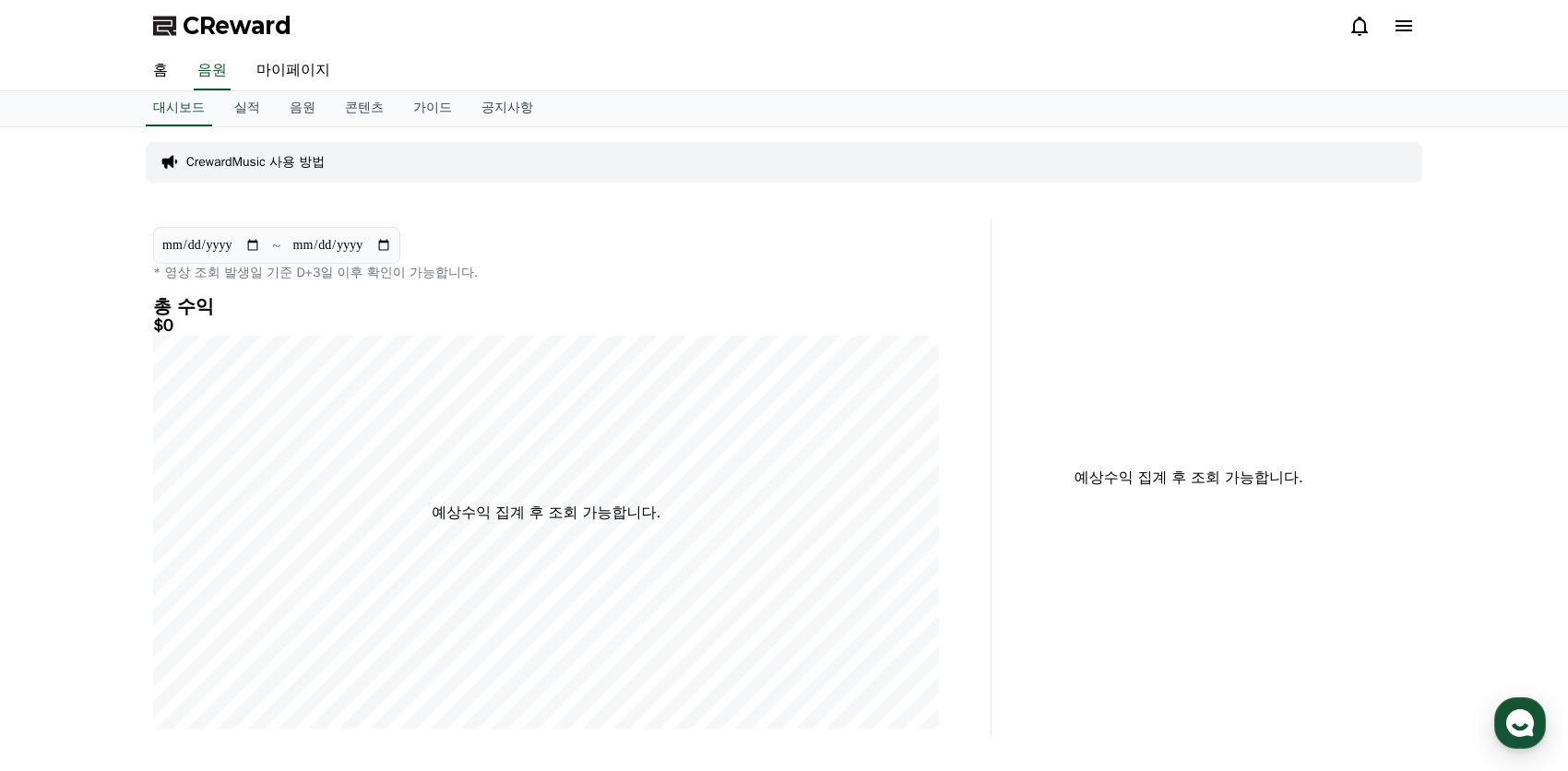 click on "CrewardMusic 사용 방법" at bounding box center [255, 162] 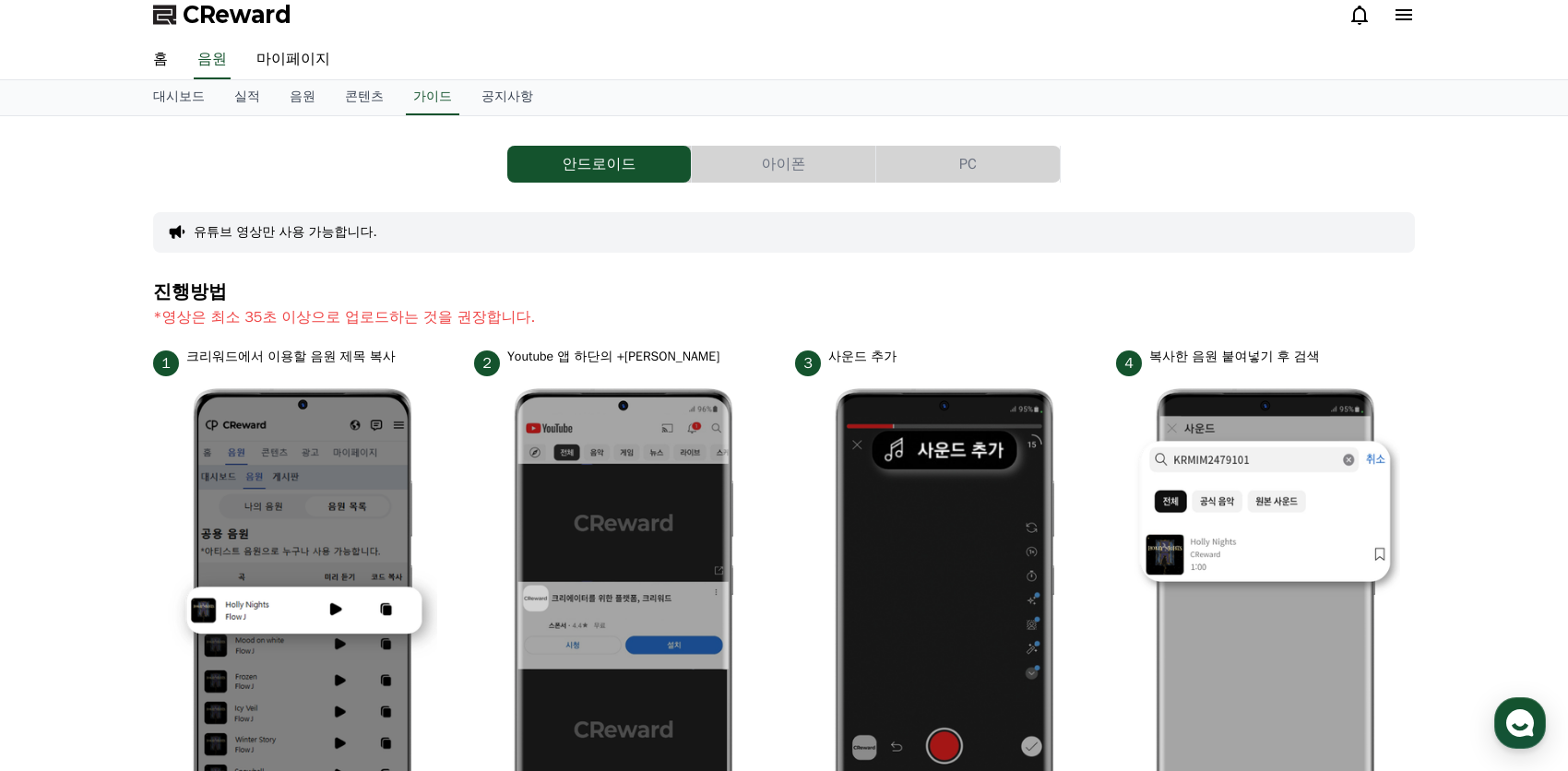 scroll, scrollTop: 0, scrollLeft: 0, axis: both 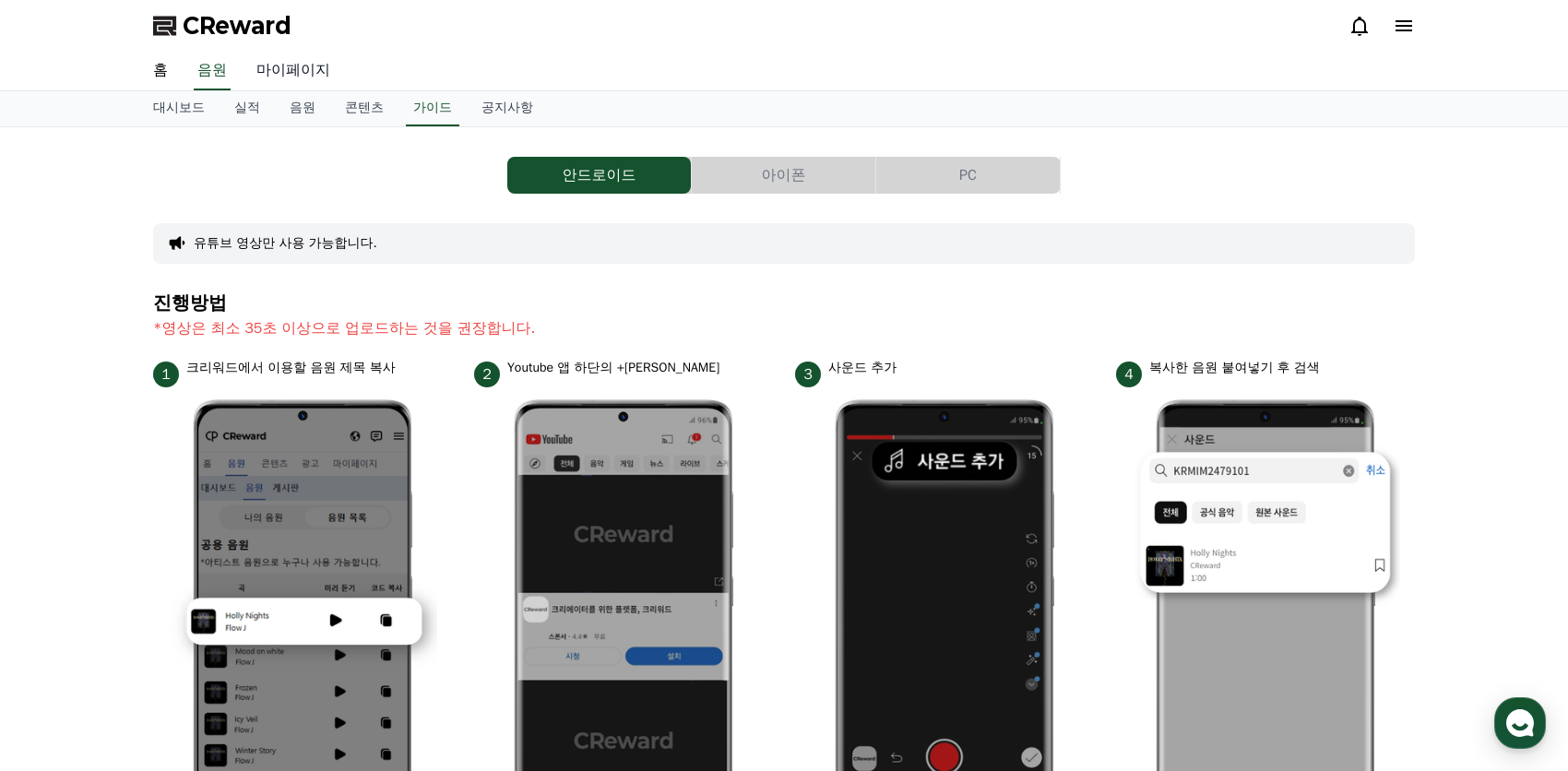 click on "마이페이지" at bounding box center (293, 71) 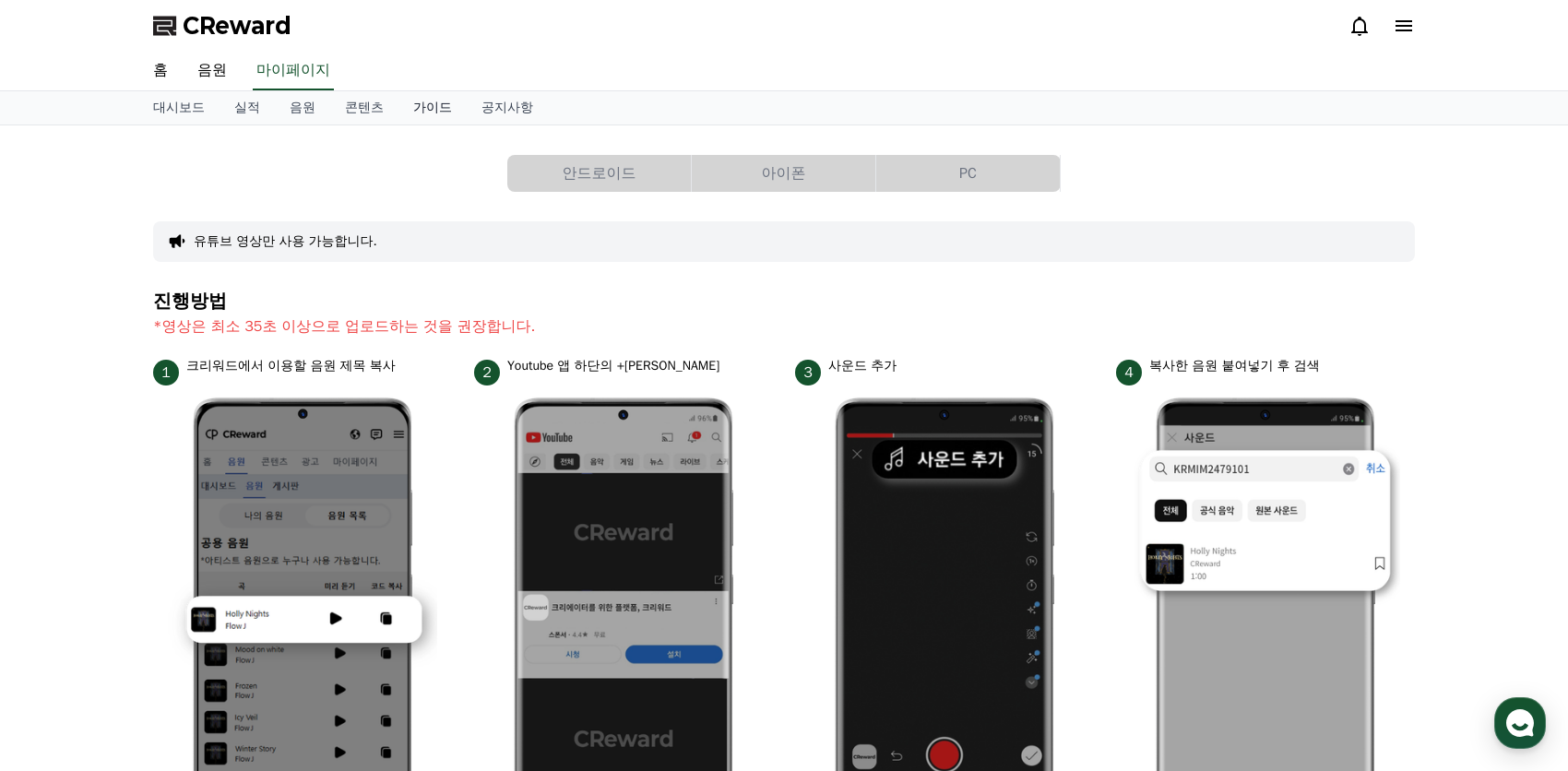 select on "**********" 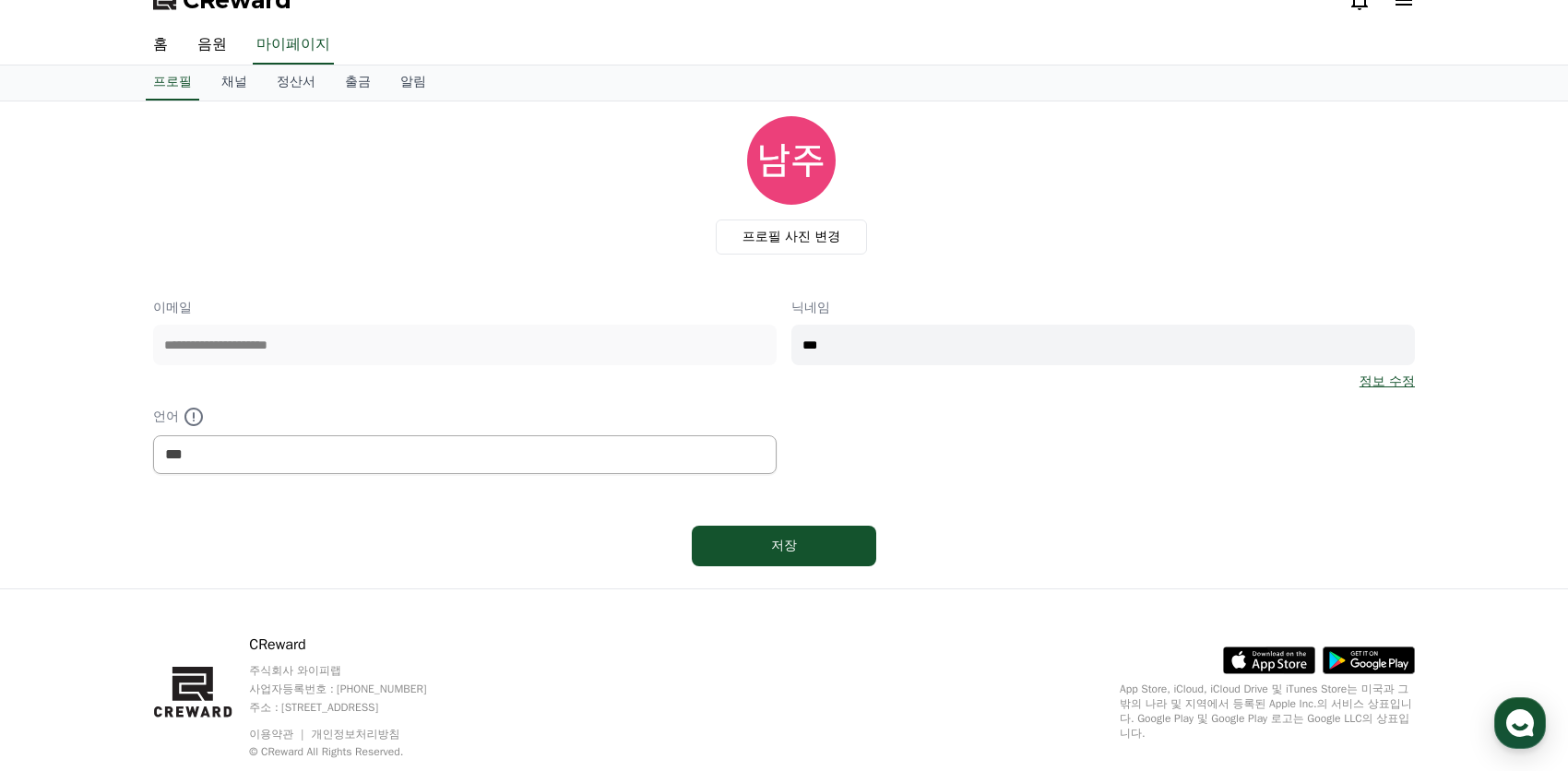 scroll, scrollTop: 71, scrollLeft: 0, axis: vertical 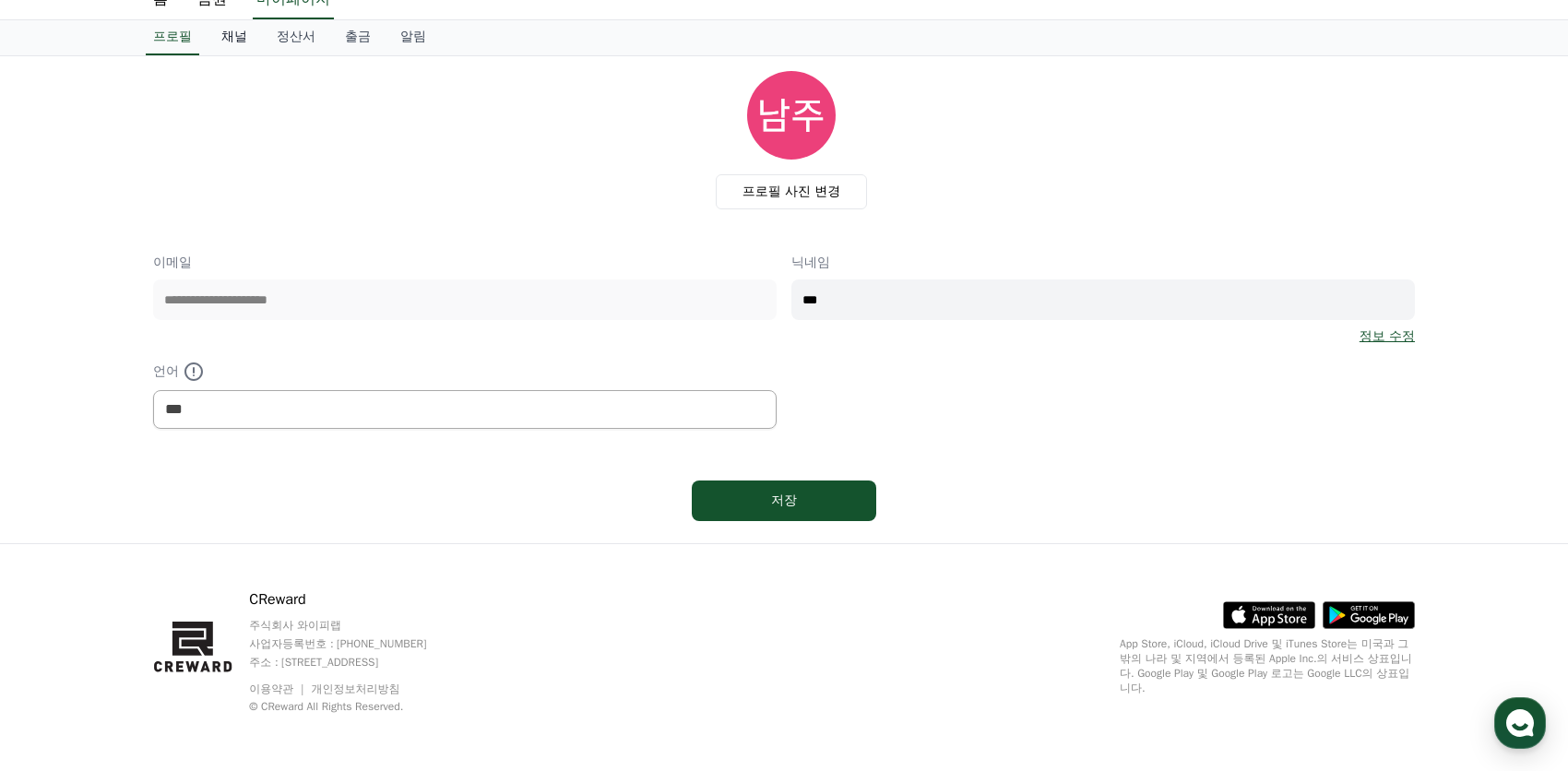 click on "채널" at bounding box center [234, 38] 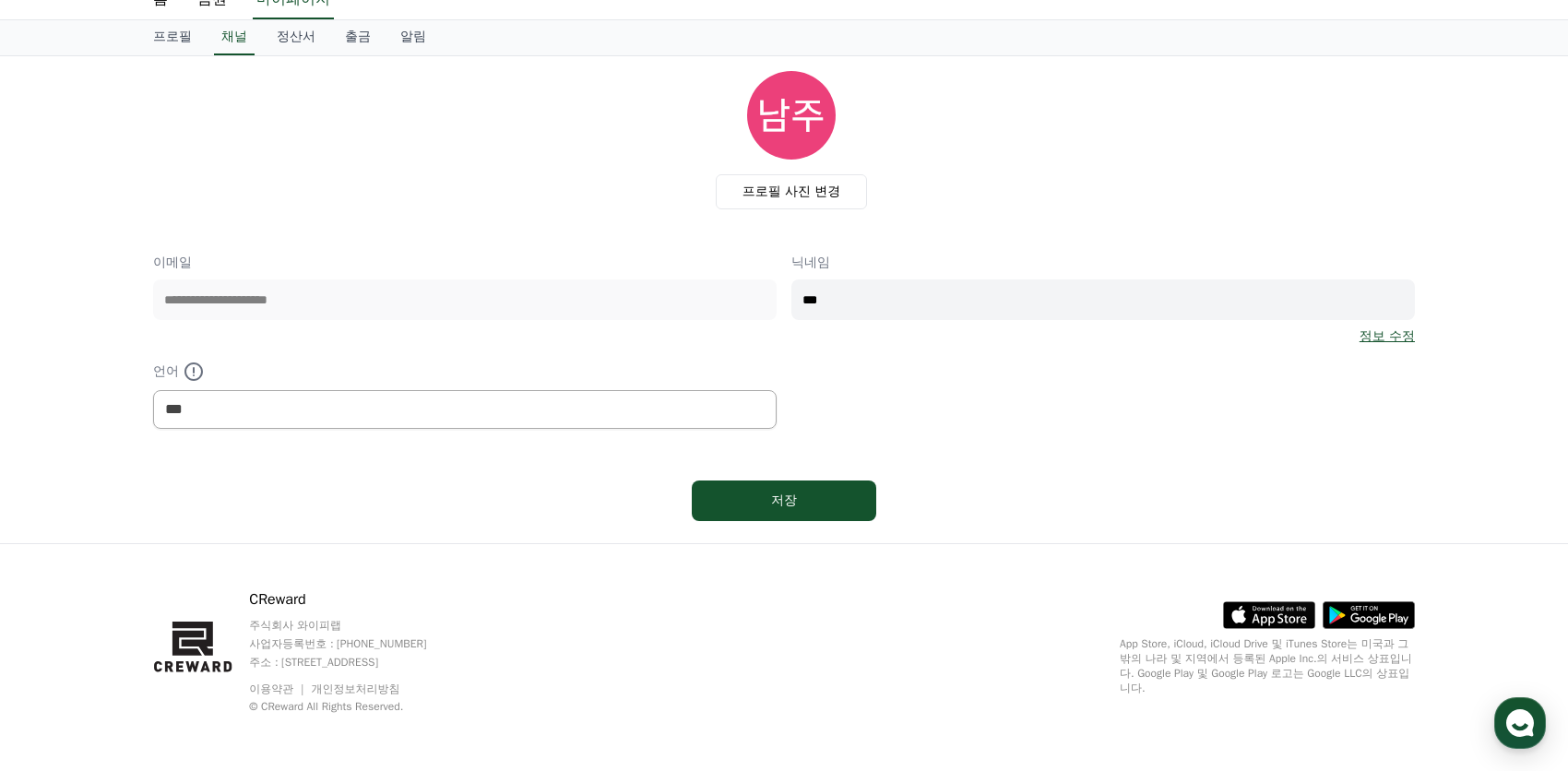 scroll, scrollTop: 0, scrollLeft: 0, axis: both 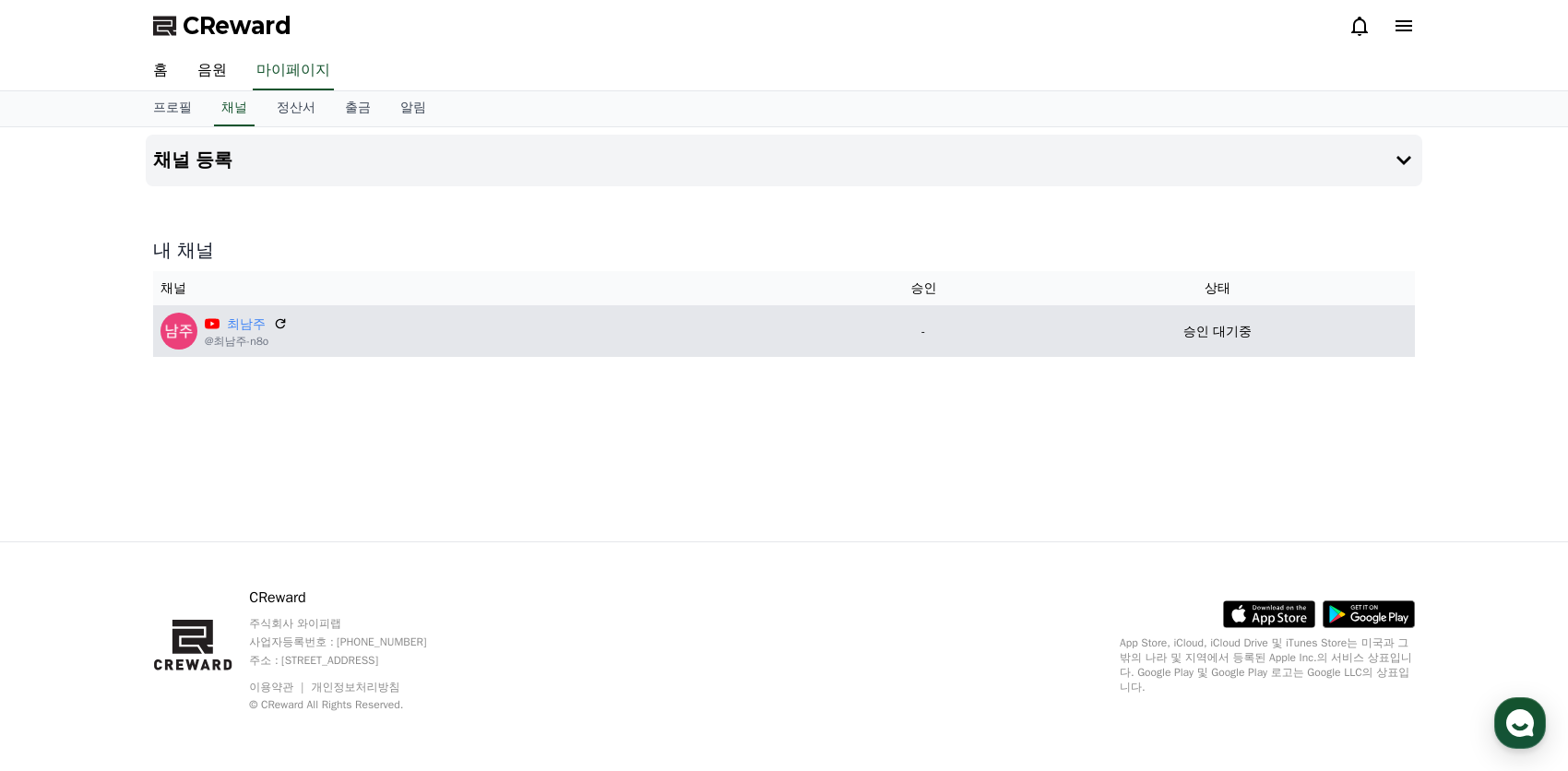 click on "[PERSON_NAME]     @[PERSON_NAME]-n8o" at bounding box center (490, 331) 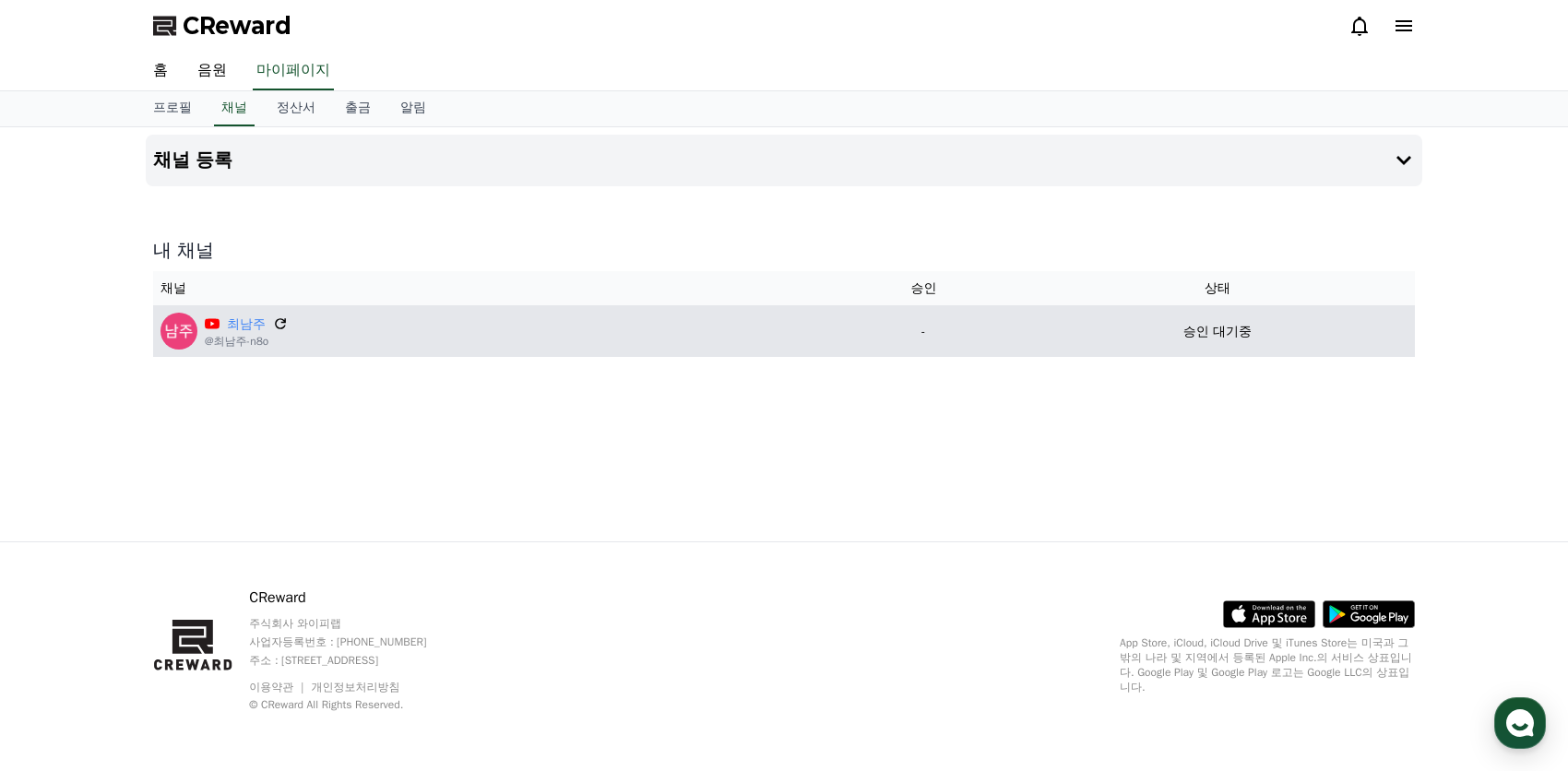 click 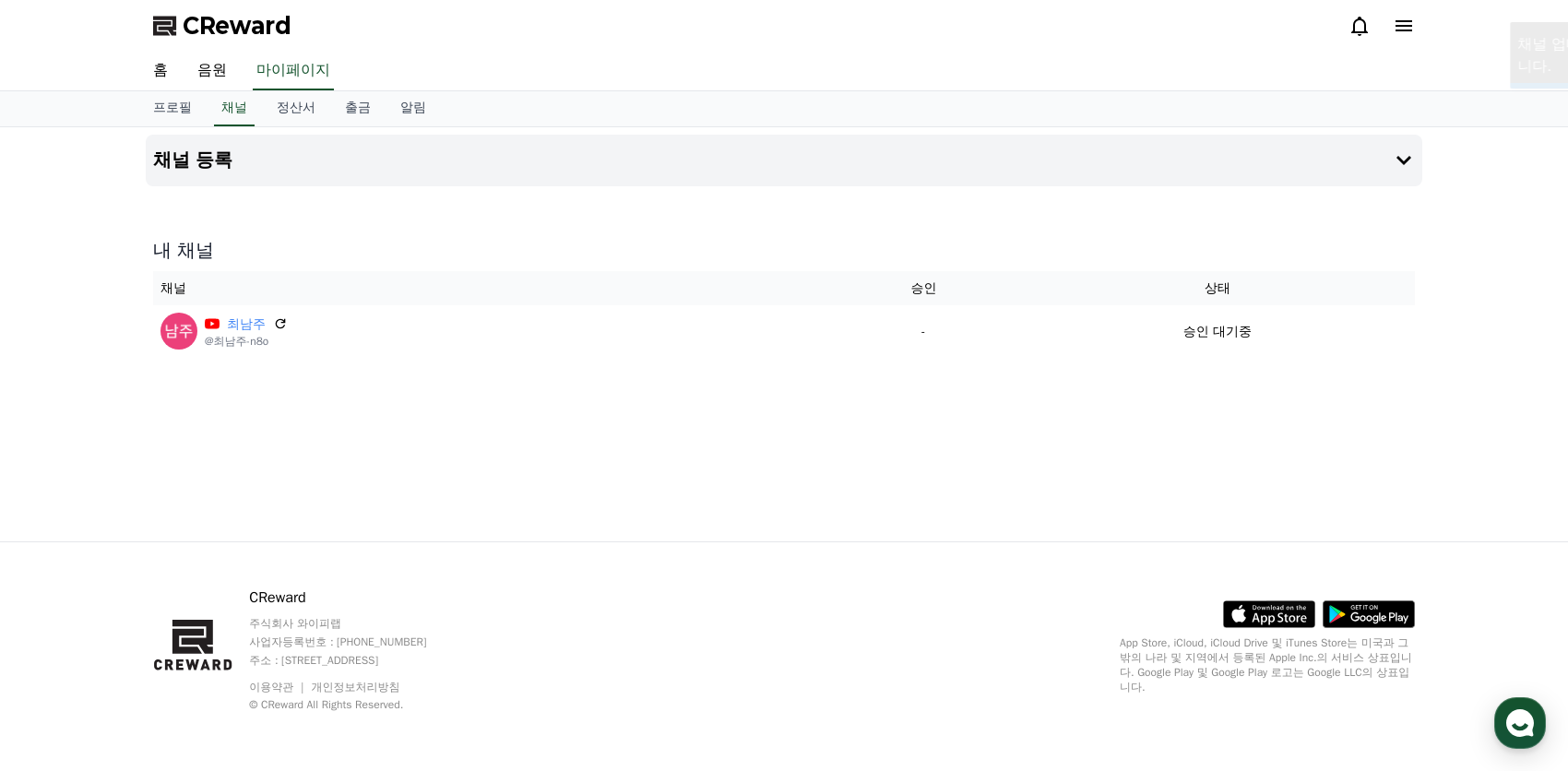 drag, startPoint x: 445, startPoint y: 188, endPoint x: 445, endPoint y: 172, distance: 16 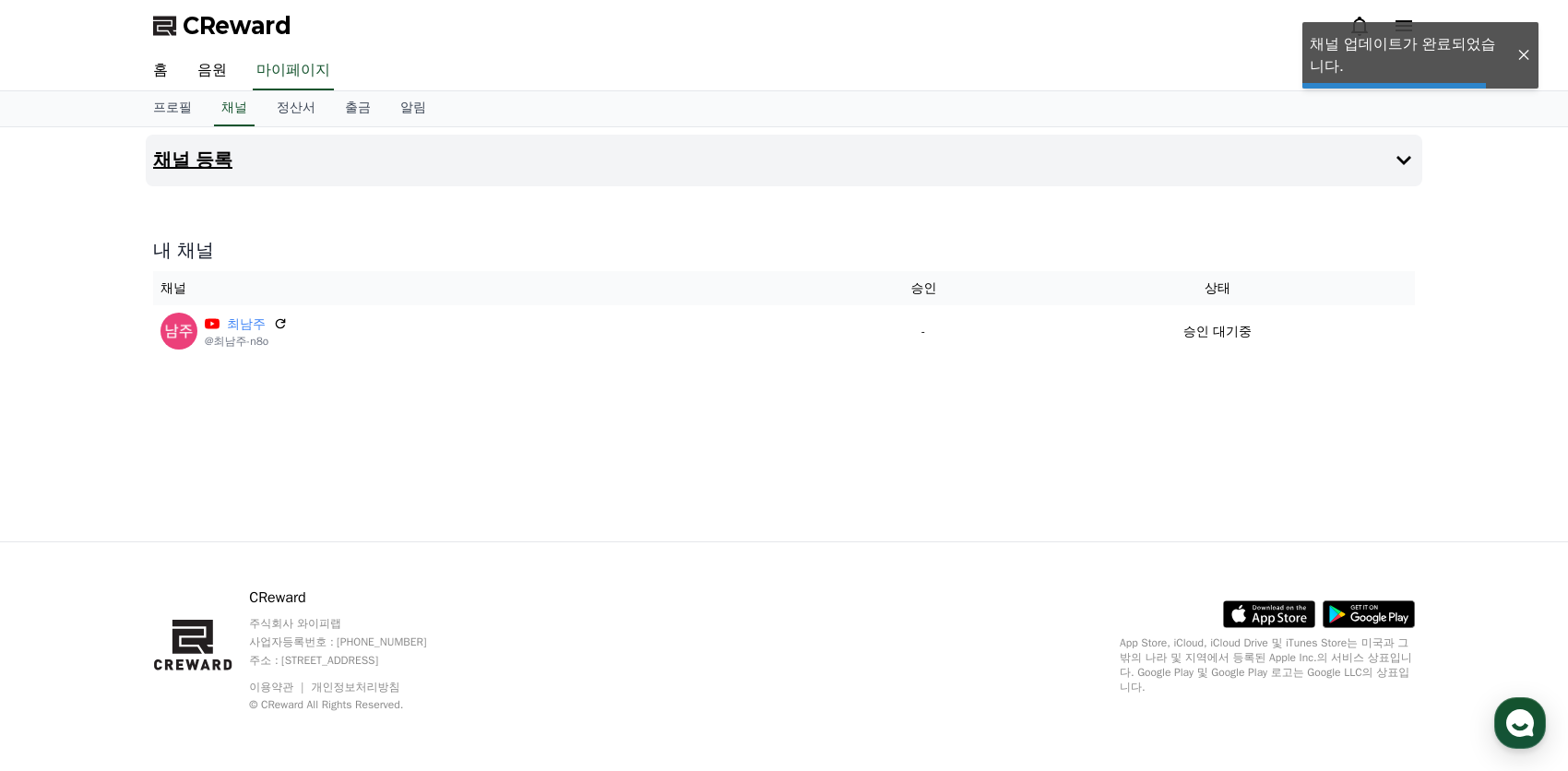 click on "채널 등록" at bounding box center (784, 160) 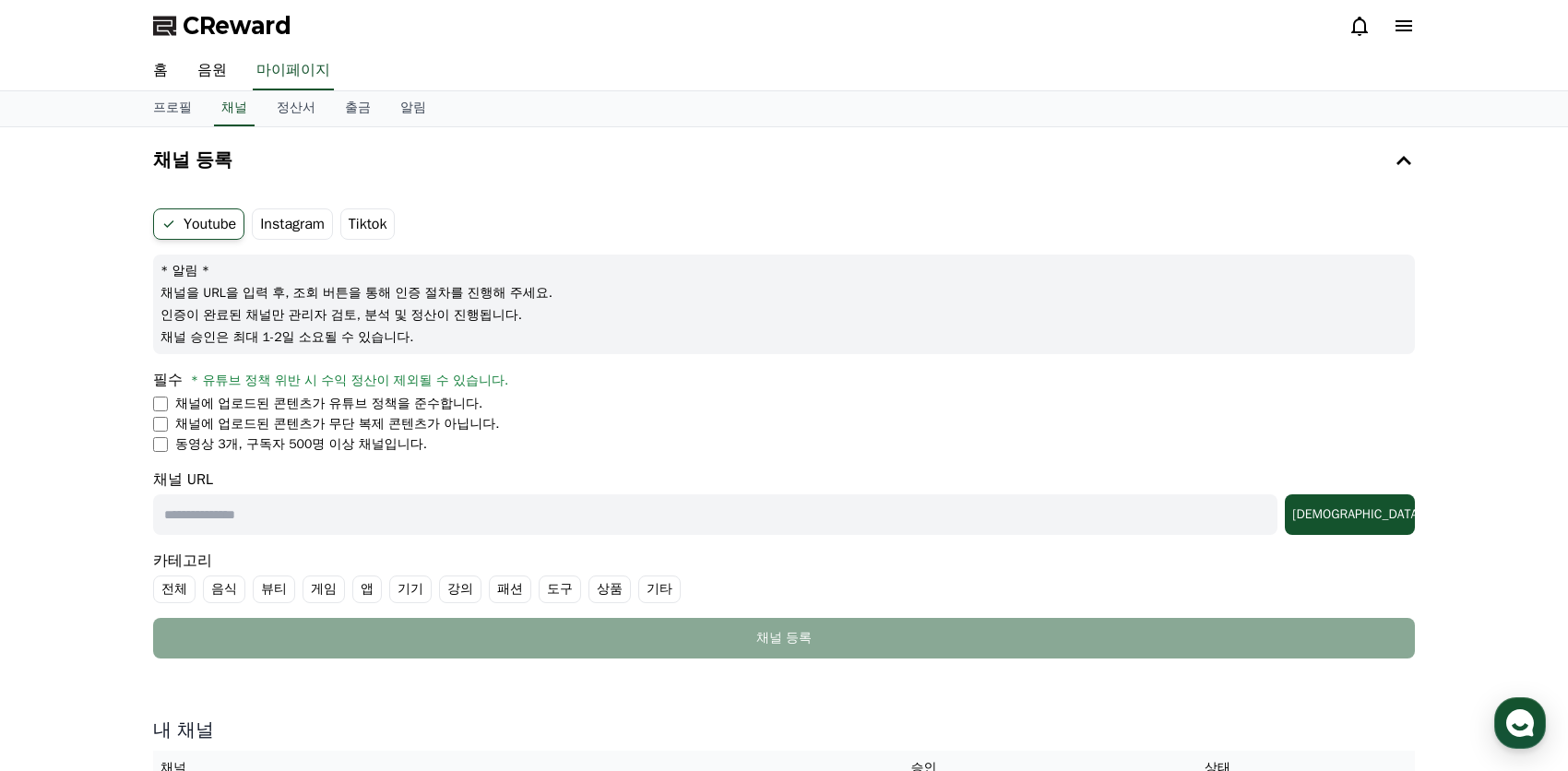 click on "Instagram" at bounding box center (292, 224) 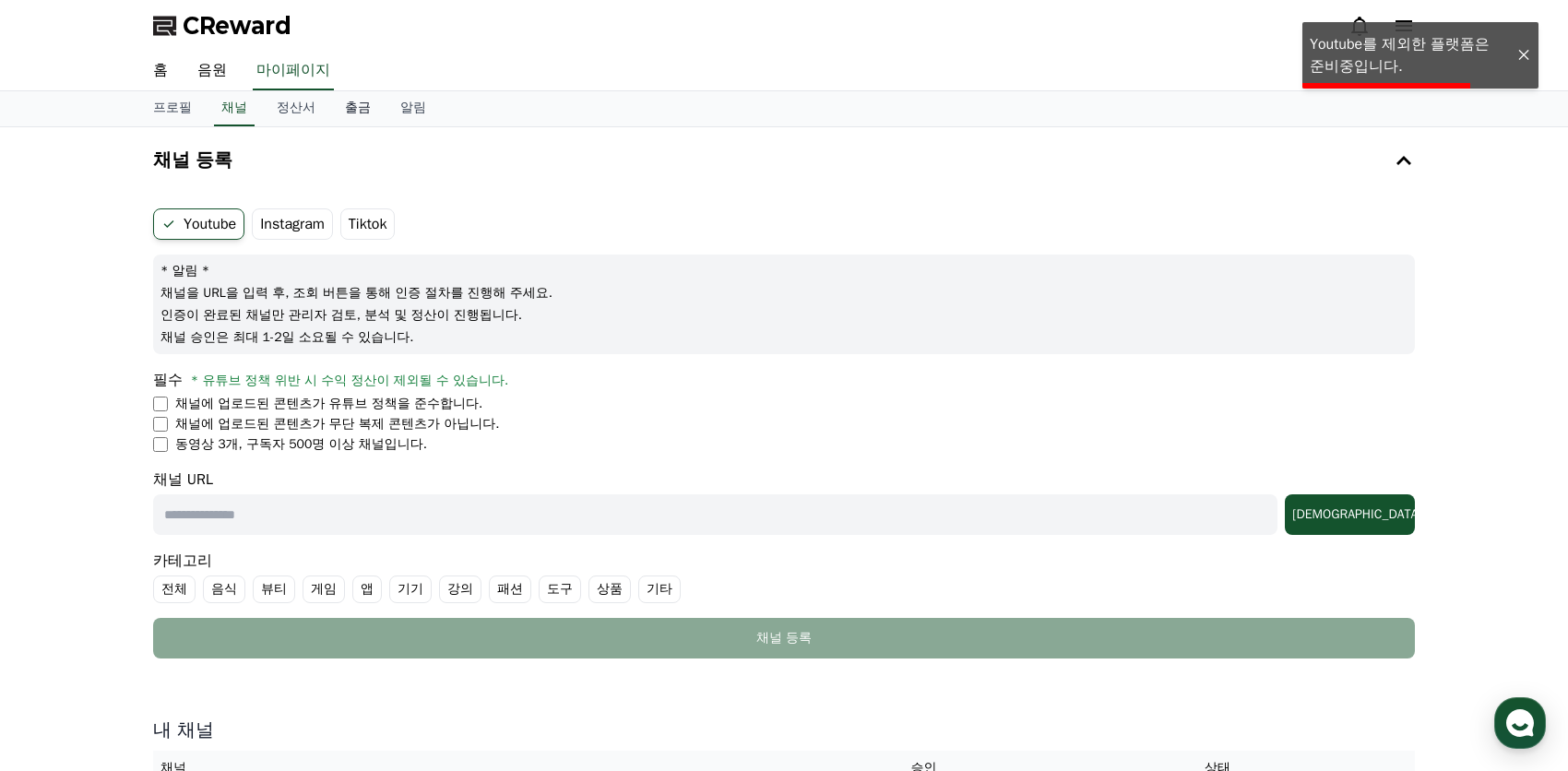 click on "출금" at bounding box center [358, 109] 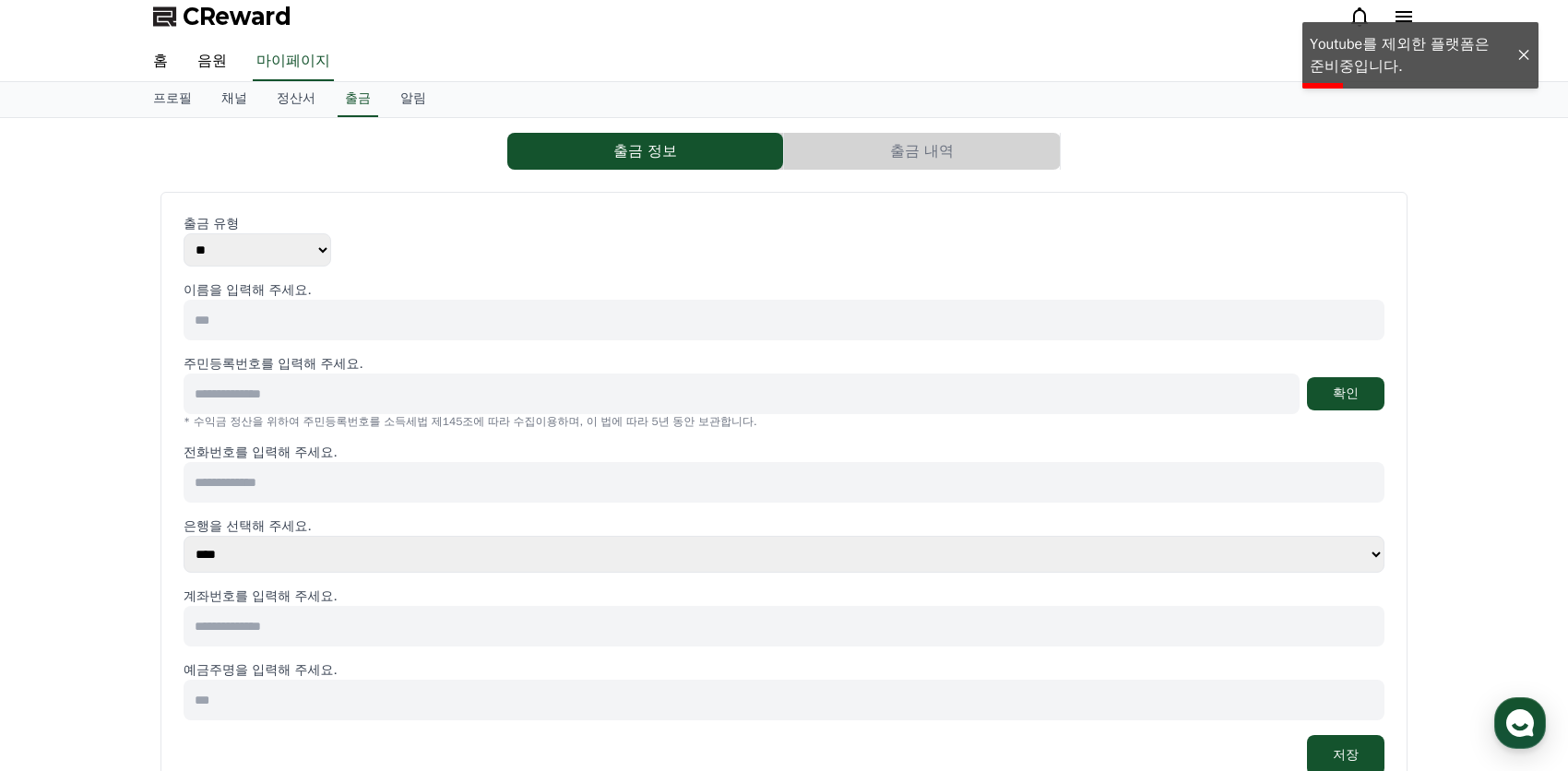 scroll, scrollTop: 0, scrollLeft: 0, axis: both 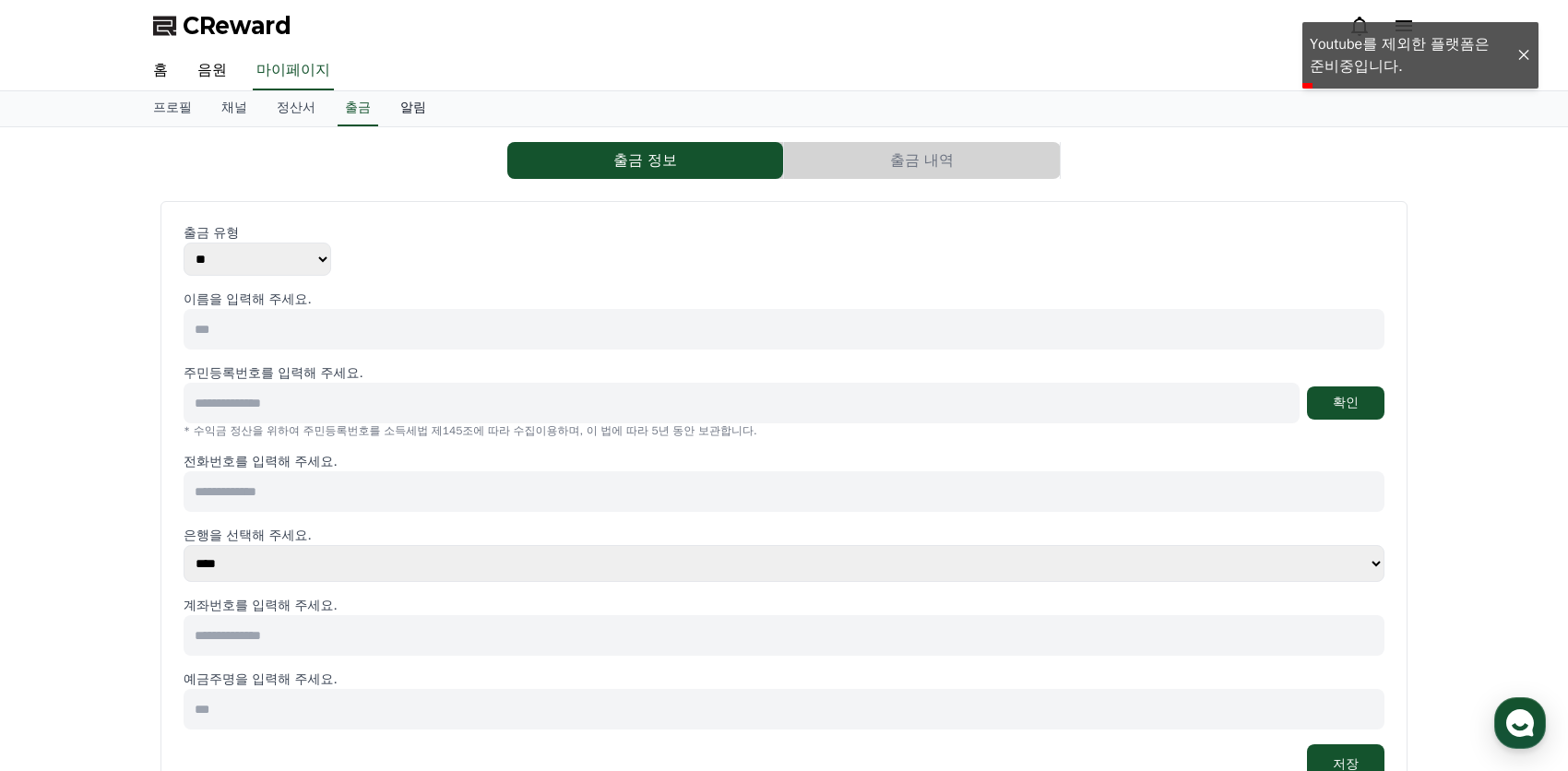 click on "알림" at bounding box center [413, 109] 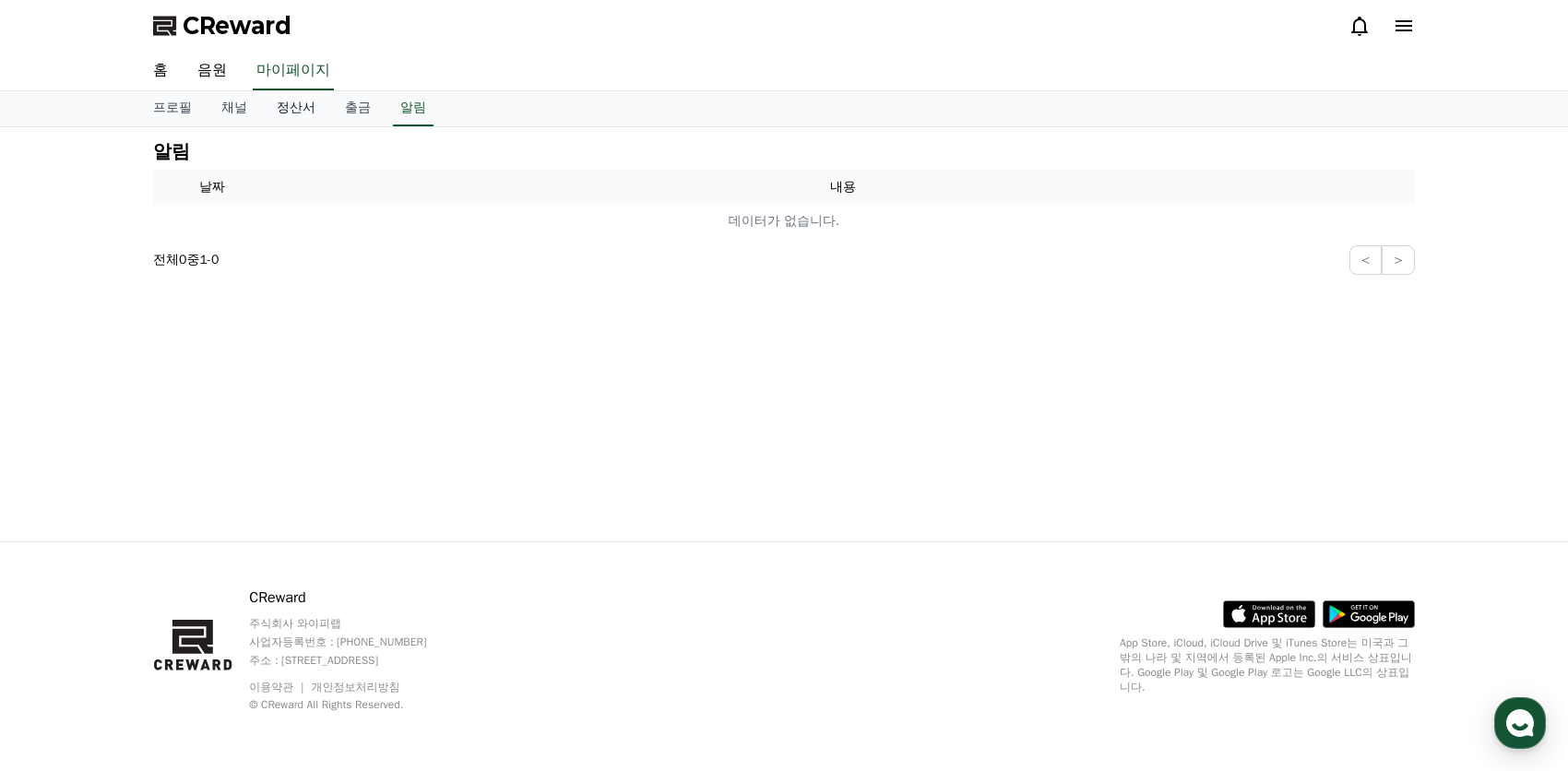 click on "정산서" at bounding box center (296, 109) 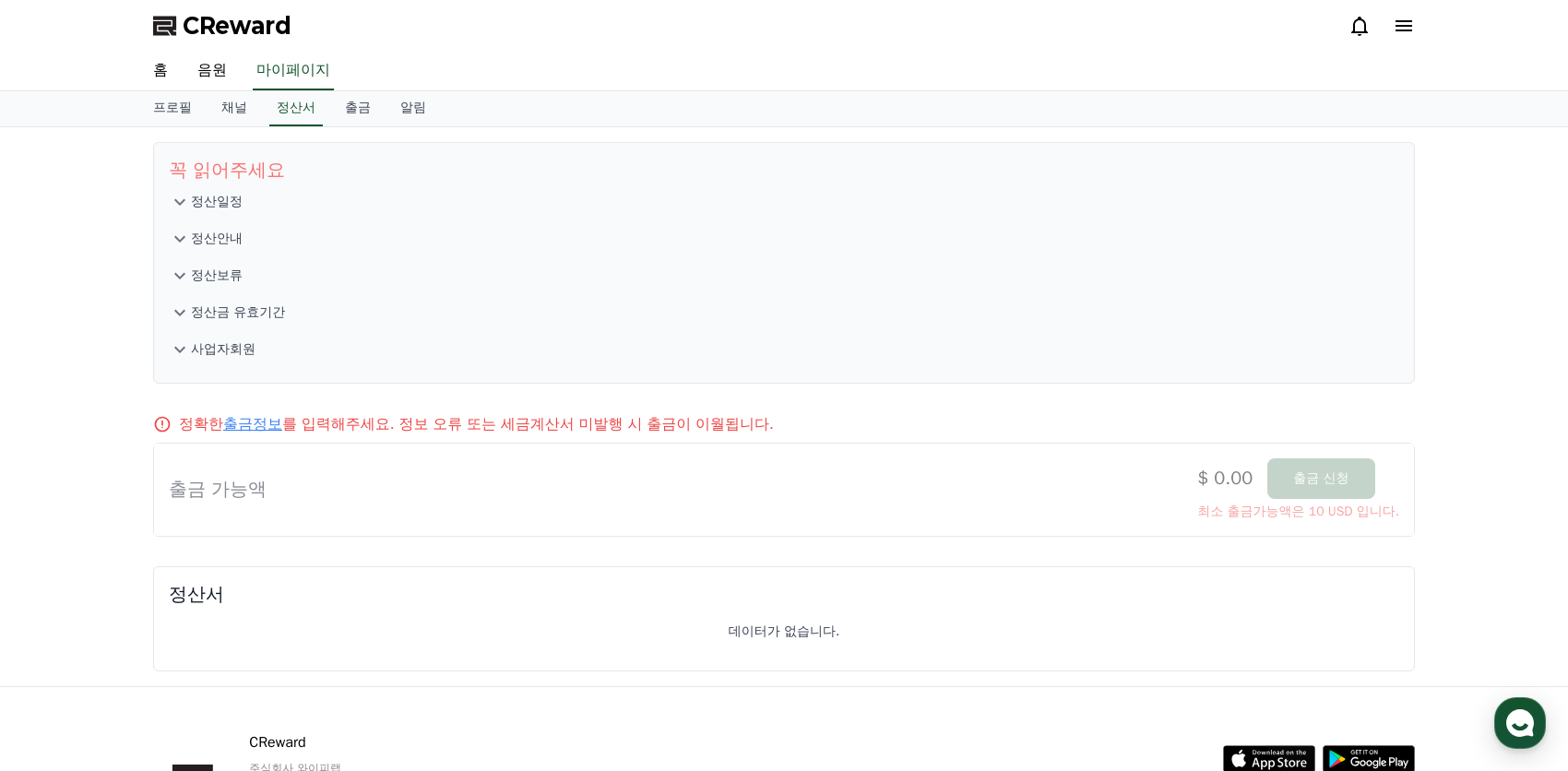 click 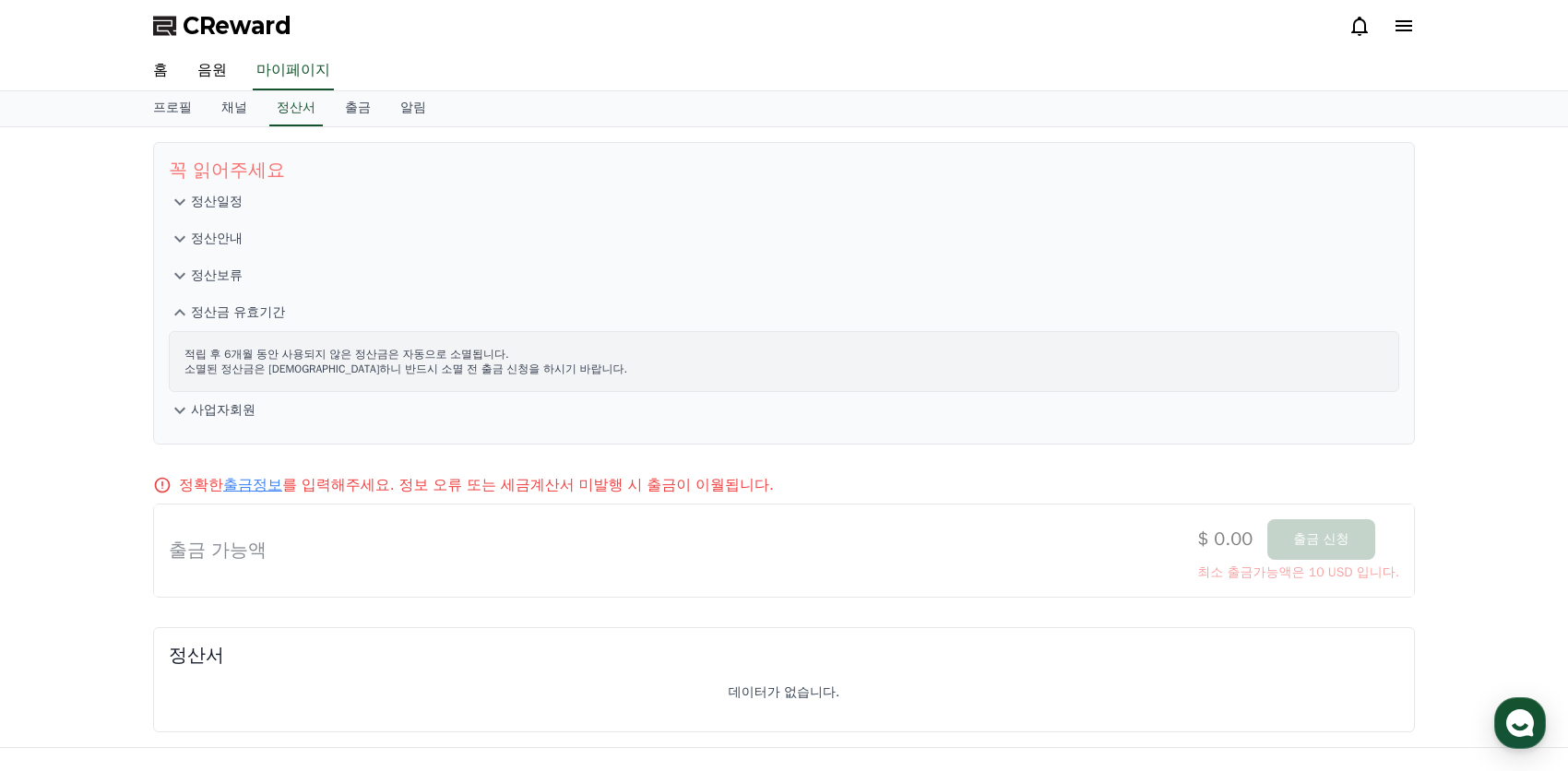 click on "정산금 유효기간" at bounding box center [238, 313] 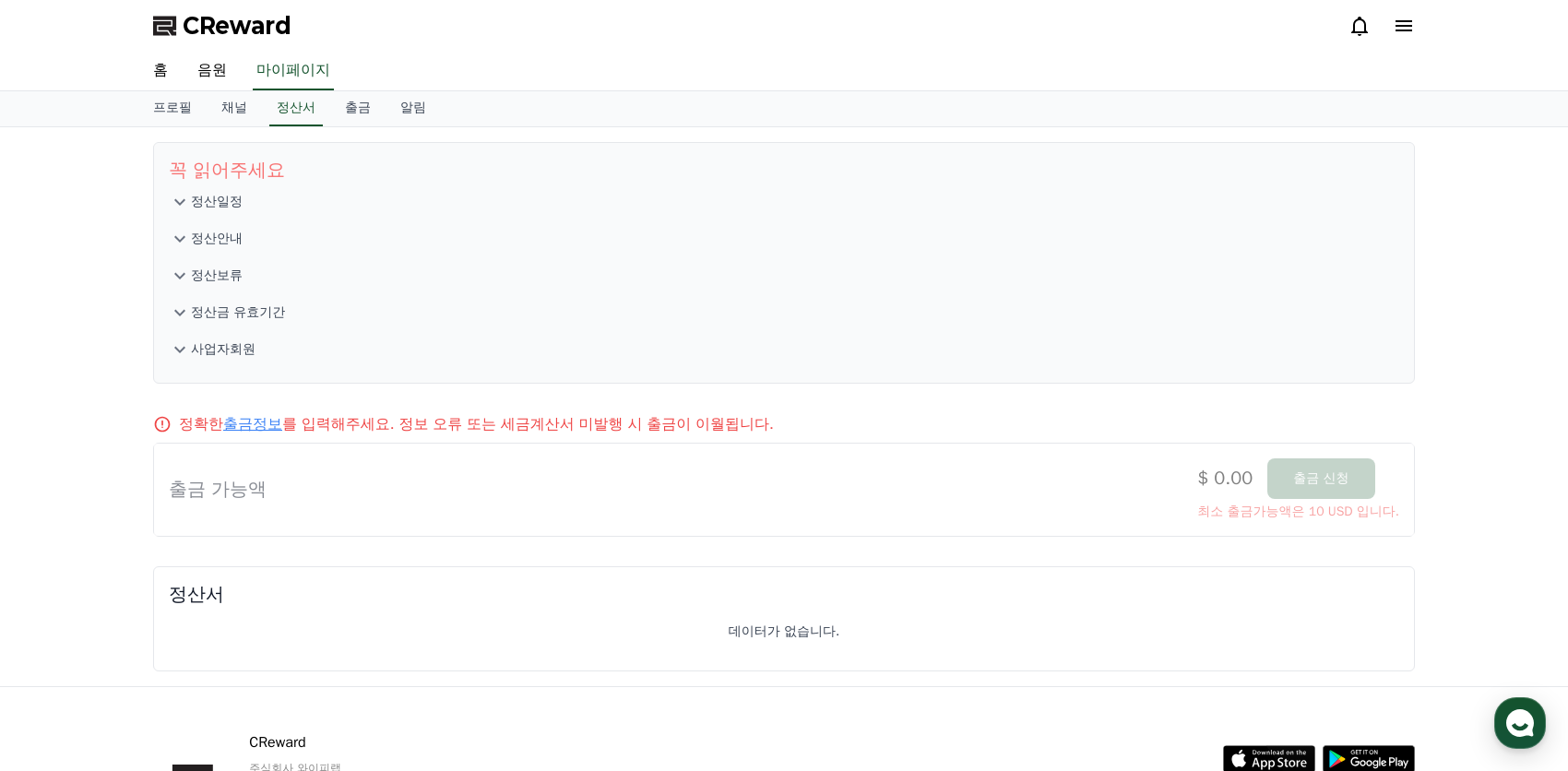 click on "정산일정" at bounding box center [217, 202] 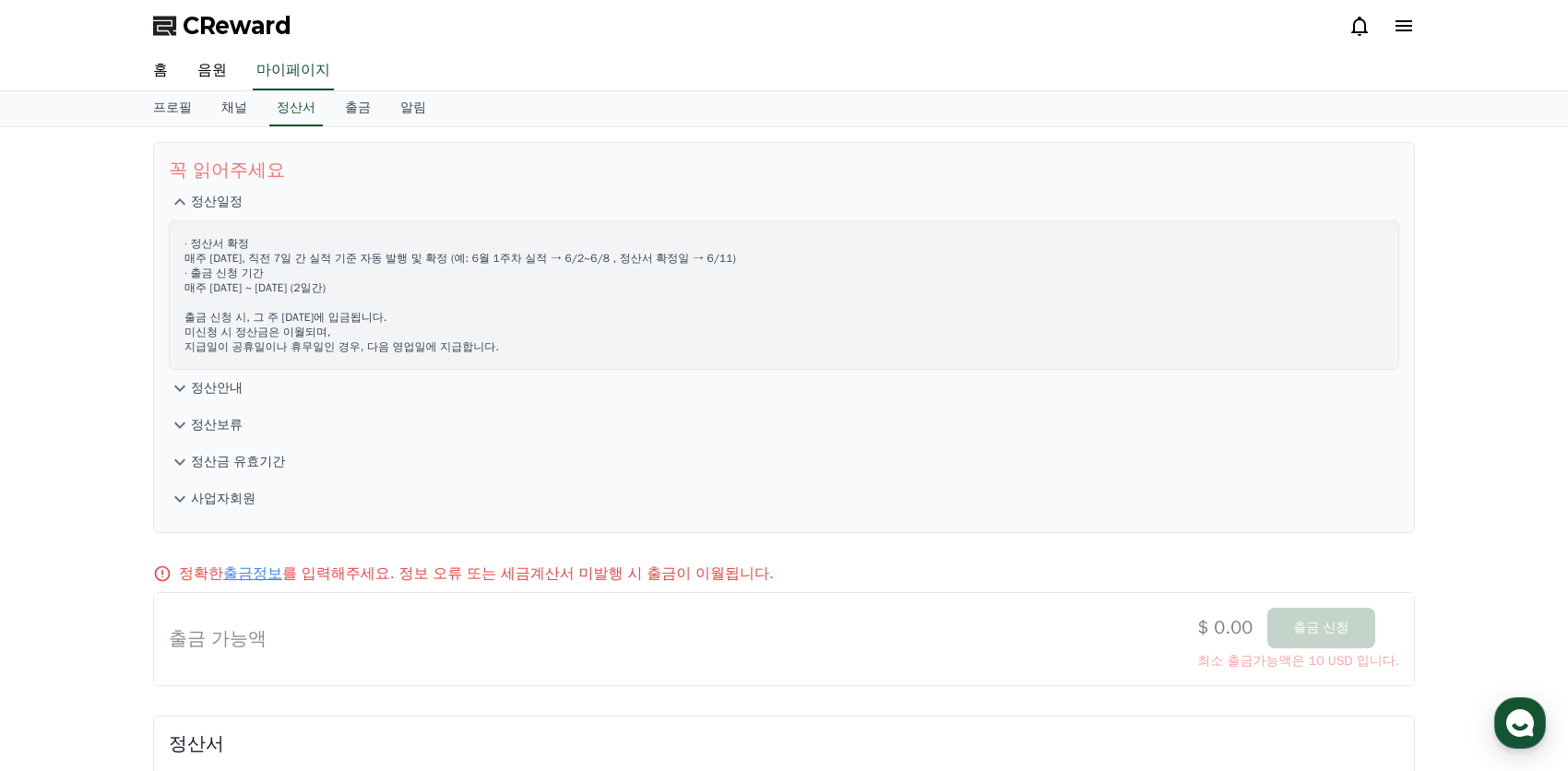 click on "정산일정" at bounding box center (217, 202) 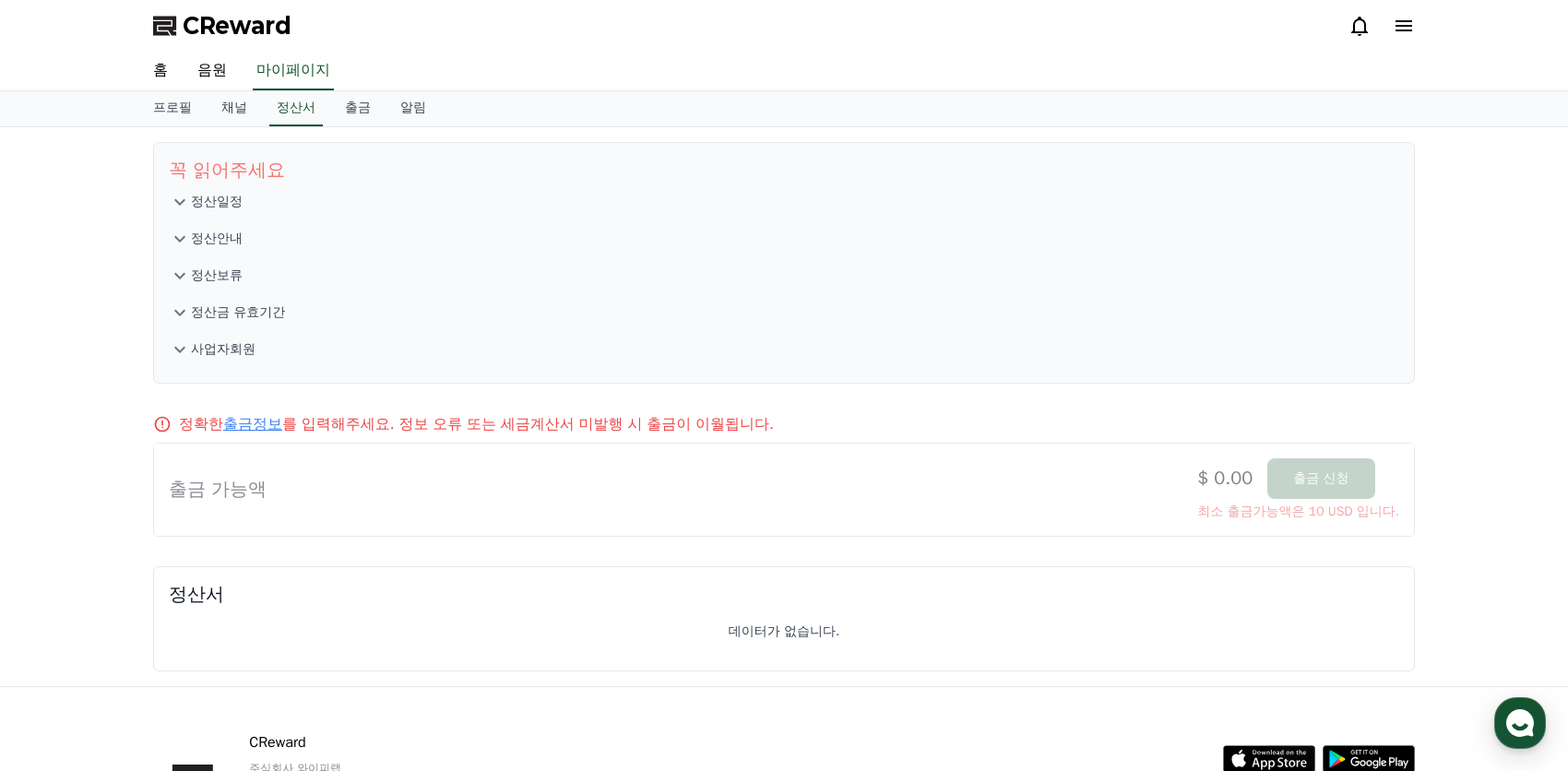 click on "정산안내" at bounding box center (784, 239) 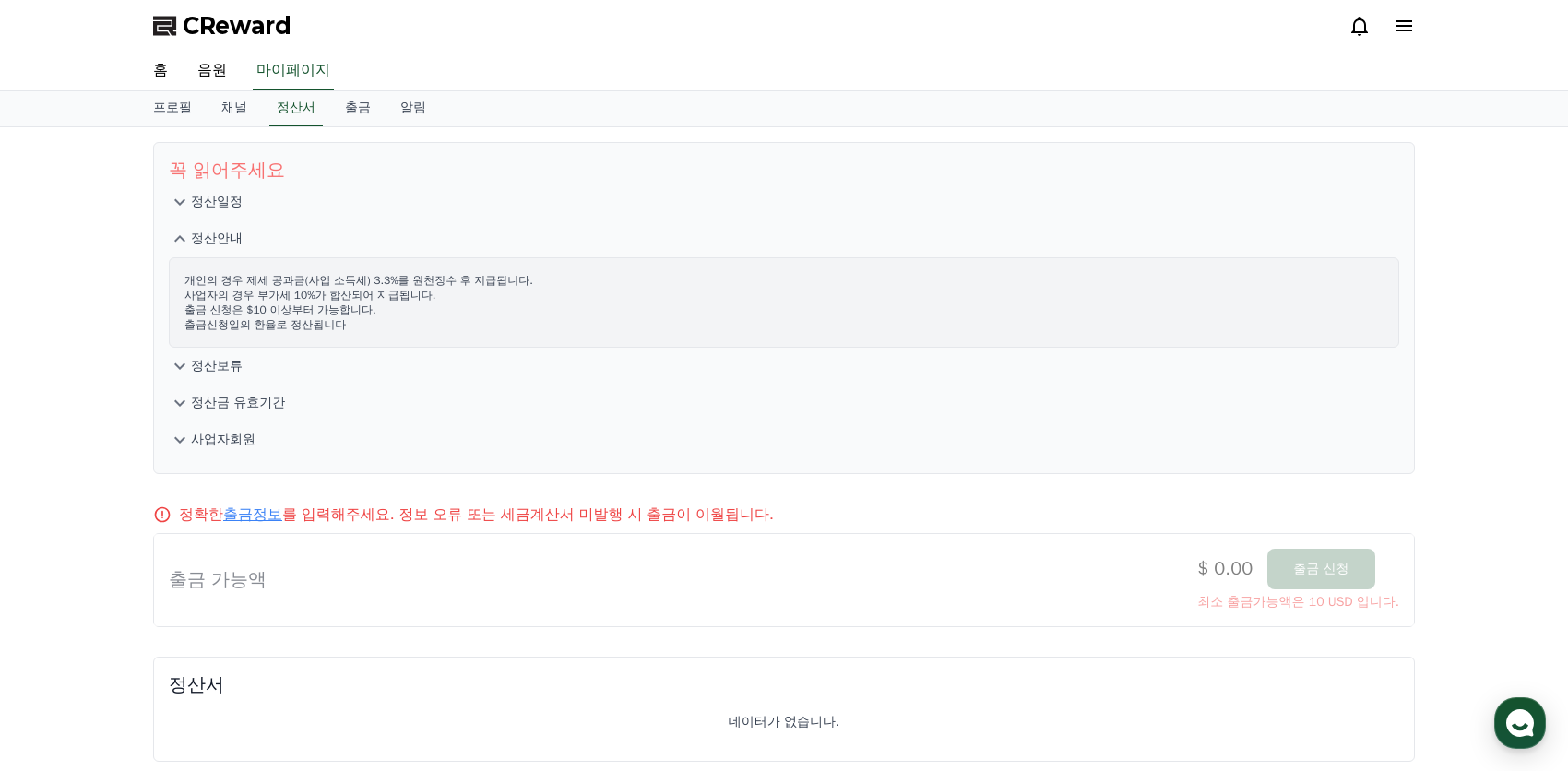 click on "정산안내" at bounding box center (217, 239) 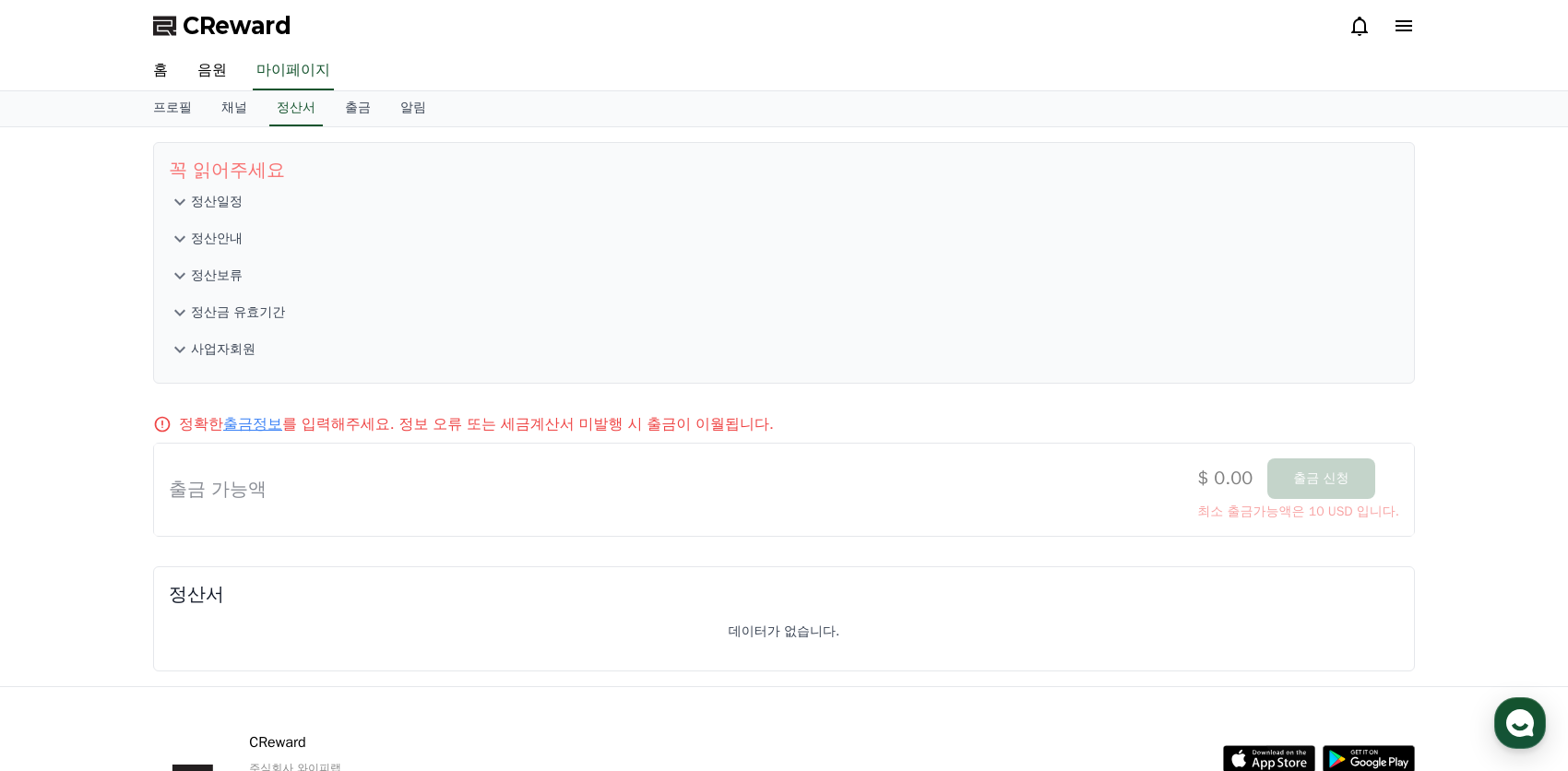 click on "정산보류" at bounding box center [217, 276] 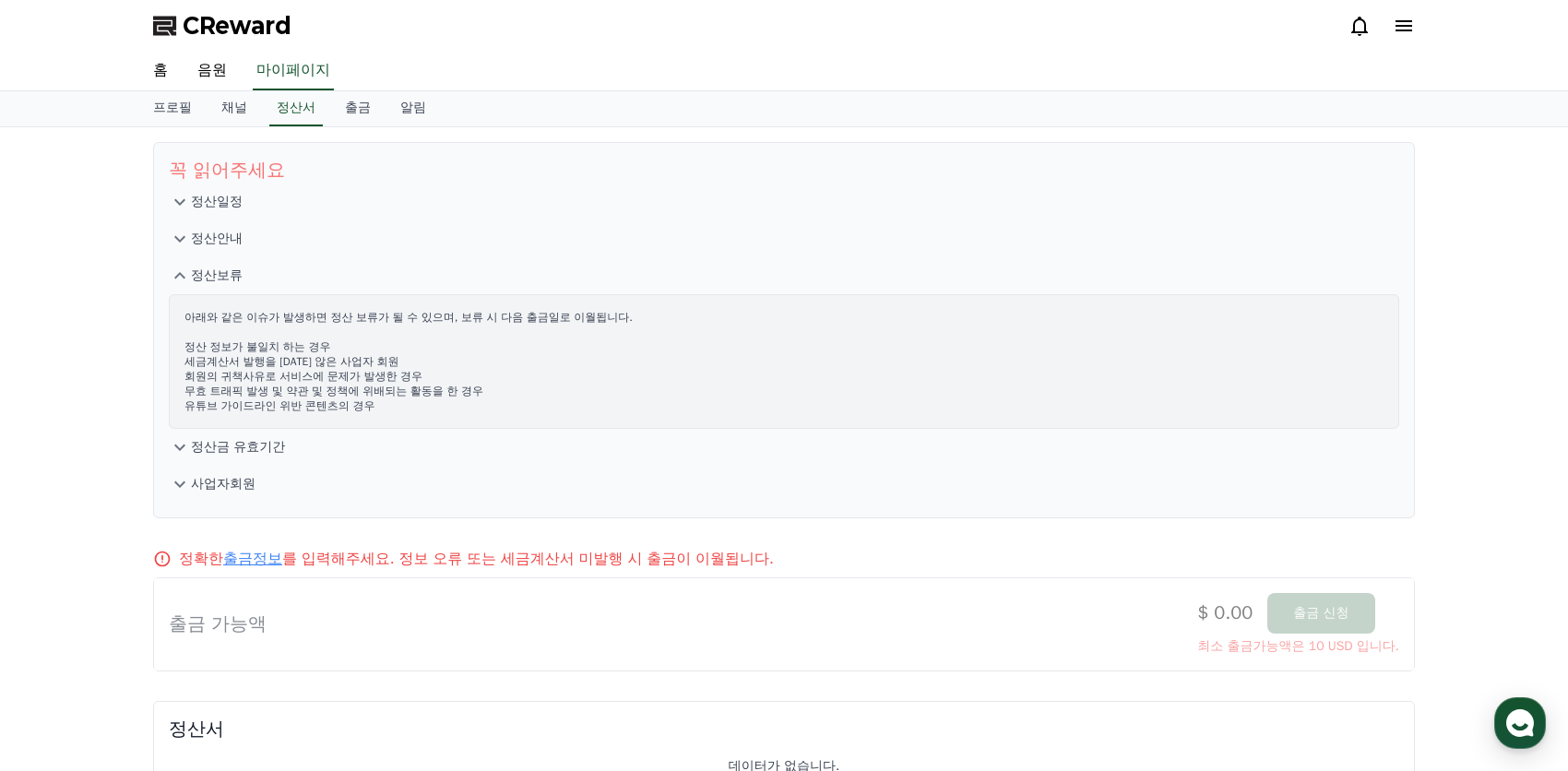 click on "정산보류" at bounding box center [217, 276] 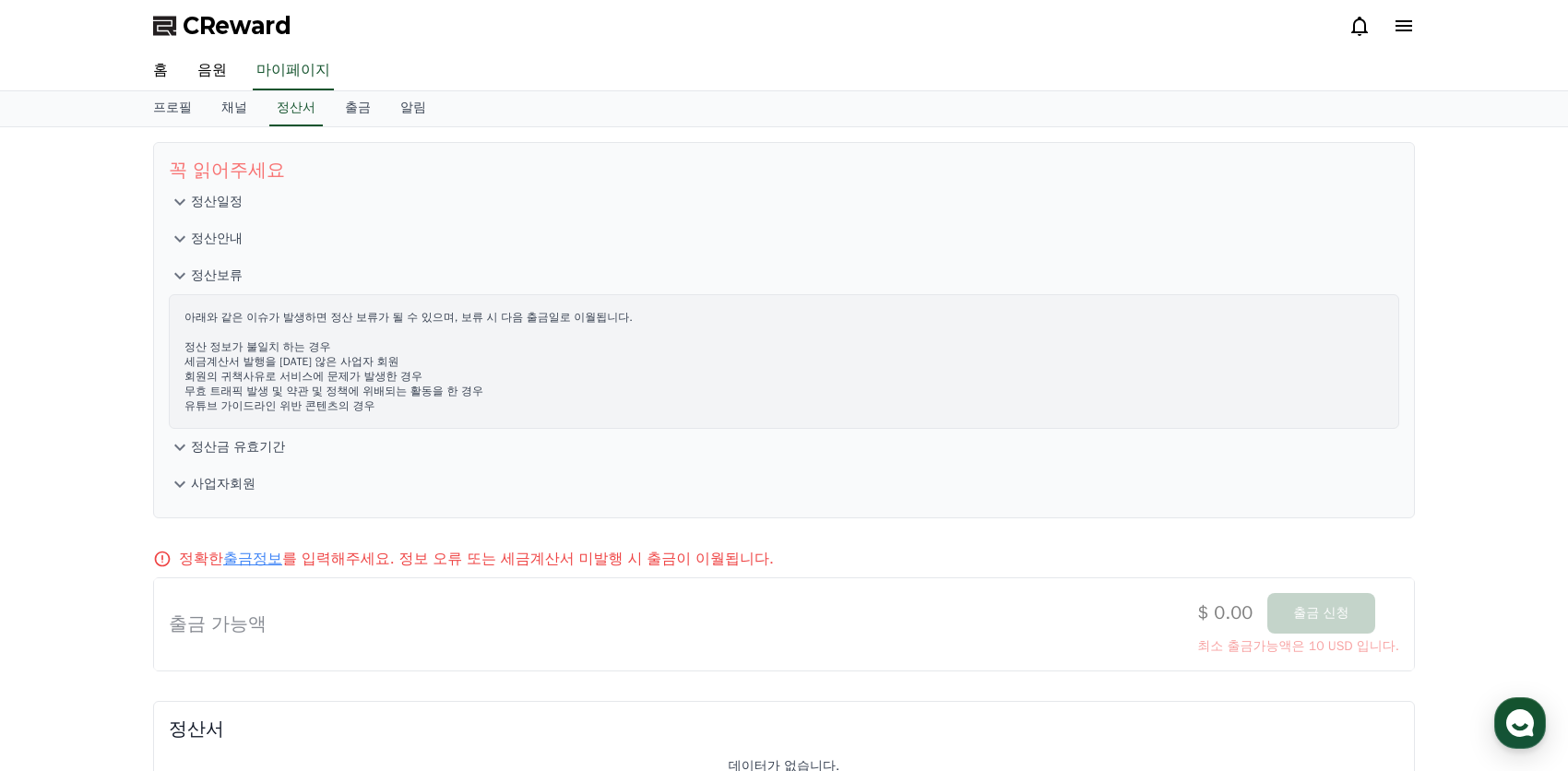 click on "사업자회원" at bounding box center [784, 484] 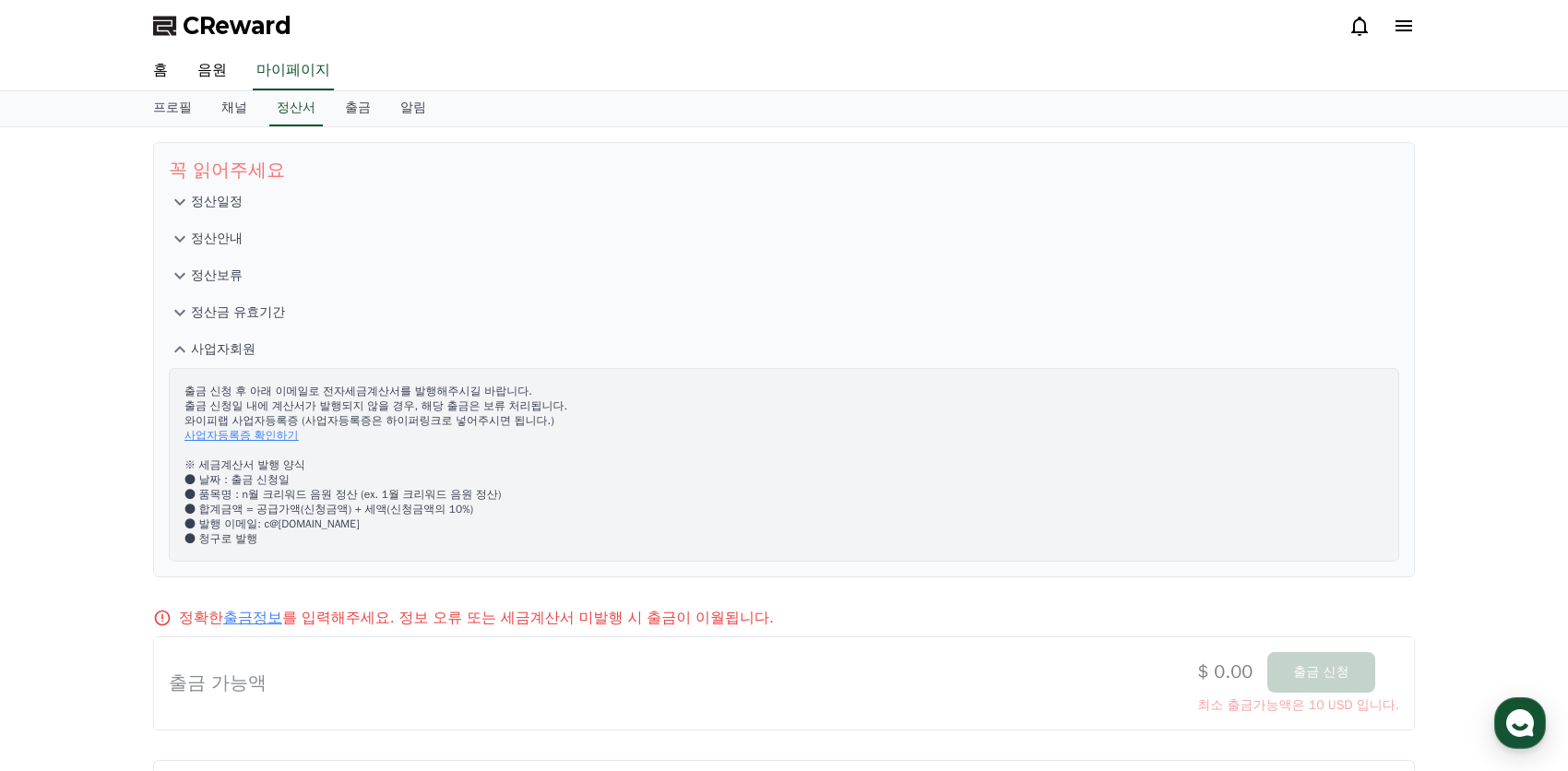 click on "사업자회원" at bounding box center (223, 350) 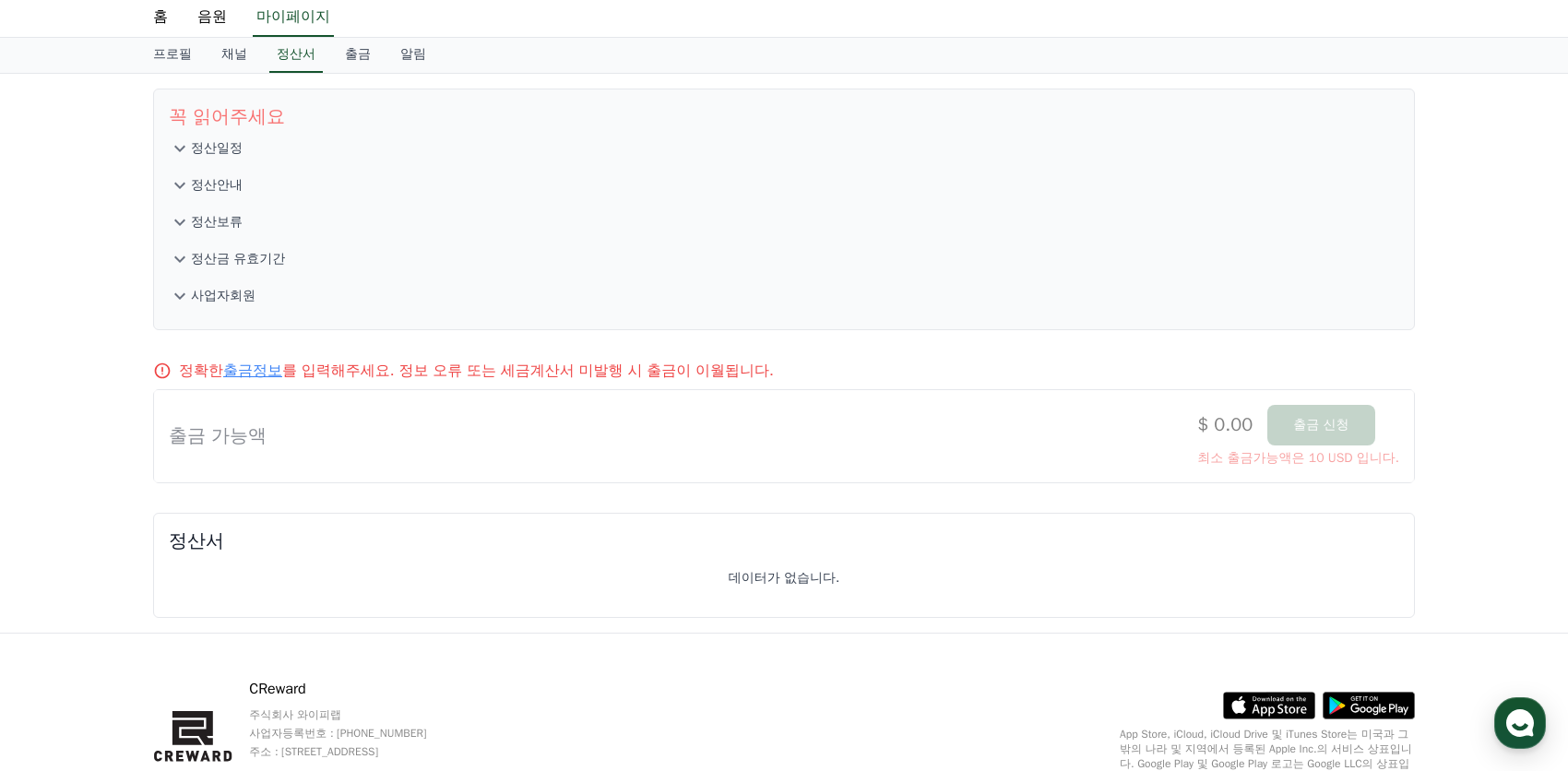 scroll, scrollTop: 51, scrollLeft: 0, axis: vertical 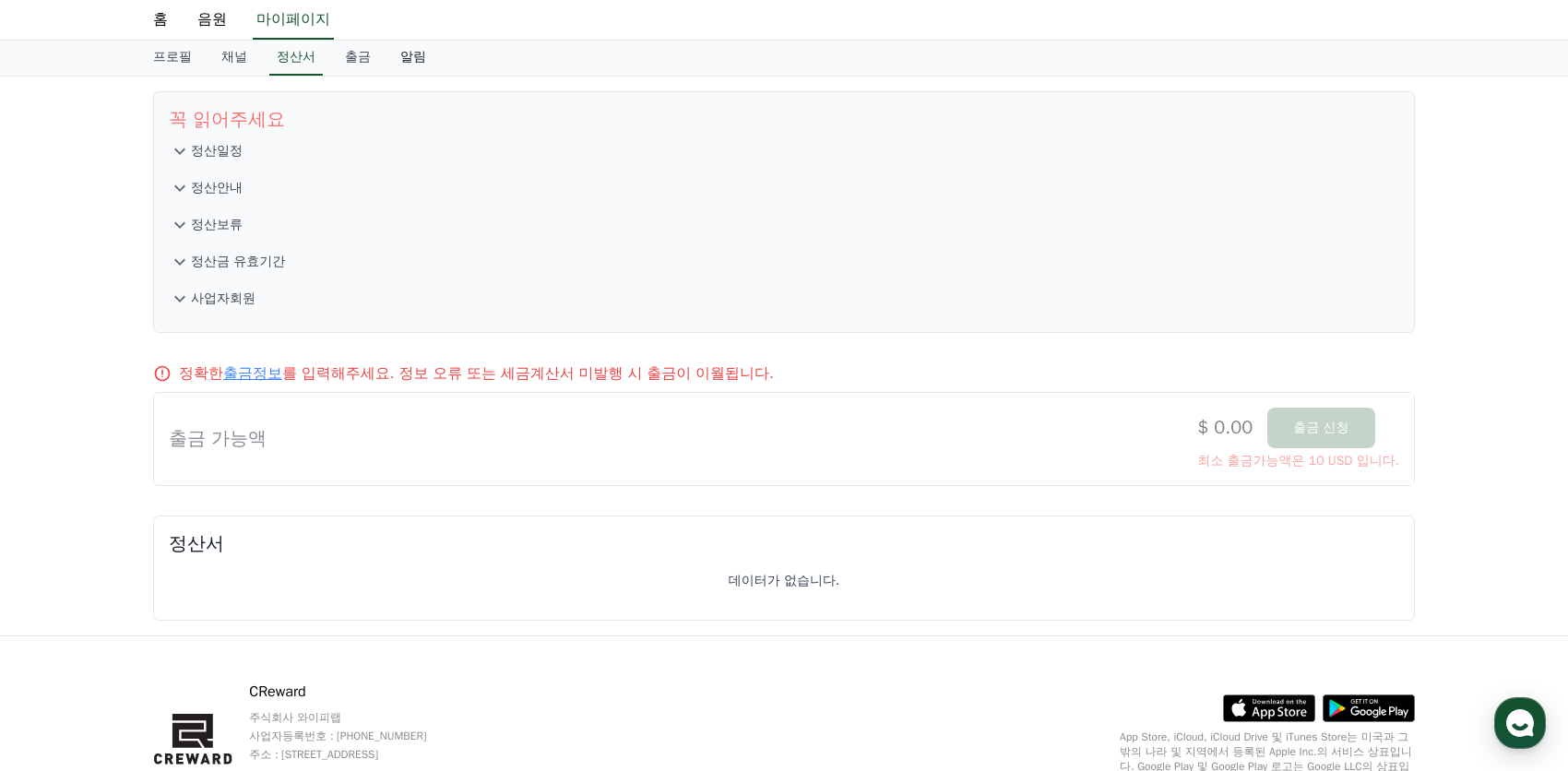 click on "알림" at bounding box center [413, 58] 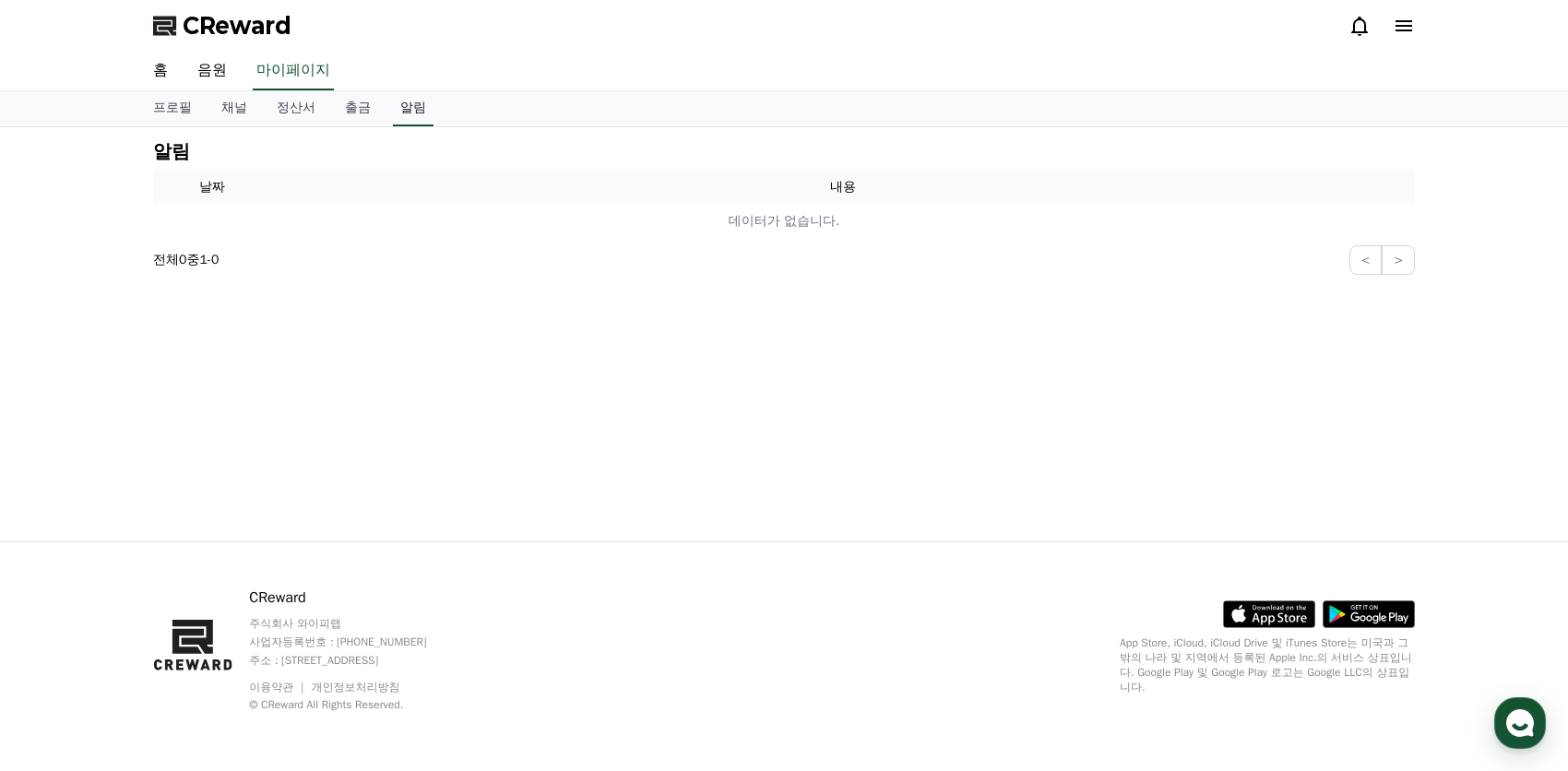 scroll, scrollTop: 0, scrollLeft: 0, axis: both 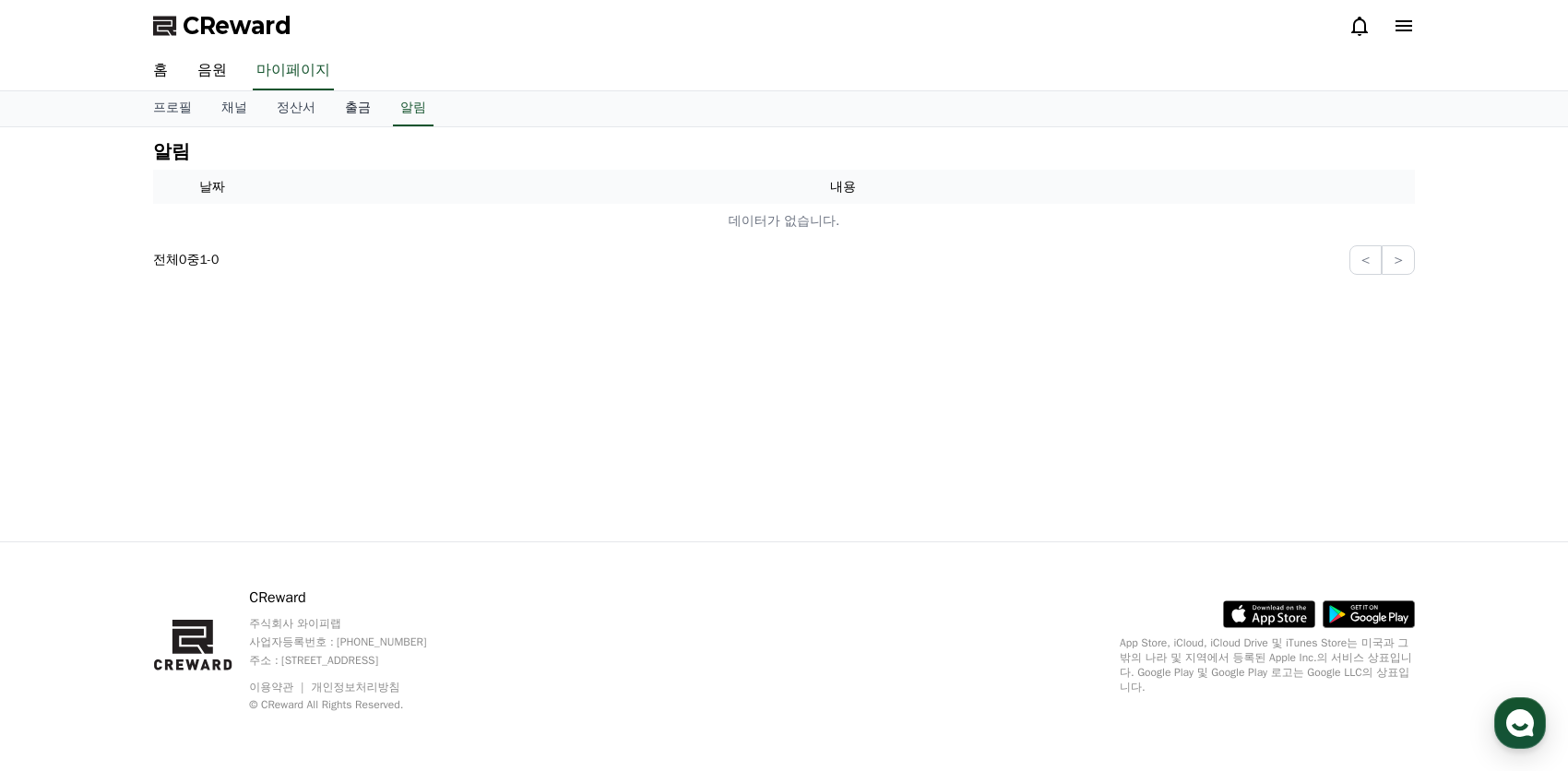 click on "출금" at bounding box center (358, 109) 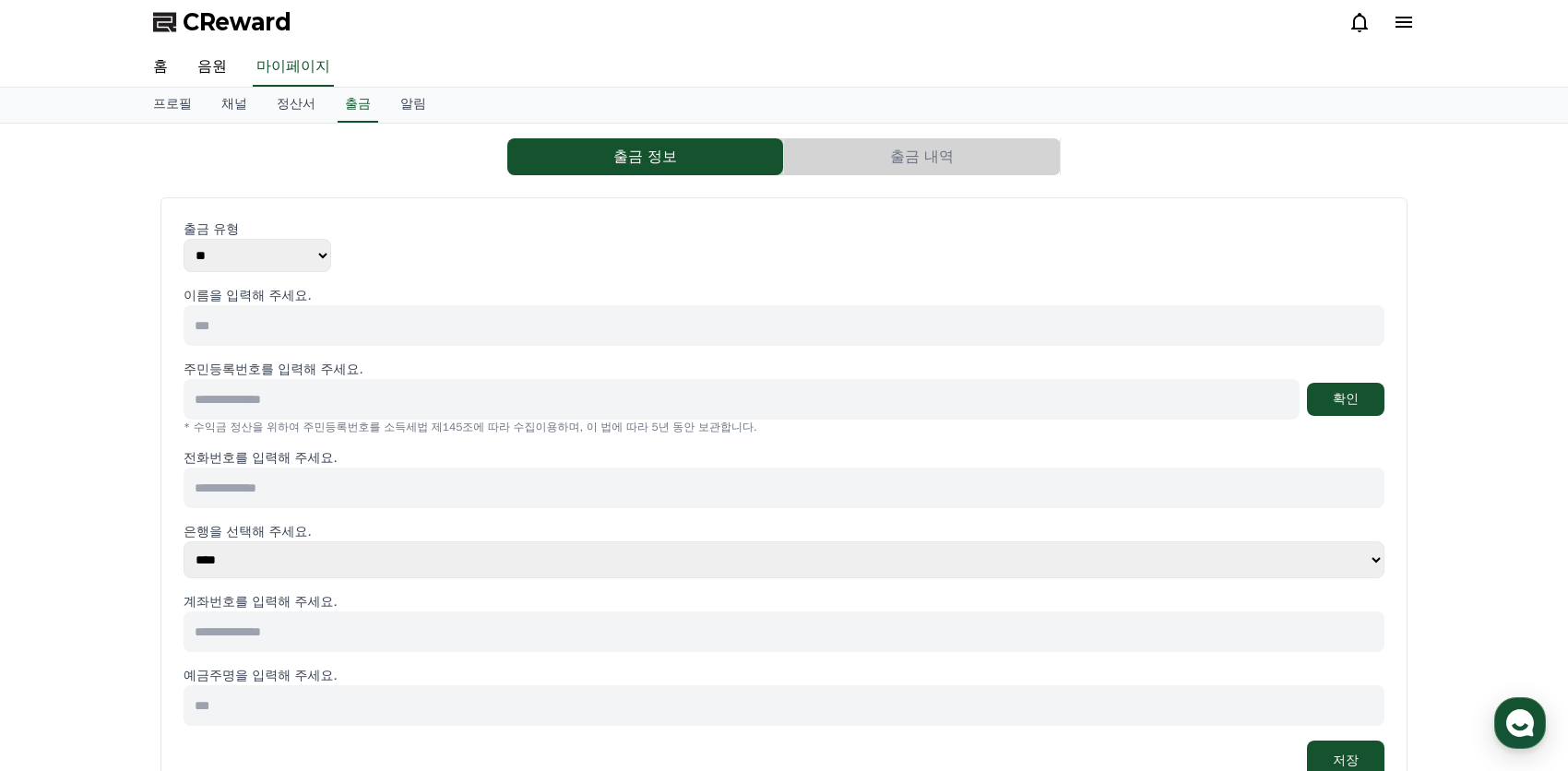 scroll, scrollTop: 0, scrollLeft: 0, axis: both 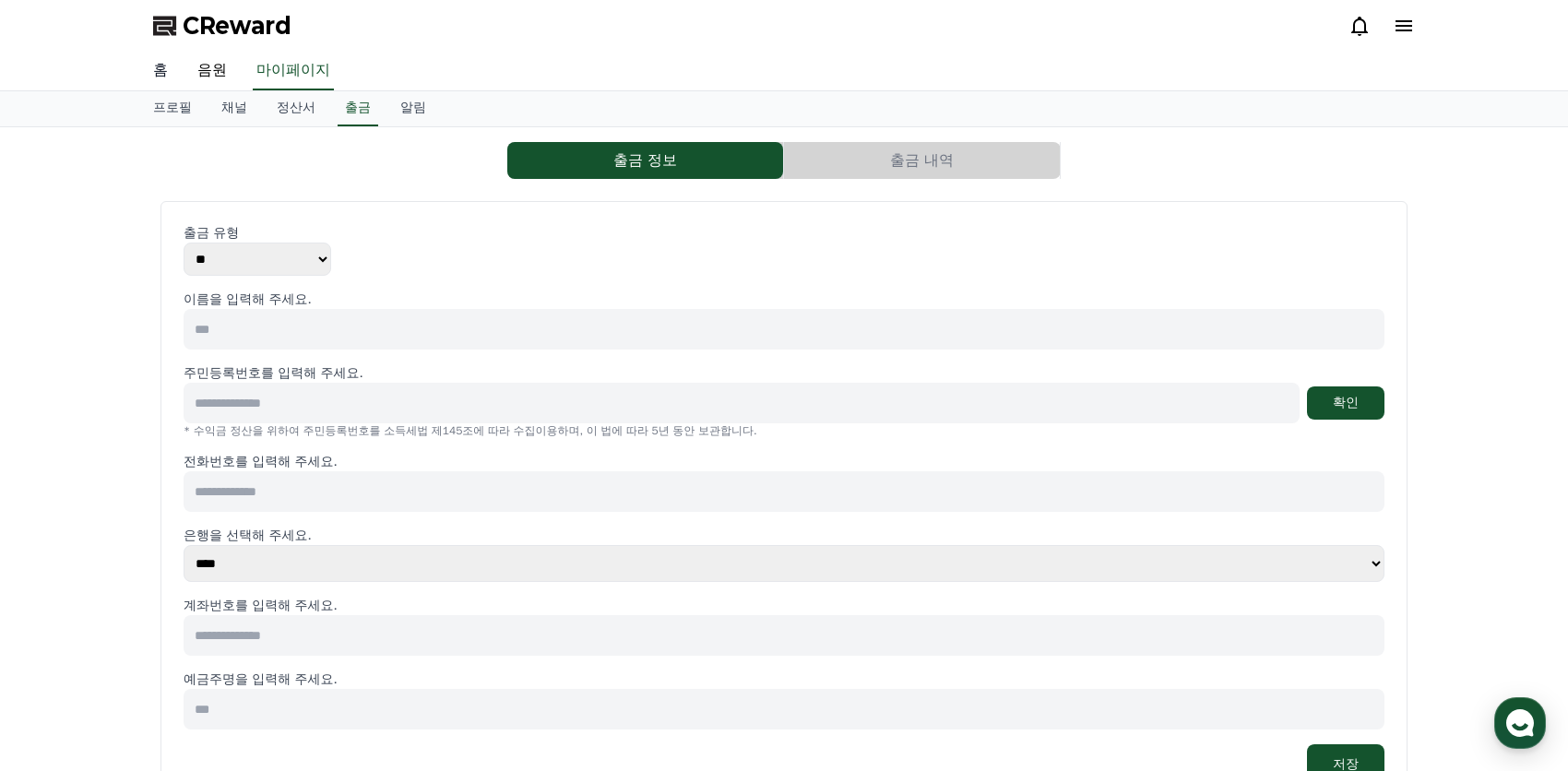 click on "홈" at bounding box center (160, 71) 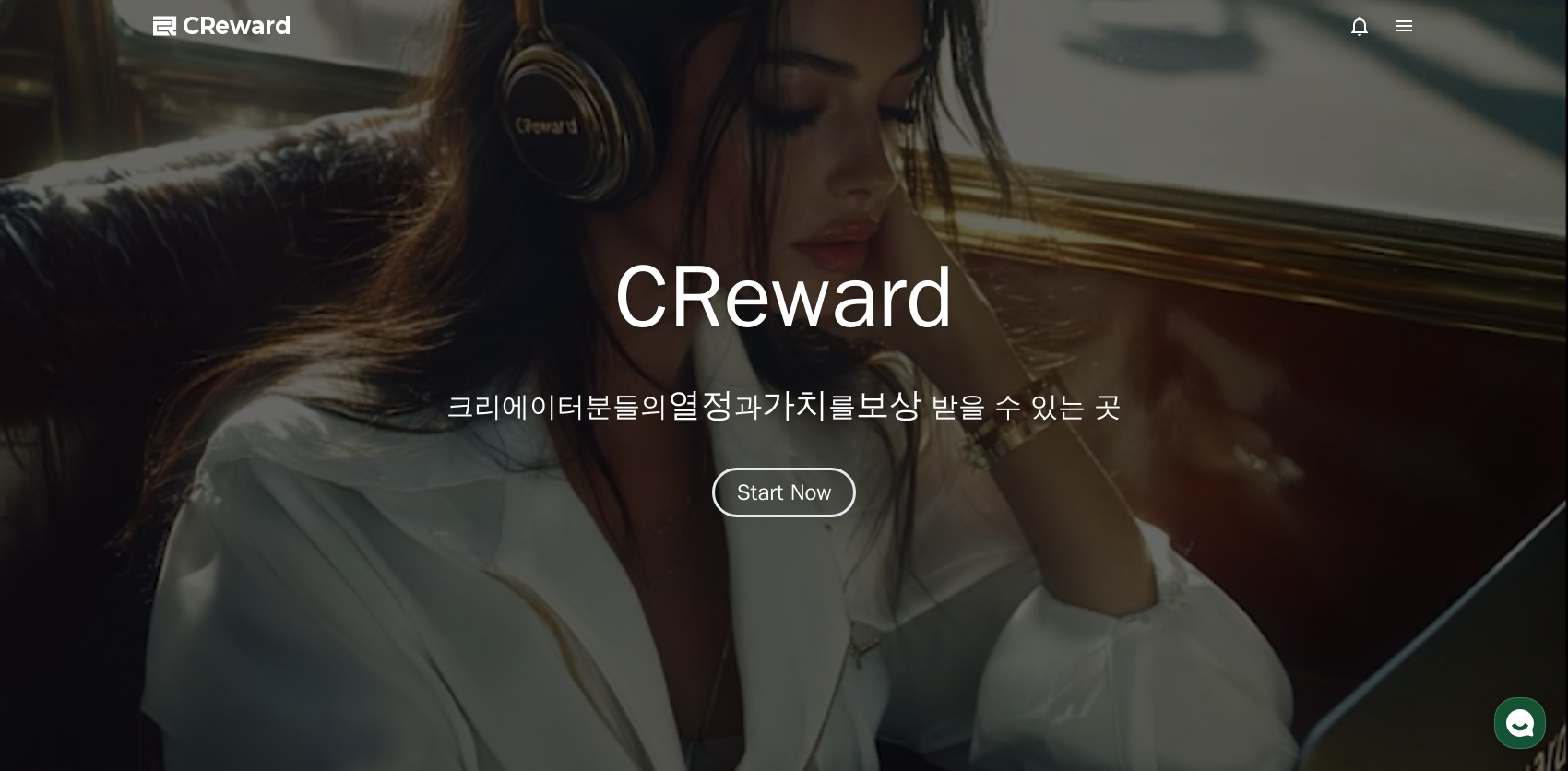 click at bounding box center [784, 386] 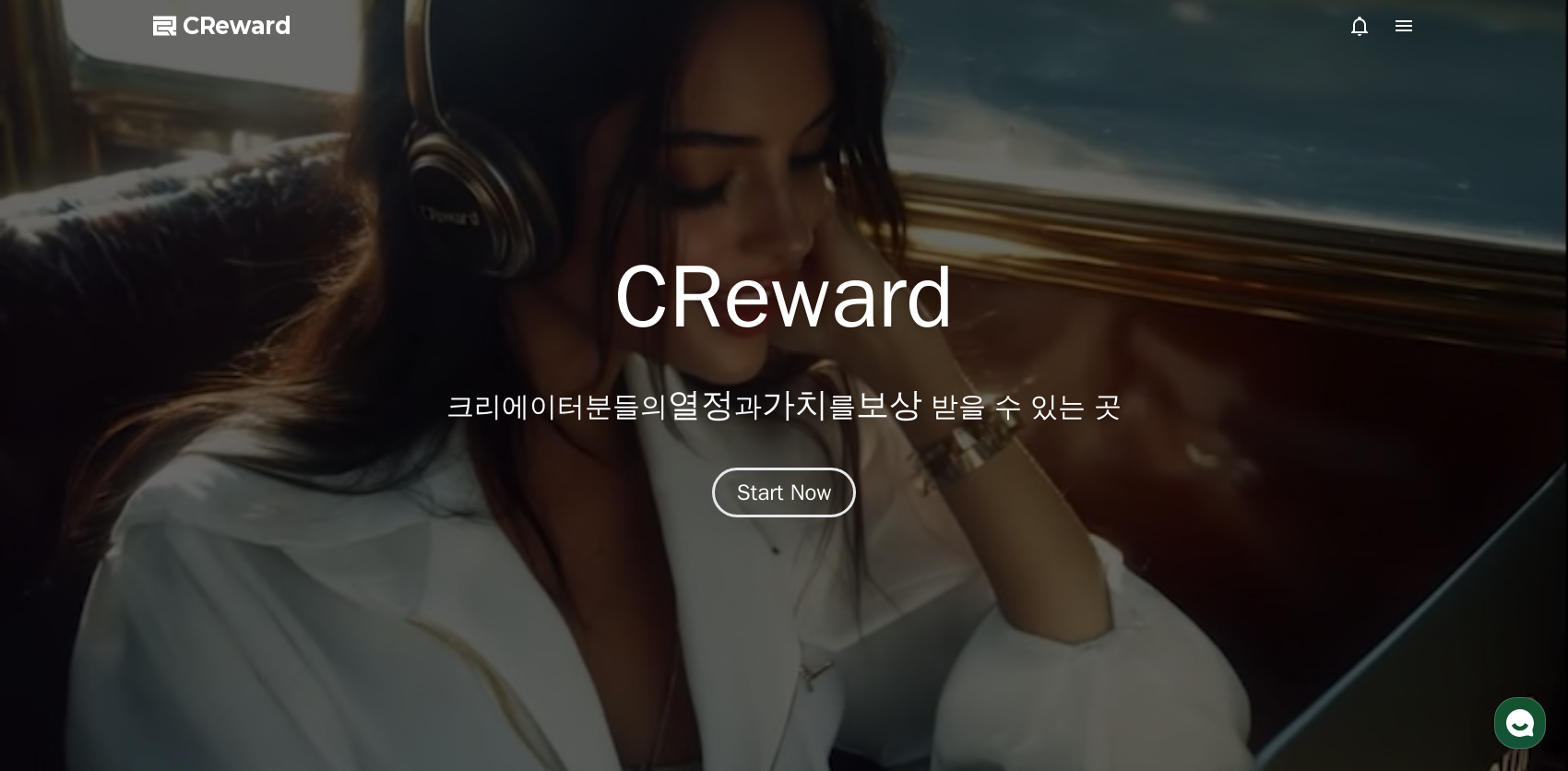 click 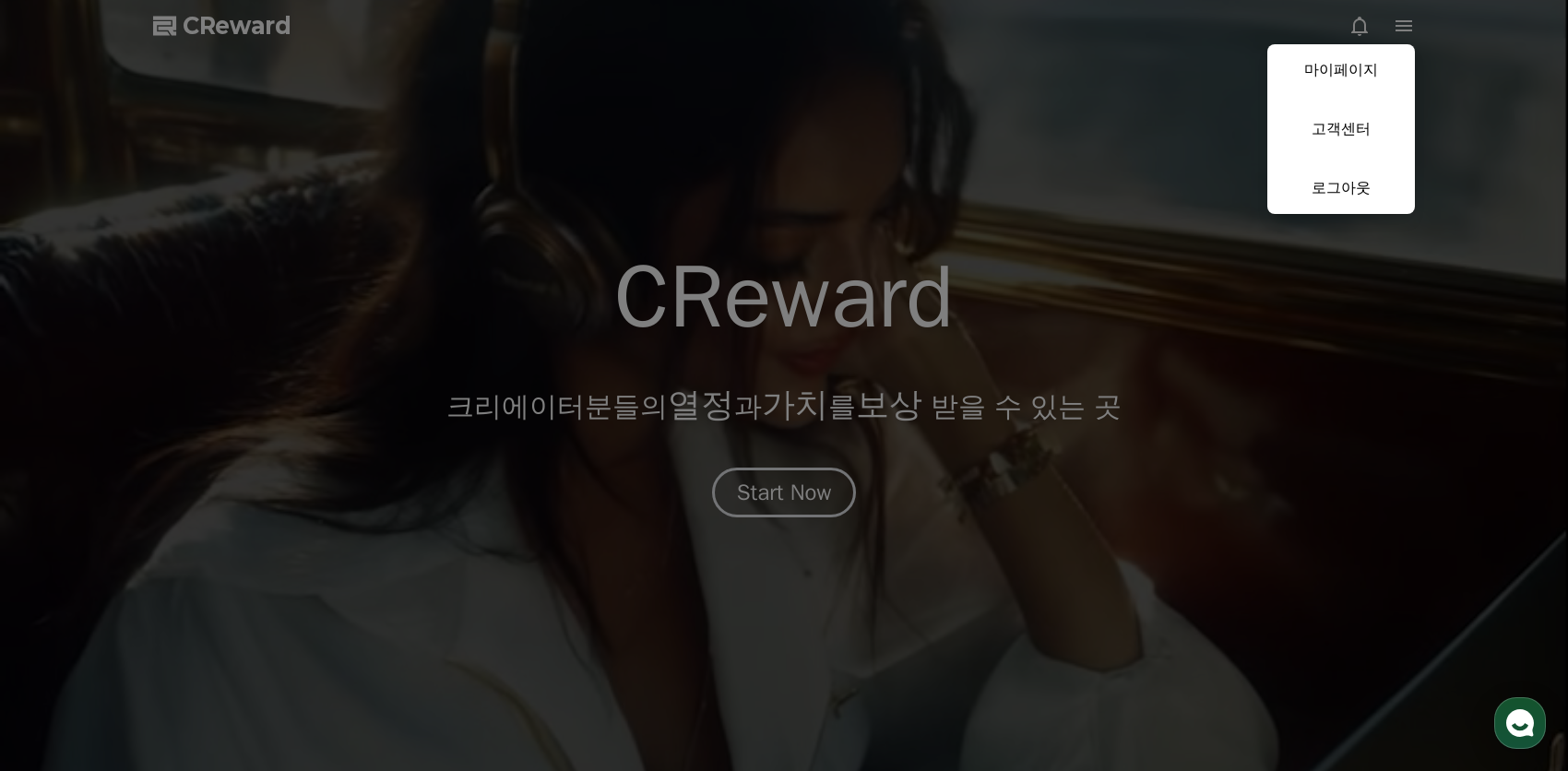 click at bounding box center (784, 386) 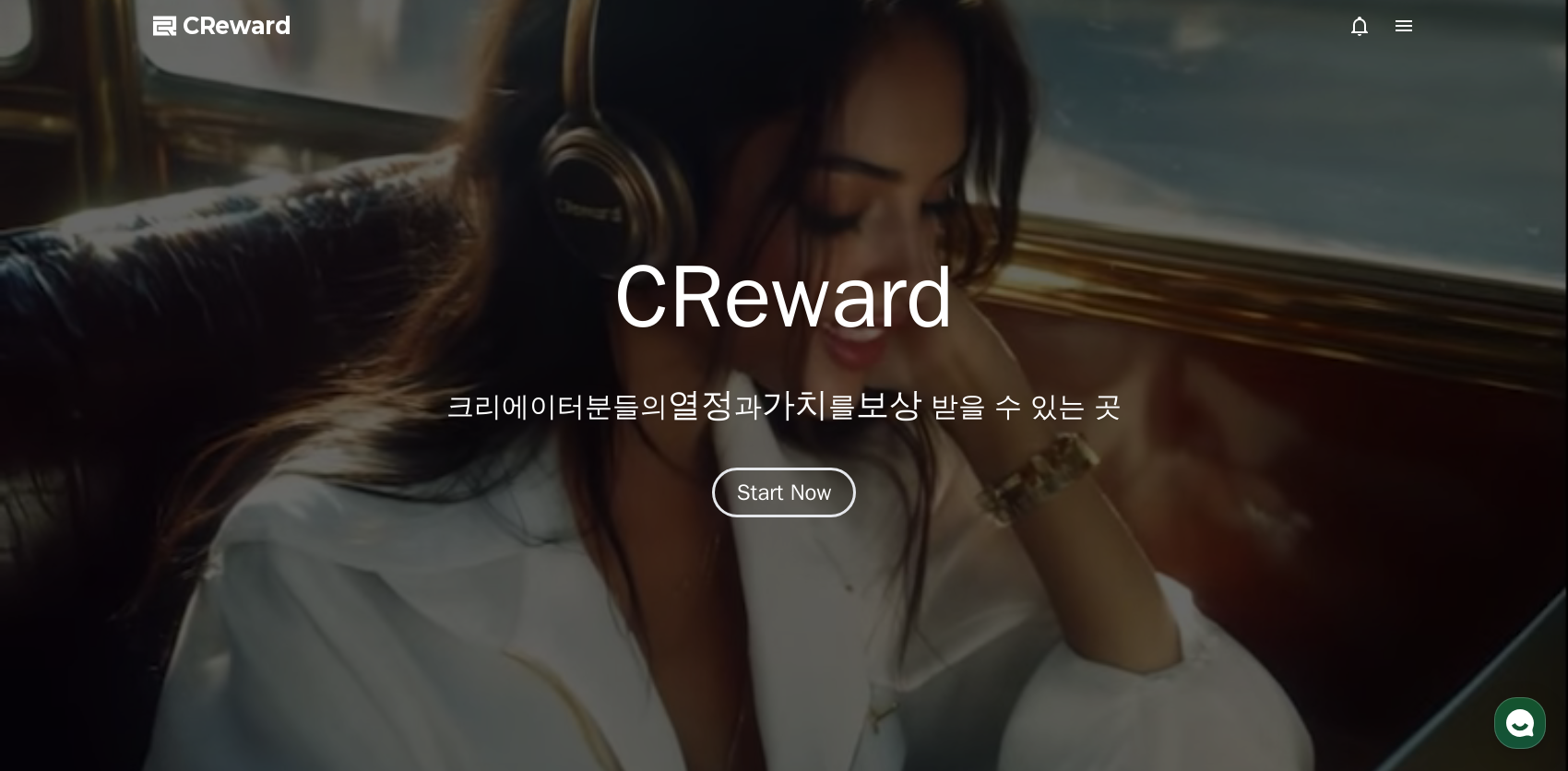 click at bounding box center [1382, 26] 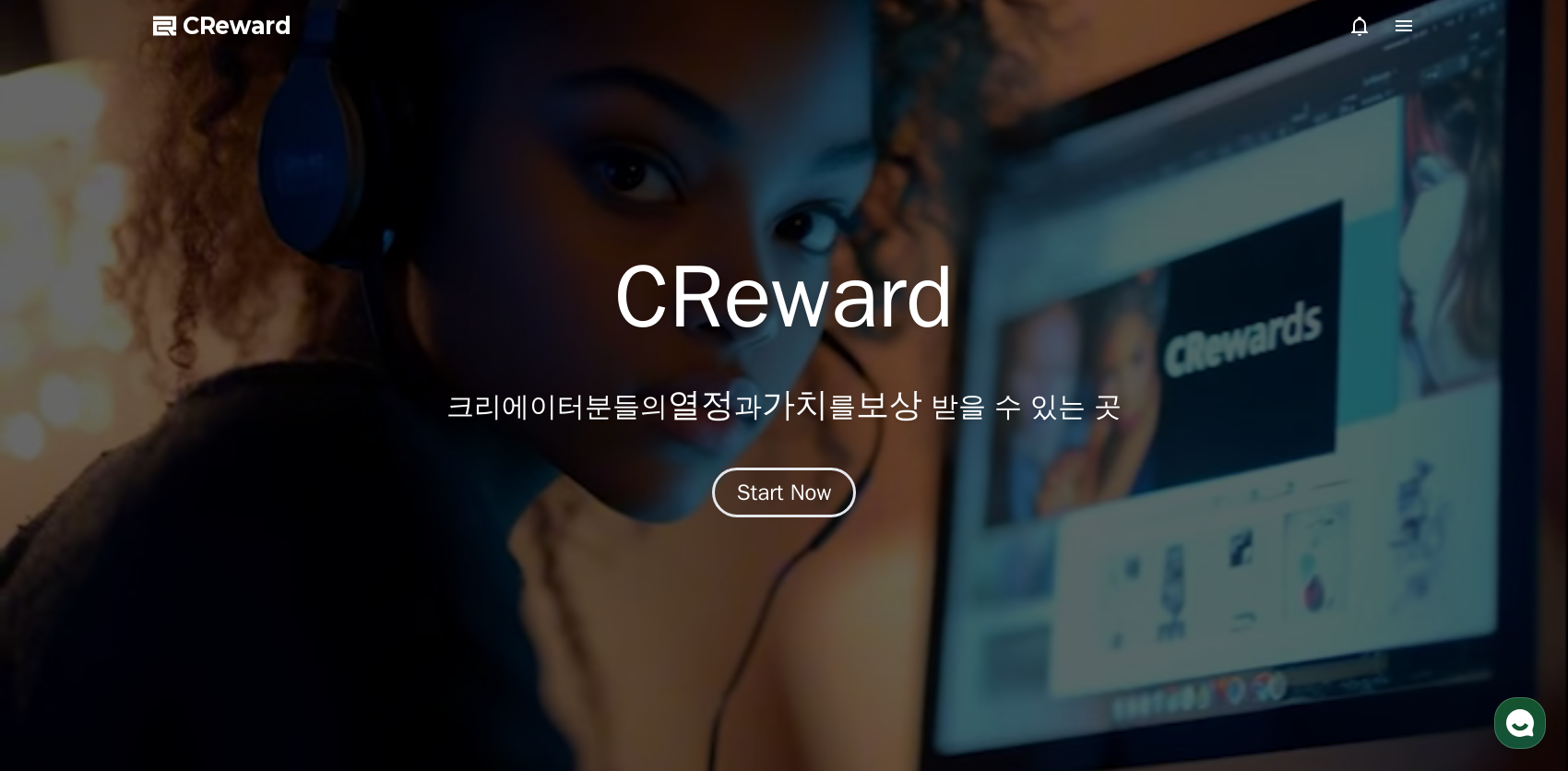 click 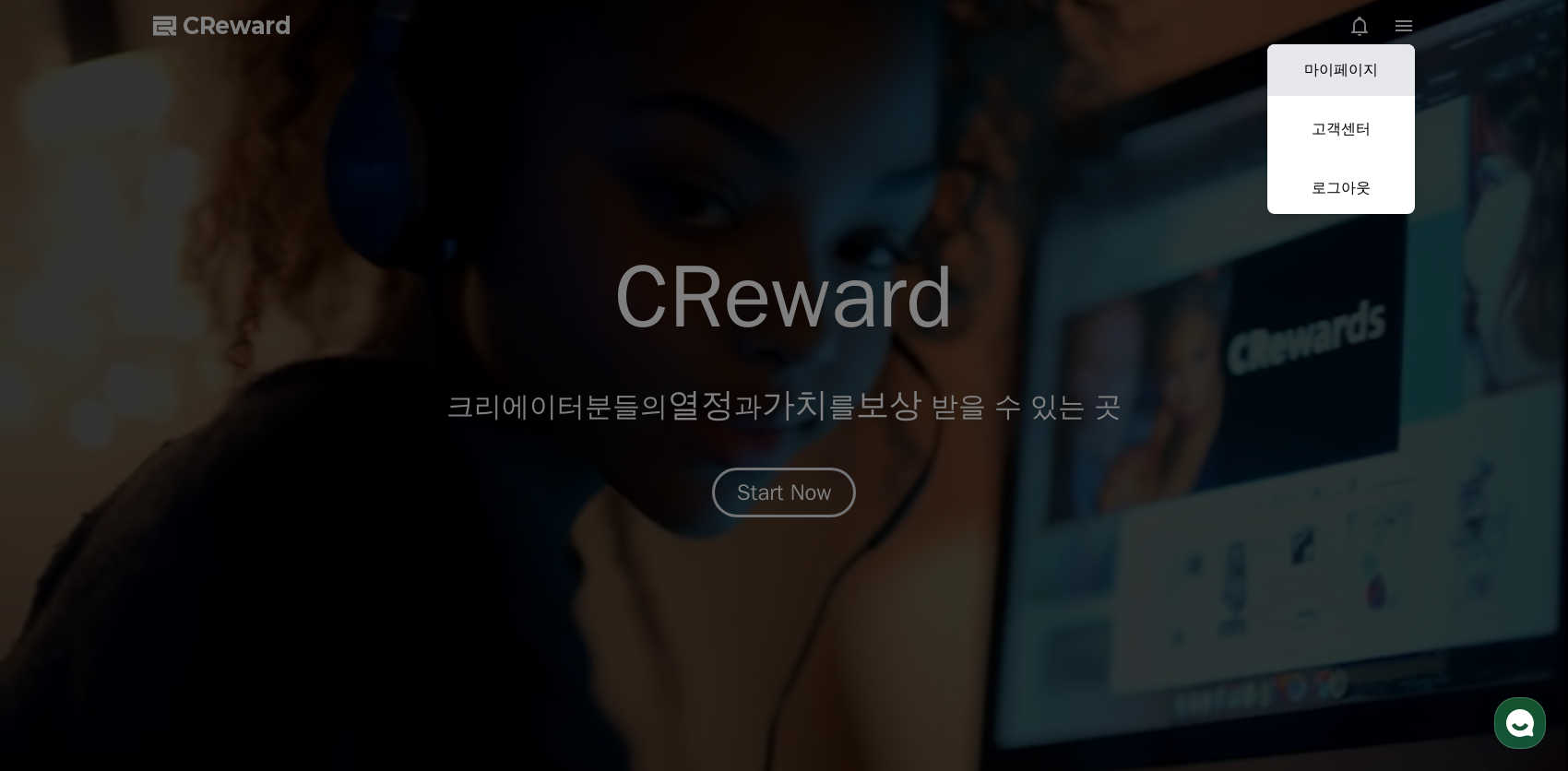 click on "마이페이지" at bounding box center [1341, 70] 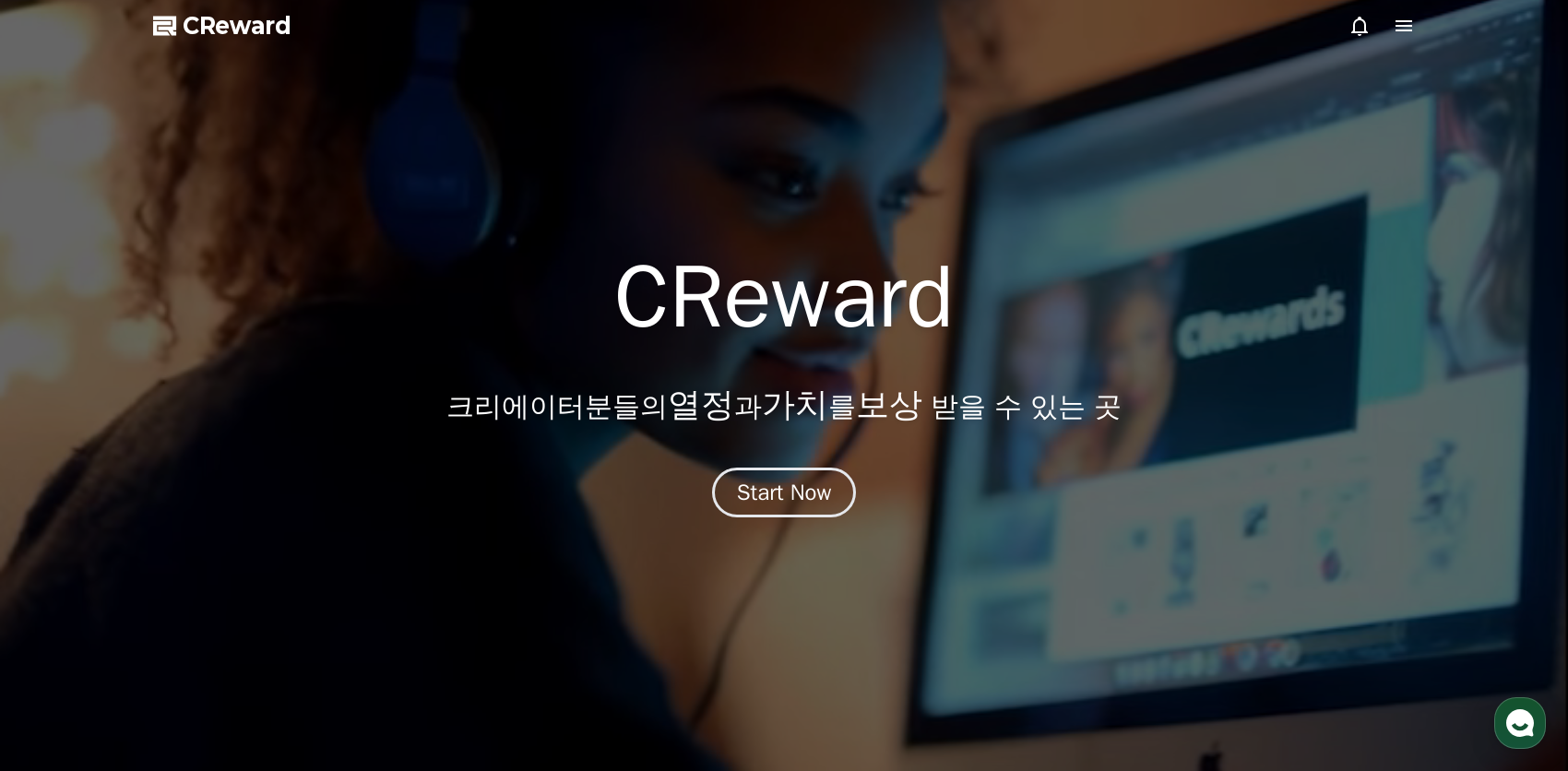 select on "**********" 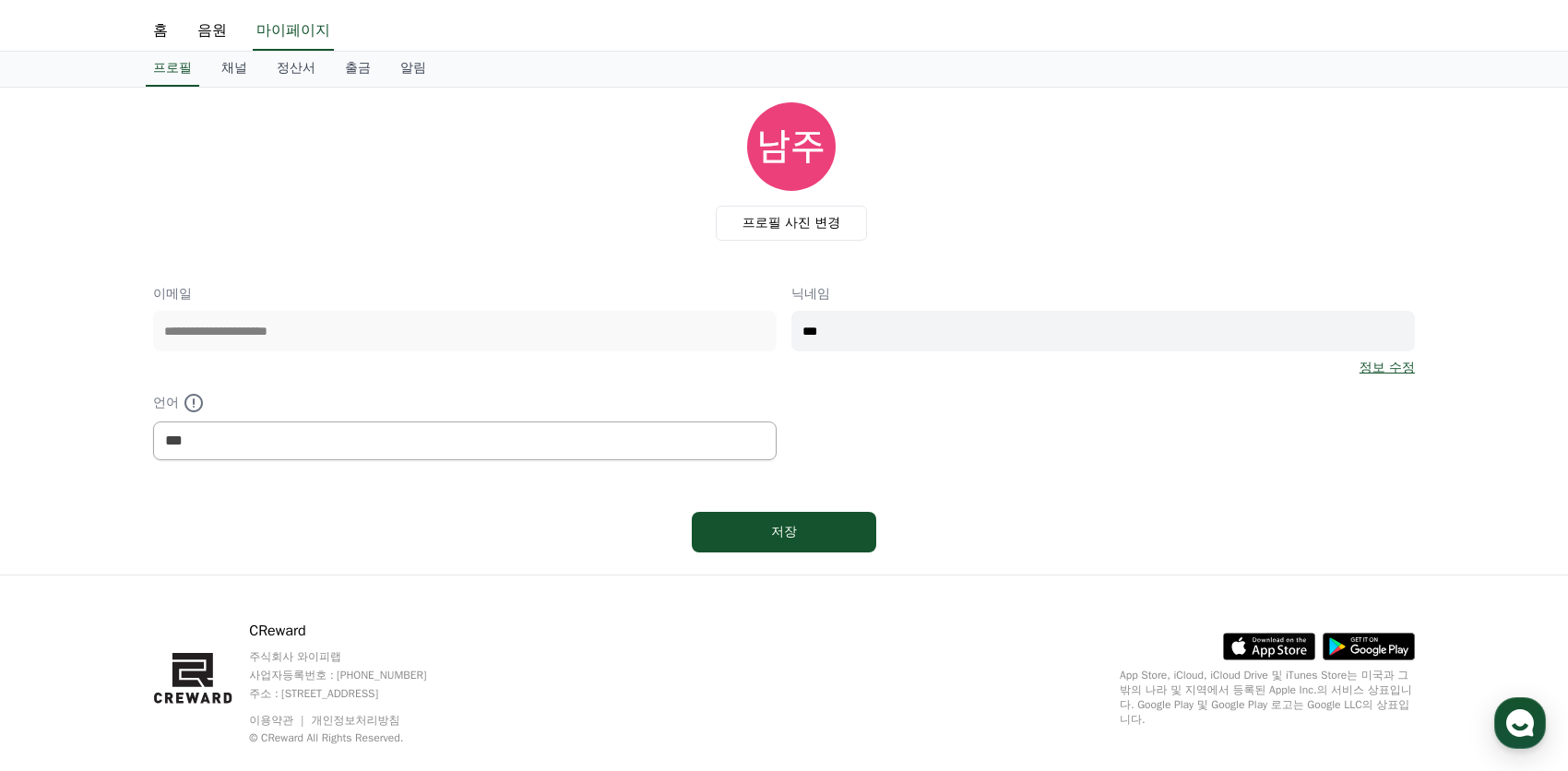 scroll, scrollTop: 0, scrollLeft: 0, axis: both 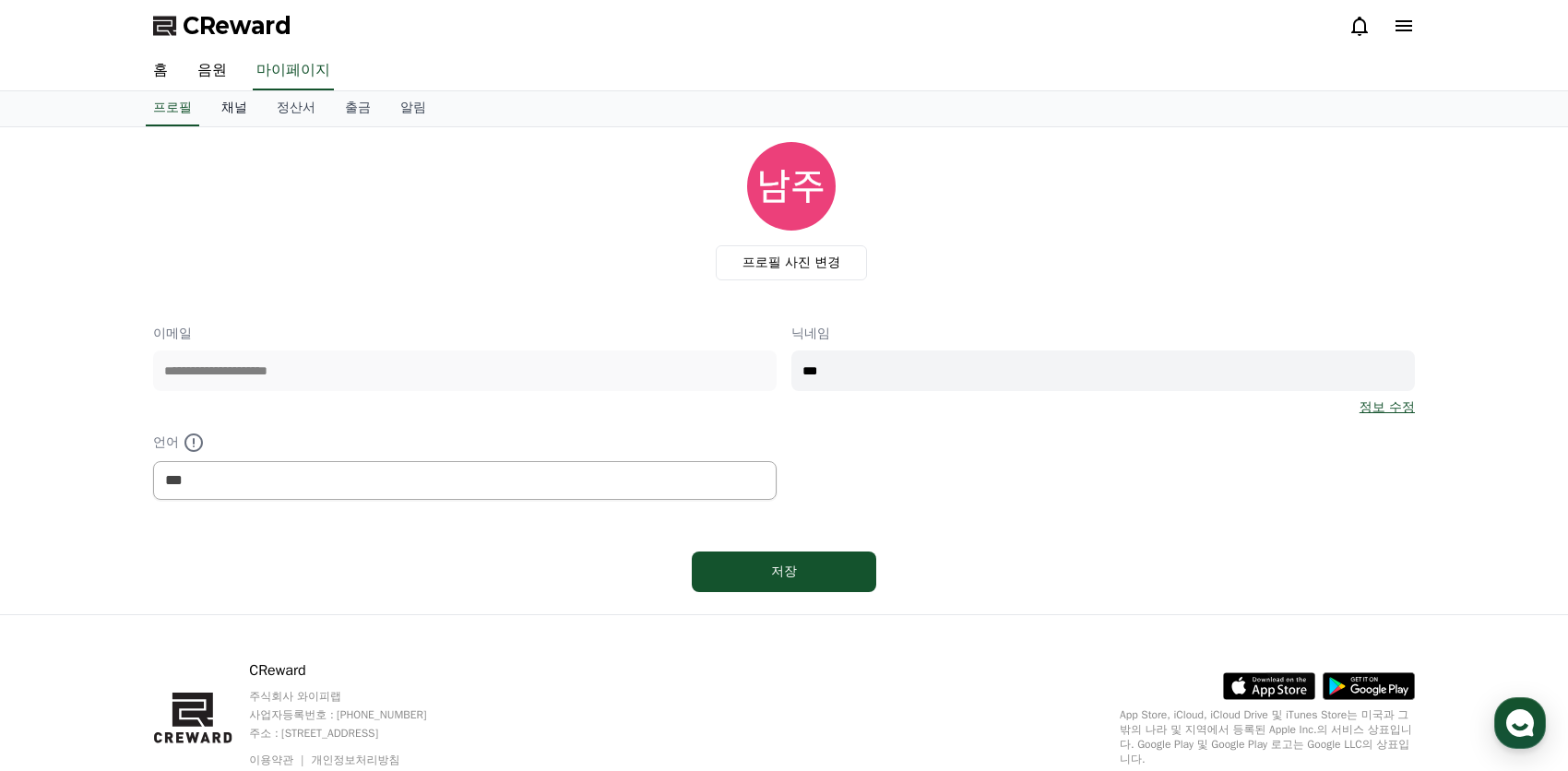 click on "채널" at bounding box center (234, 109) 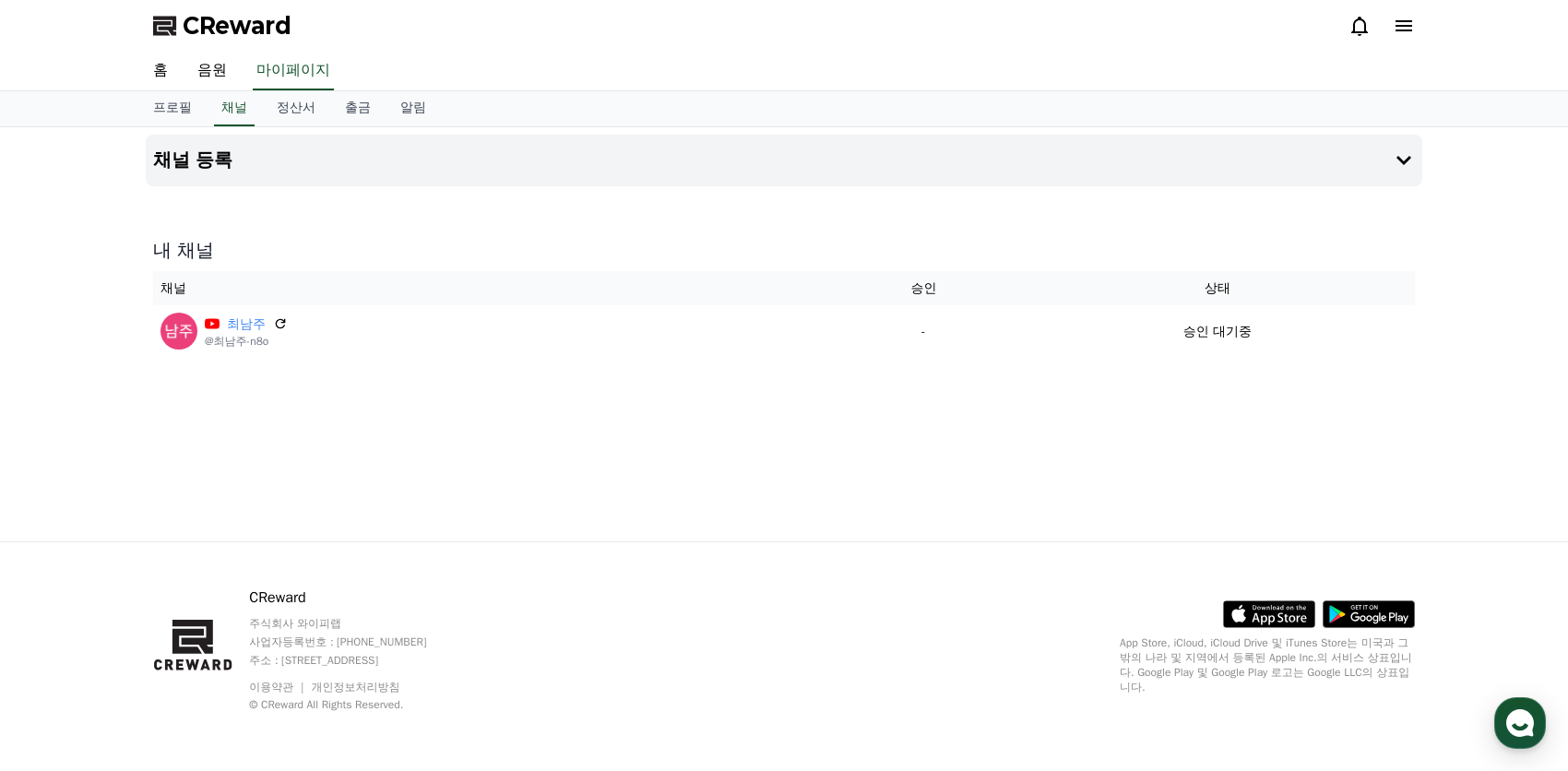 click on "채널 등록             내 채널   채널   승인   상태         최남주     @최남주-n8o       -   승인 대기중" at bounding box center [784, 334] 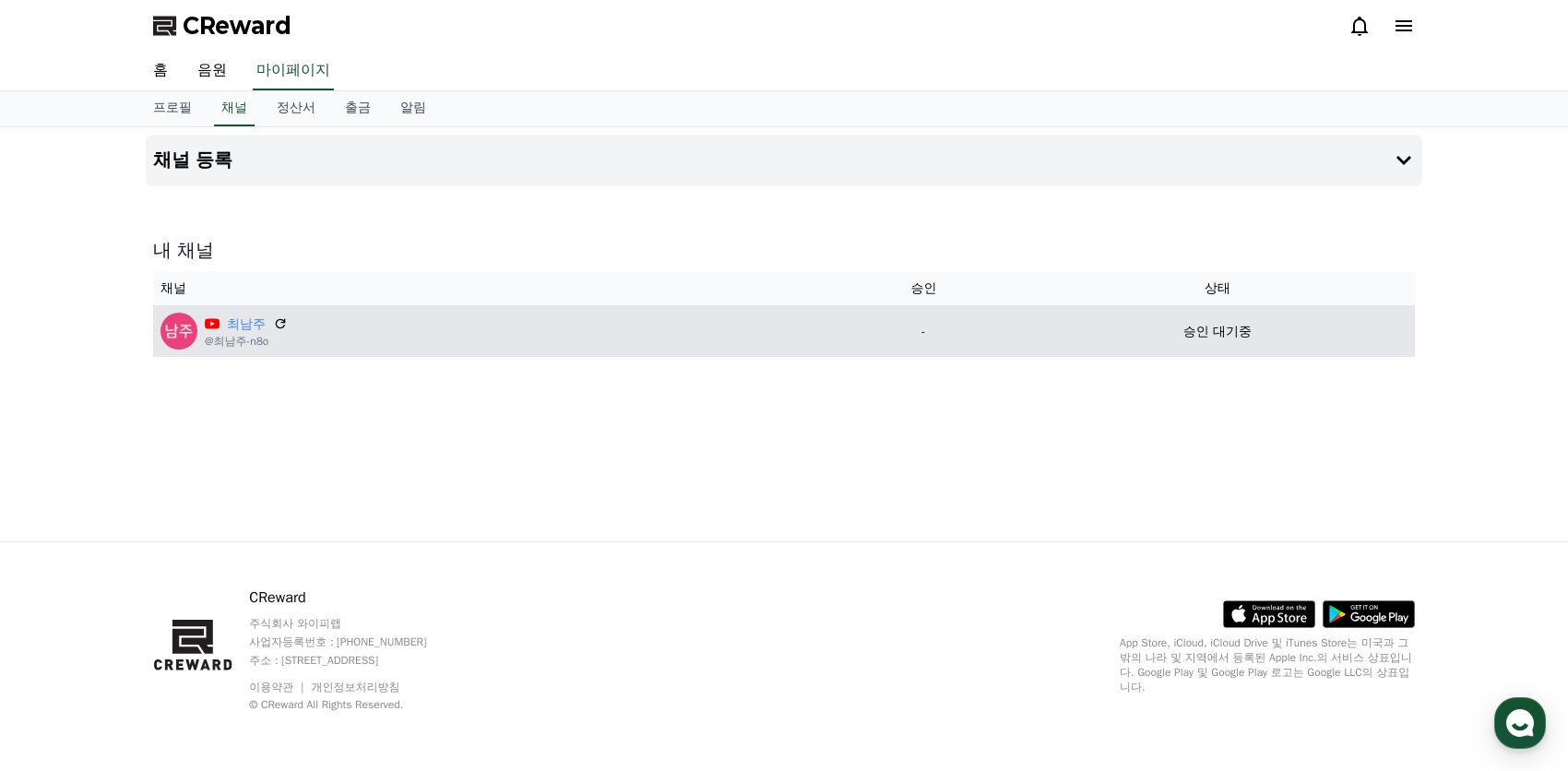 click on "승인 대기중" at bounding box center [1218, 331] 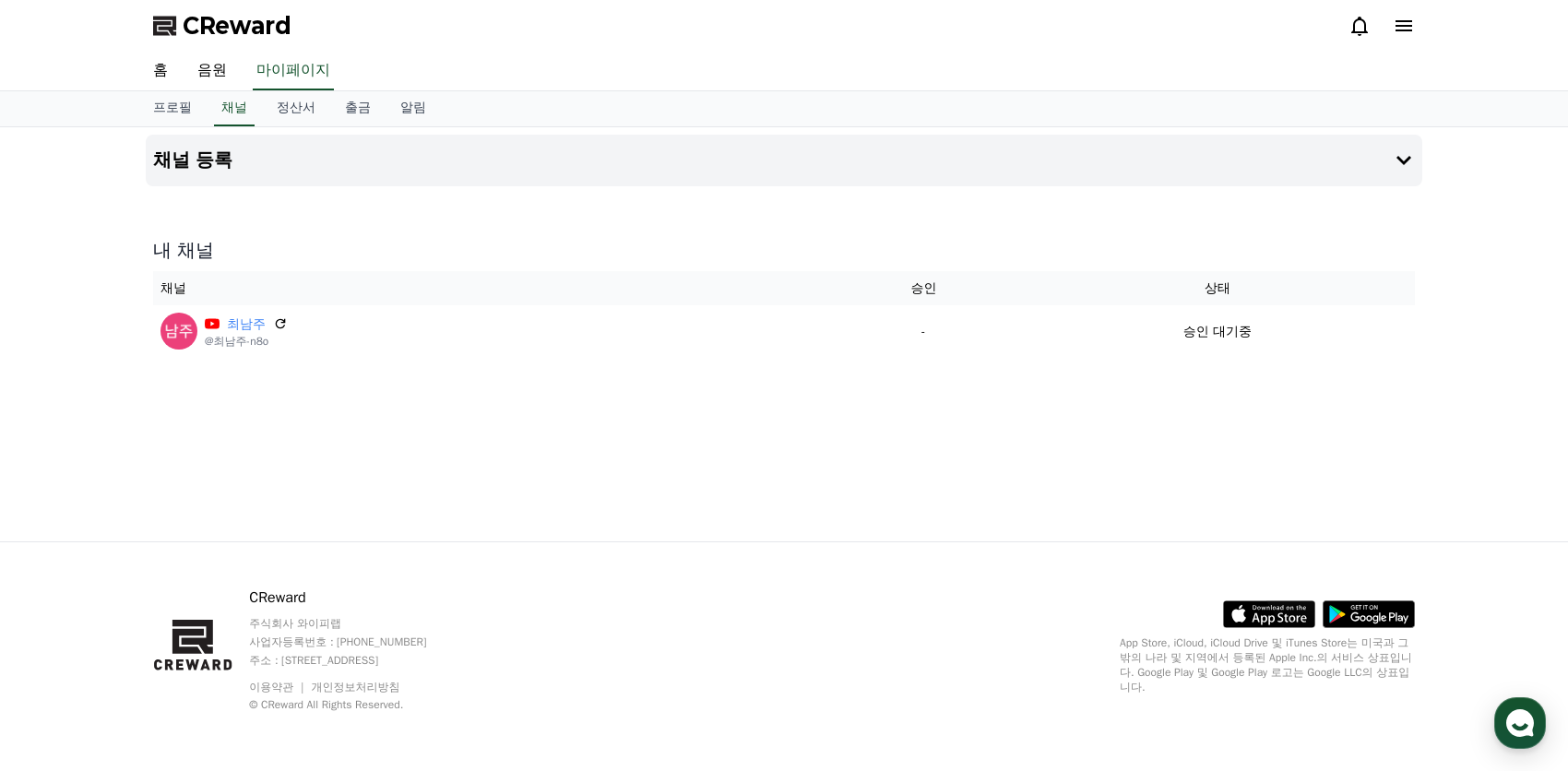 drag, startPoint x: 1233, startPoint y: 419, endPoint x: 1430, endPoint y: 262, distance: 251.9087 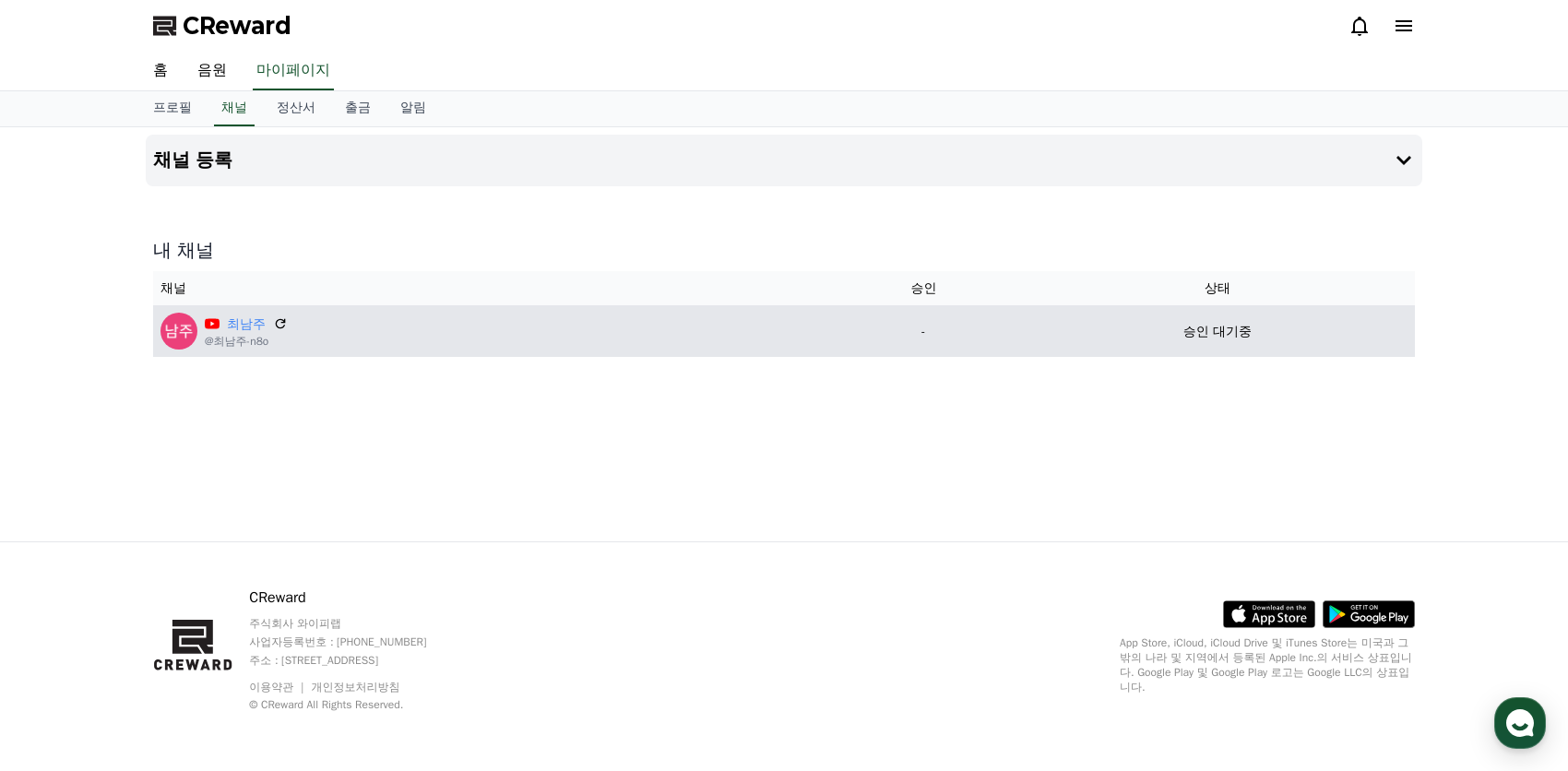 click on "승인 대기중" at bounding box center (1218, 331) 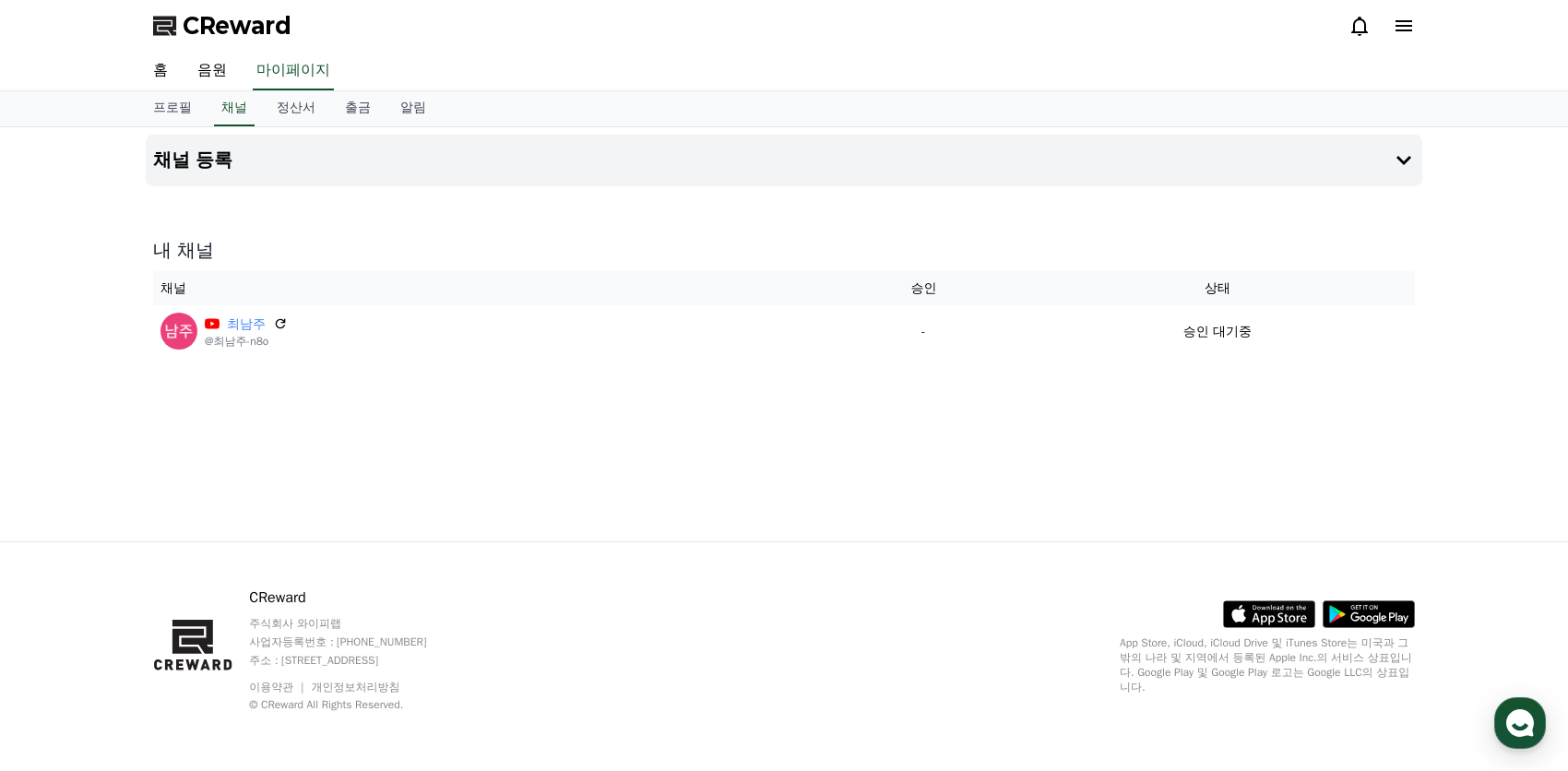 click 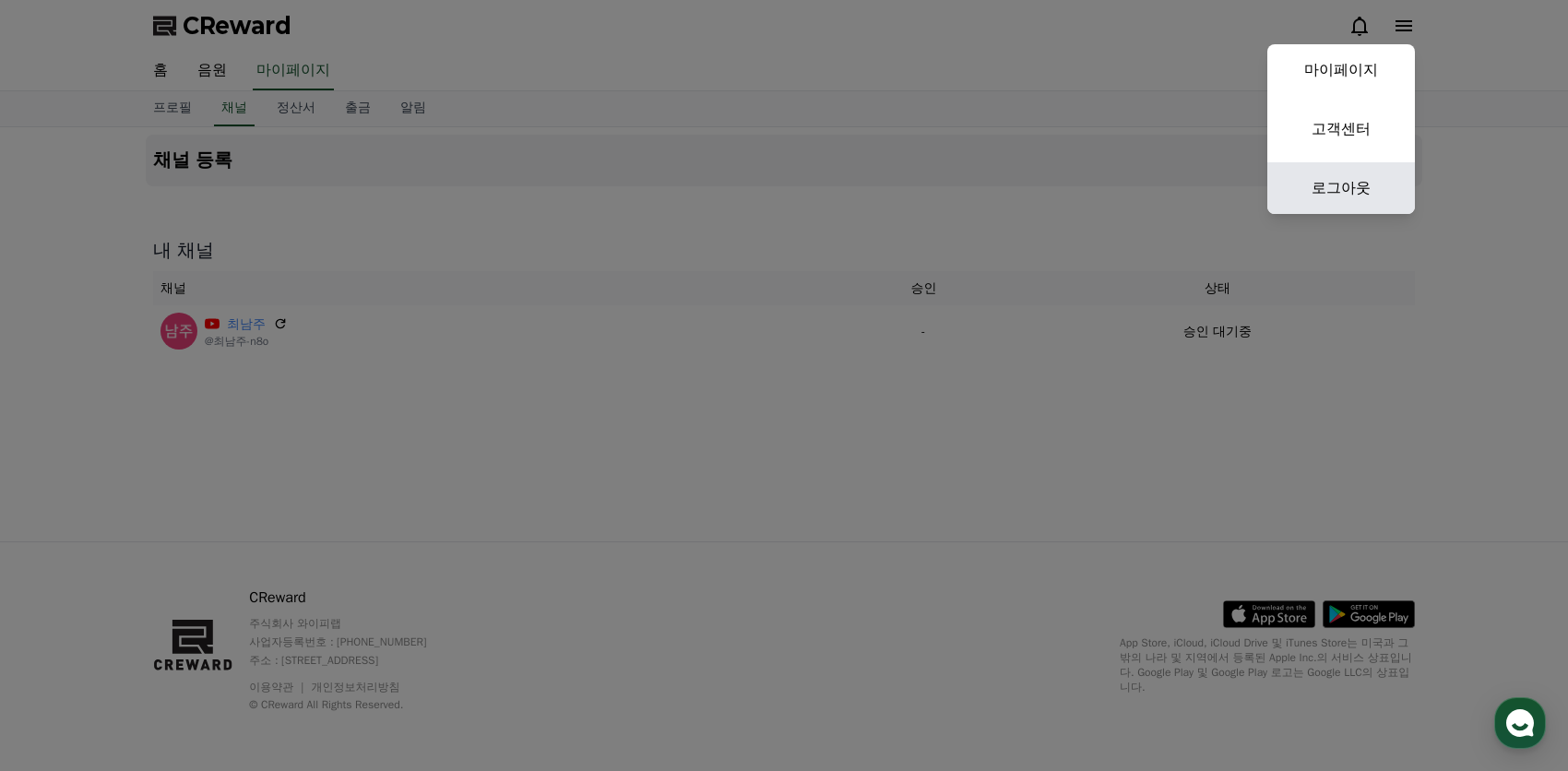 click on "로그아웃" at bounding box center (1341, 188) 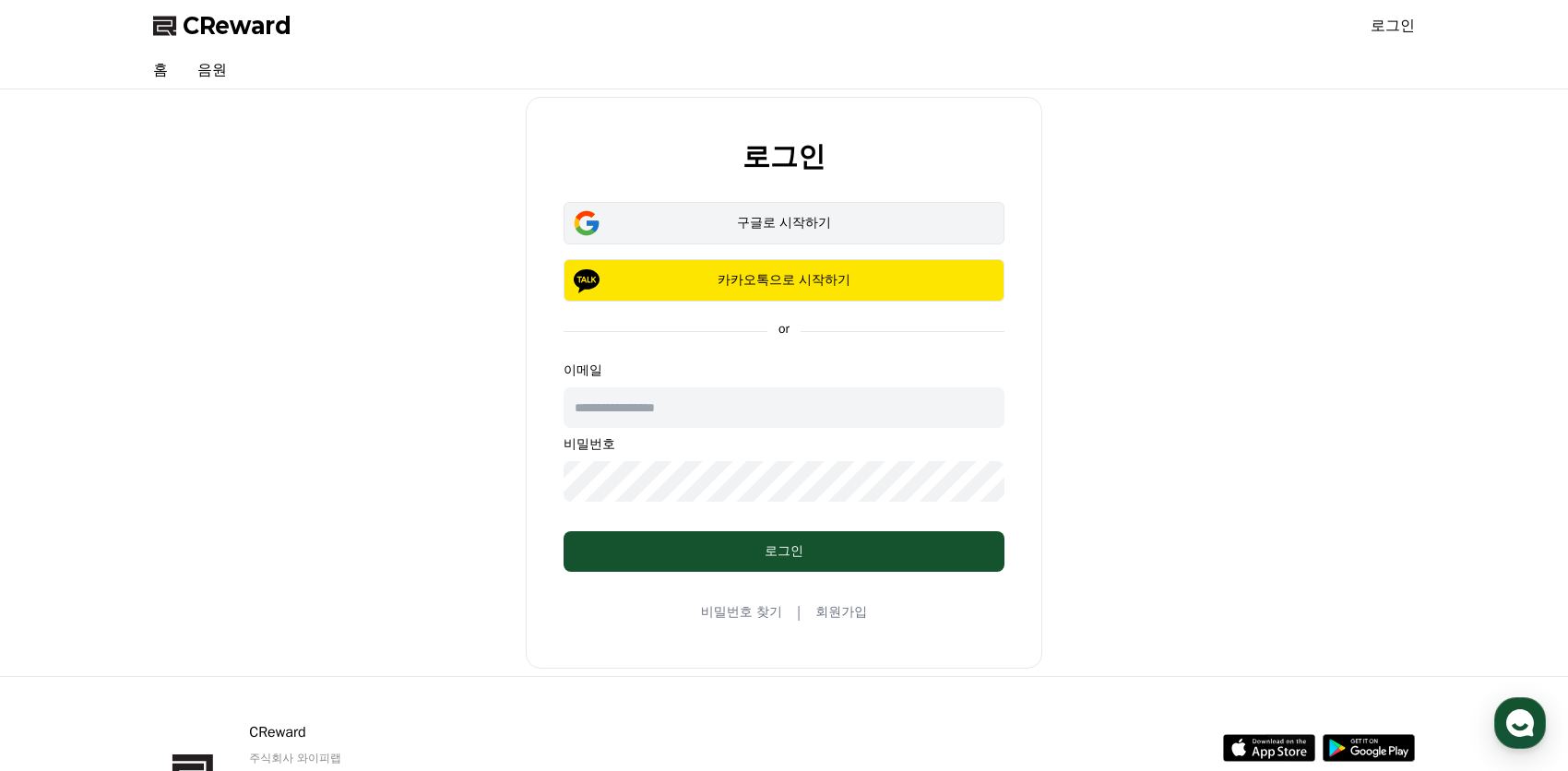 click on "구글로 시작하기" at bounding box center [784, 223] 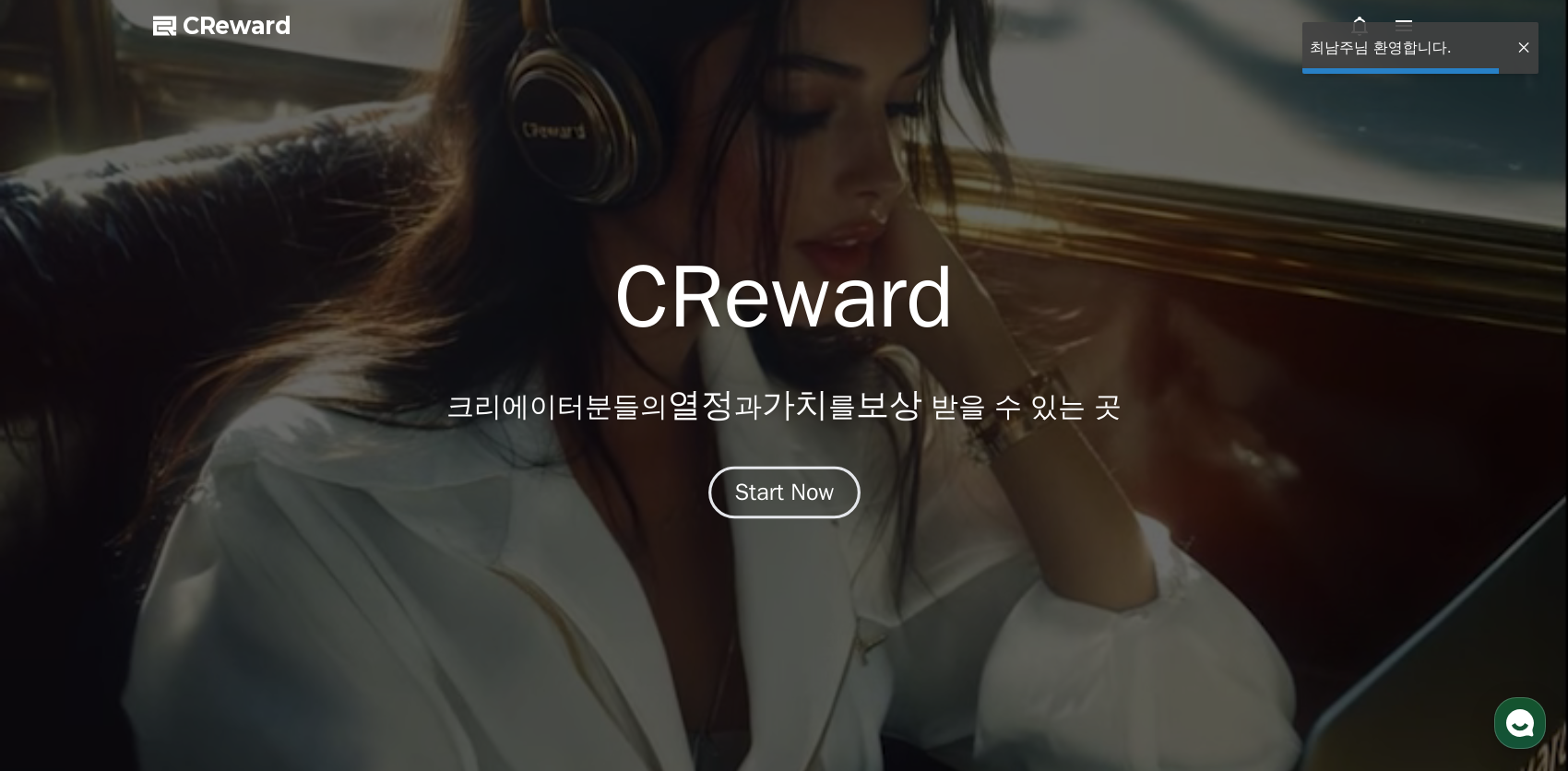 scroll, scrollTop: 0, scrollLeft: 0, axis: both 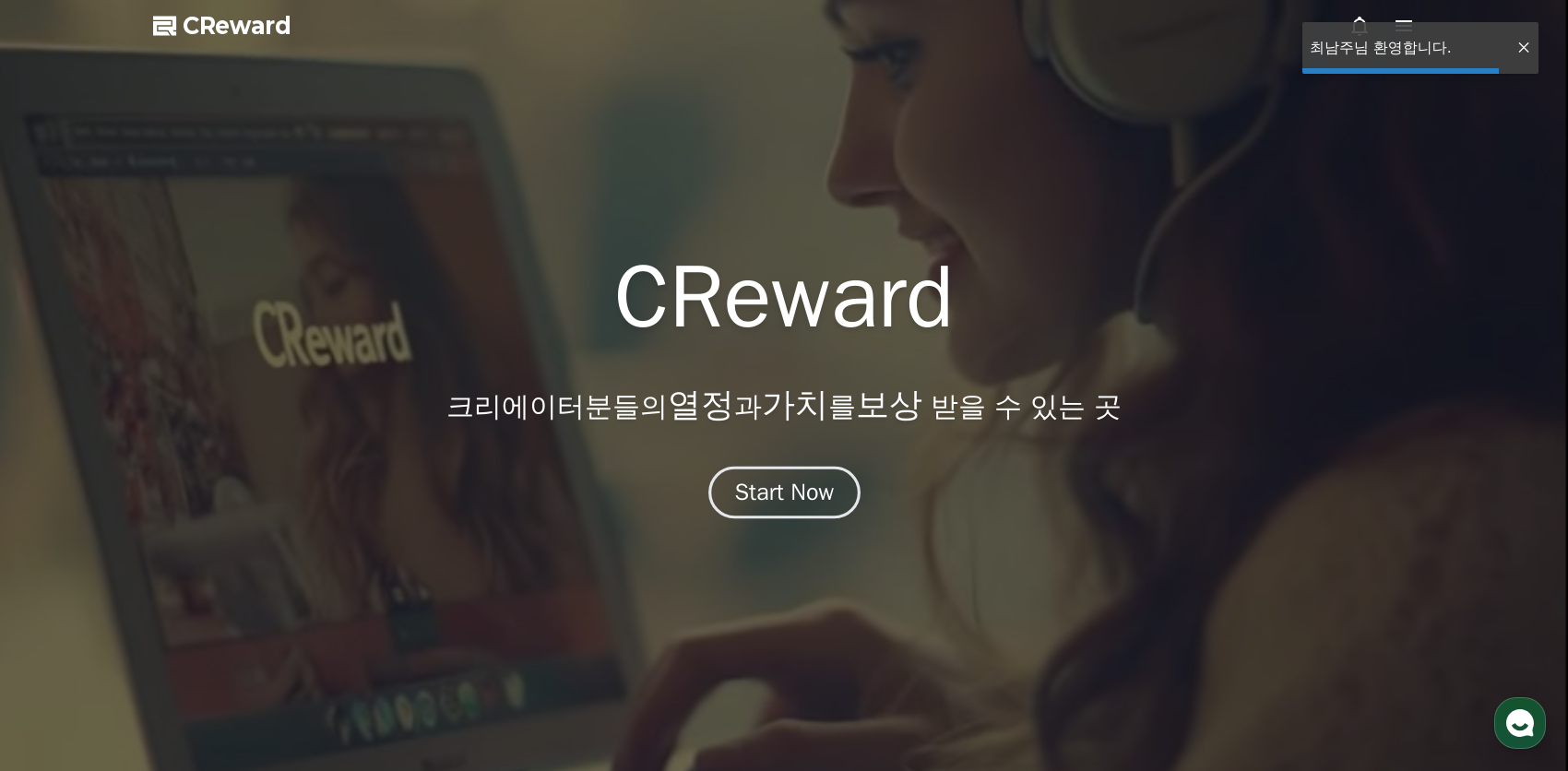 click on "Start Now" at bounding box center (784, 492) 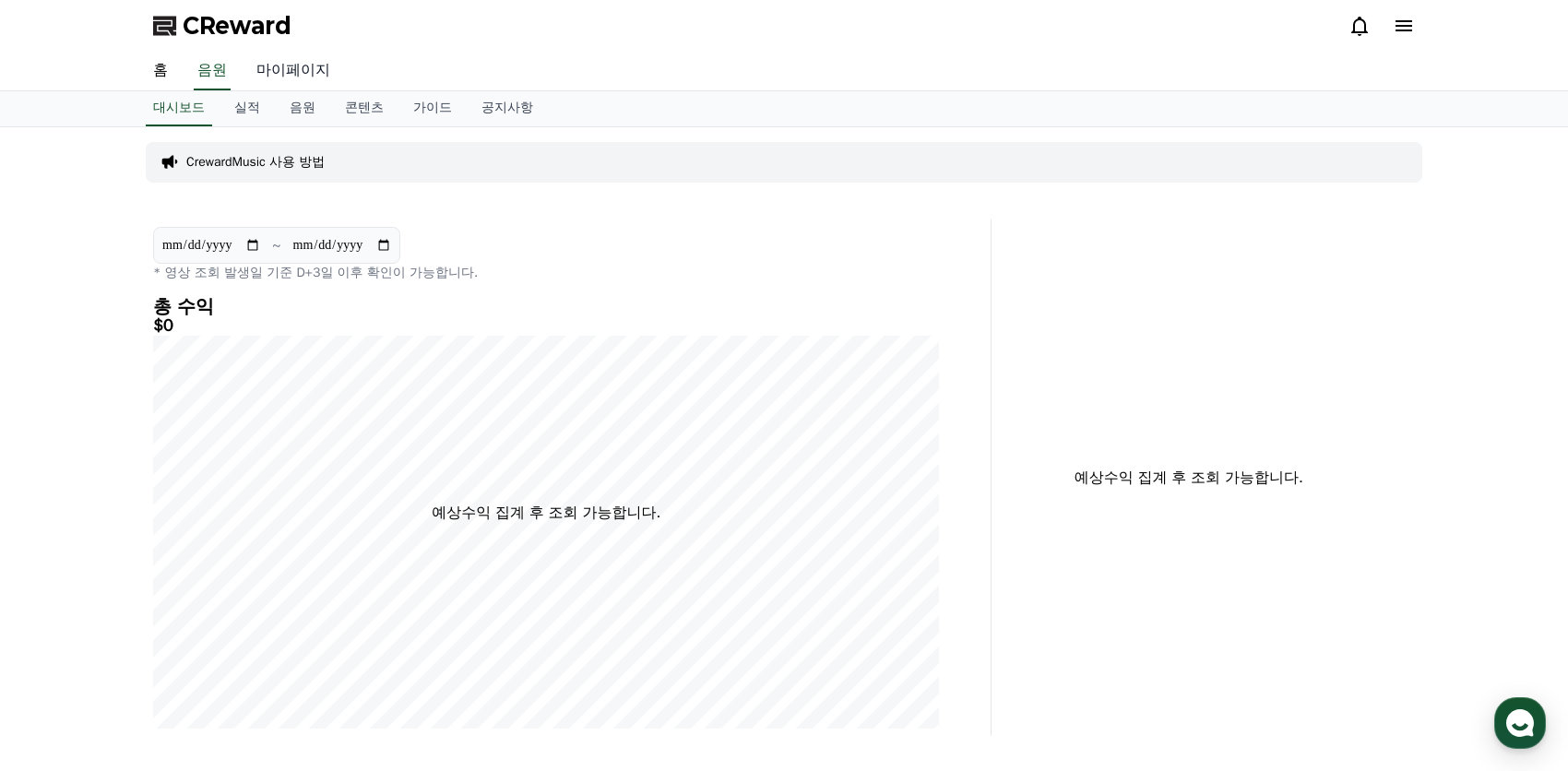 click on "마이페이지" at bounding box center (293, 71) 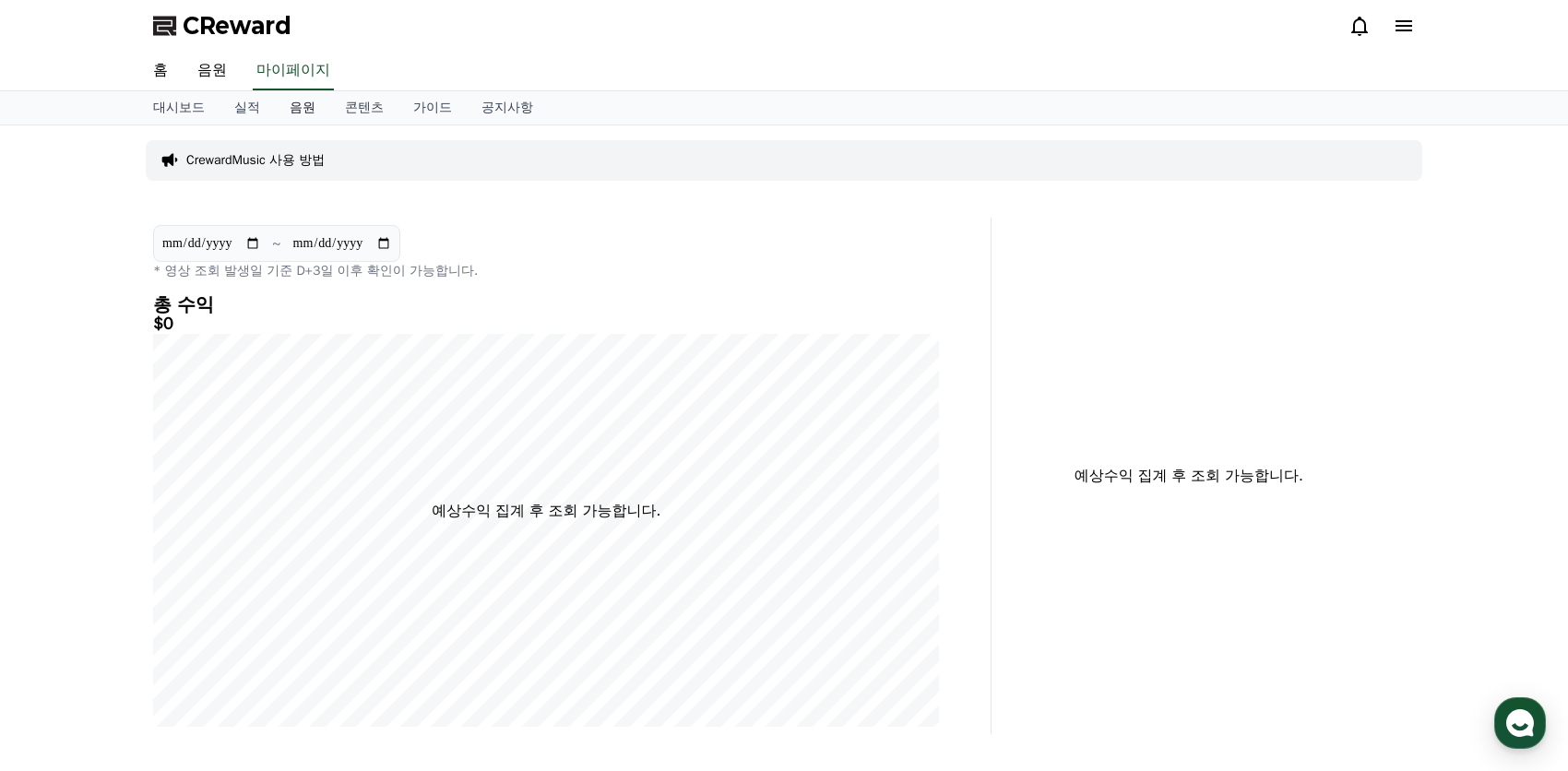 select on "**********" 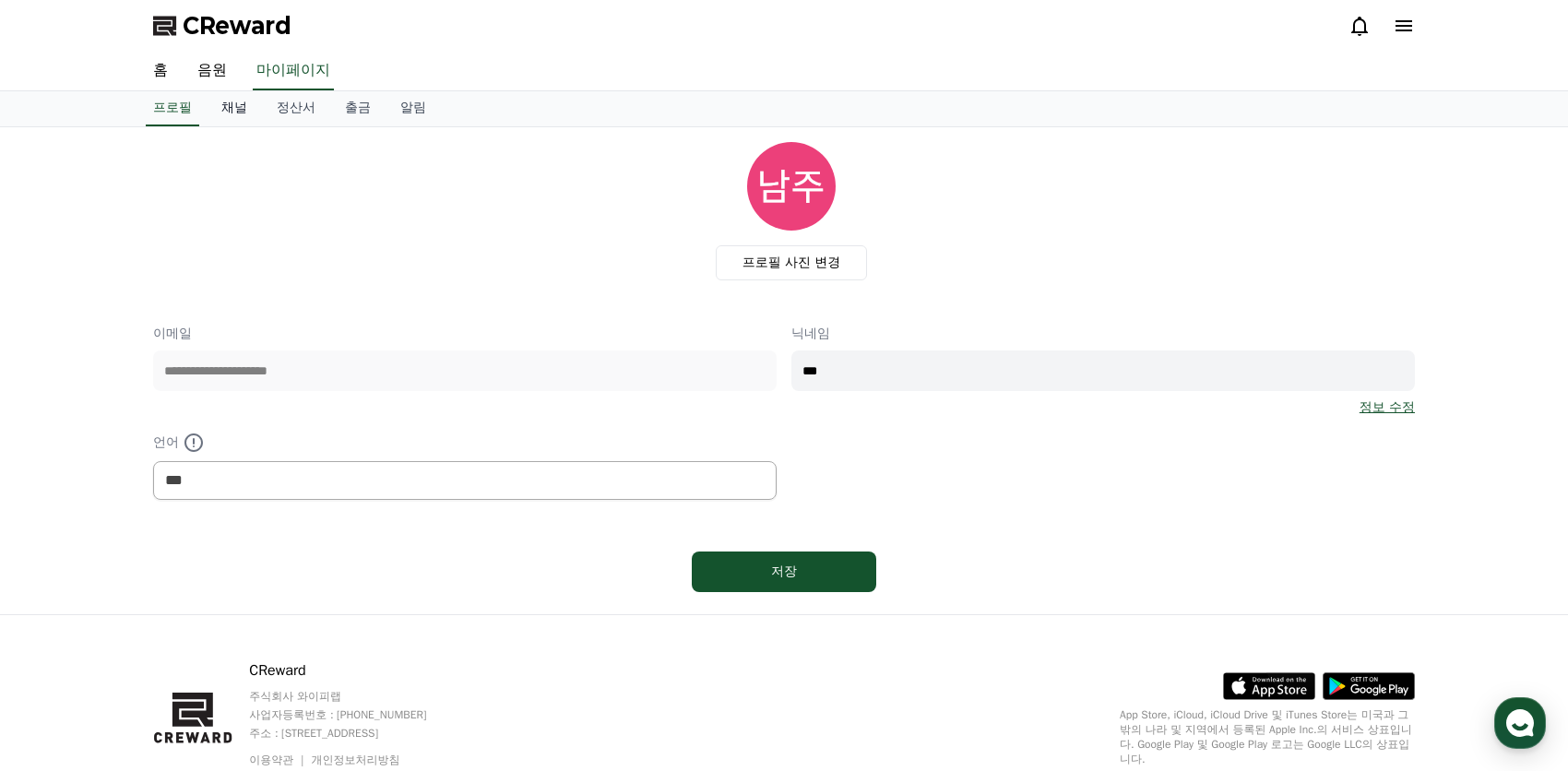 click on "채널" at bounding box center (234, 109) 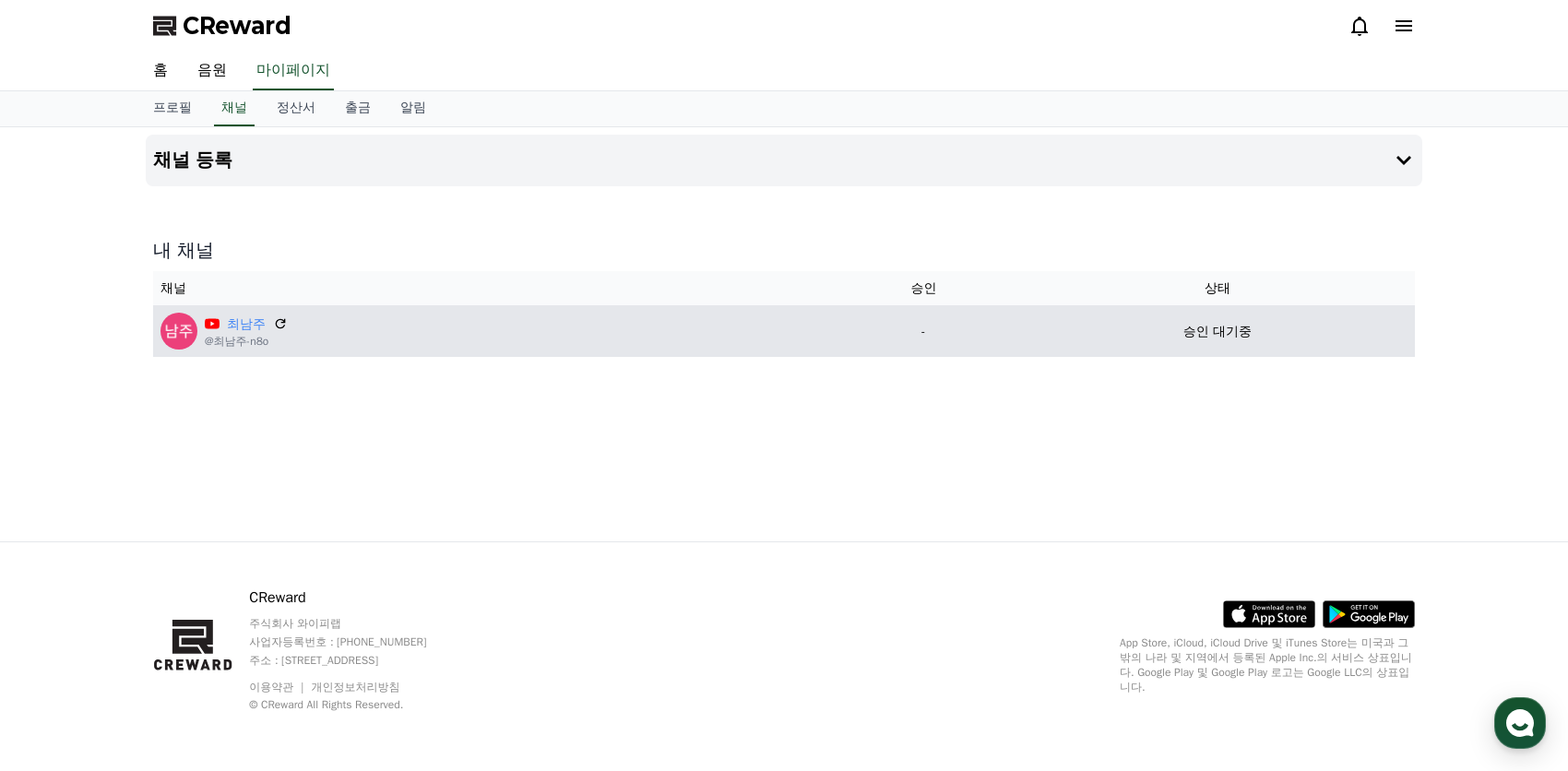 click on "-" at bounding box center [923, 331] 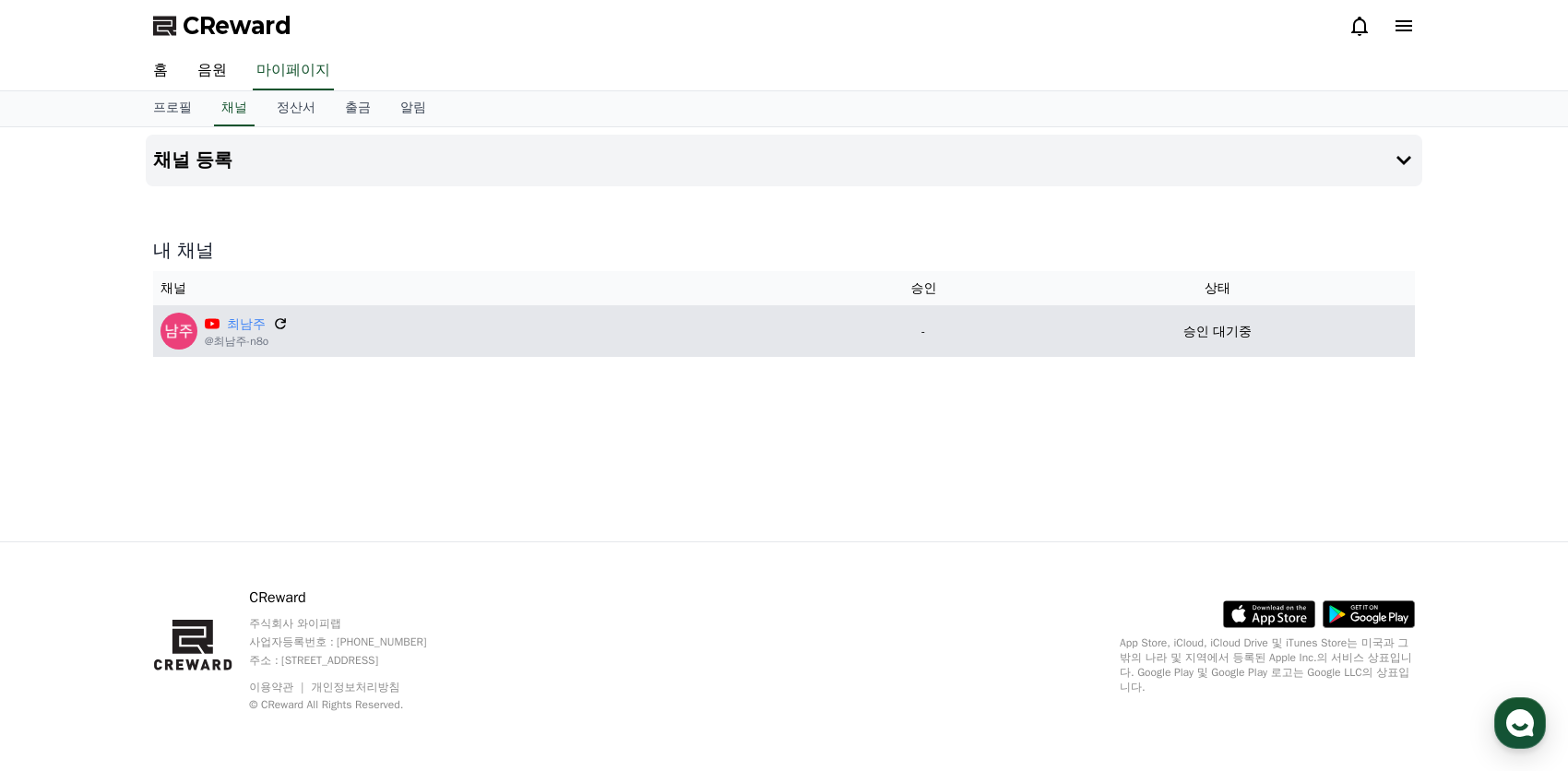 click 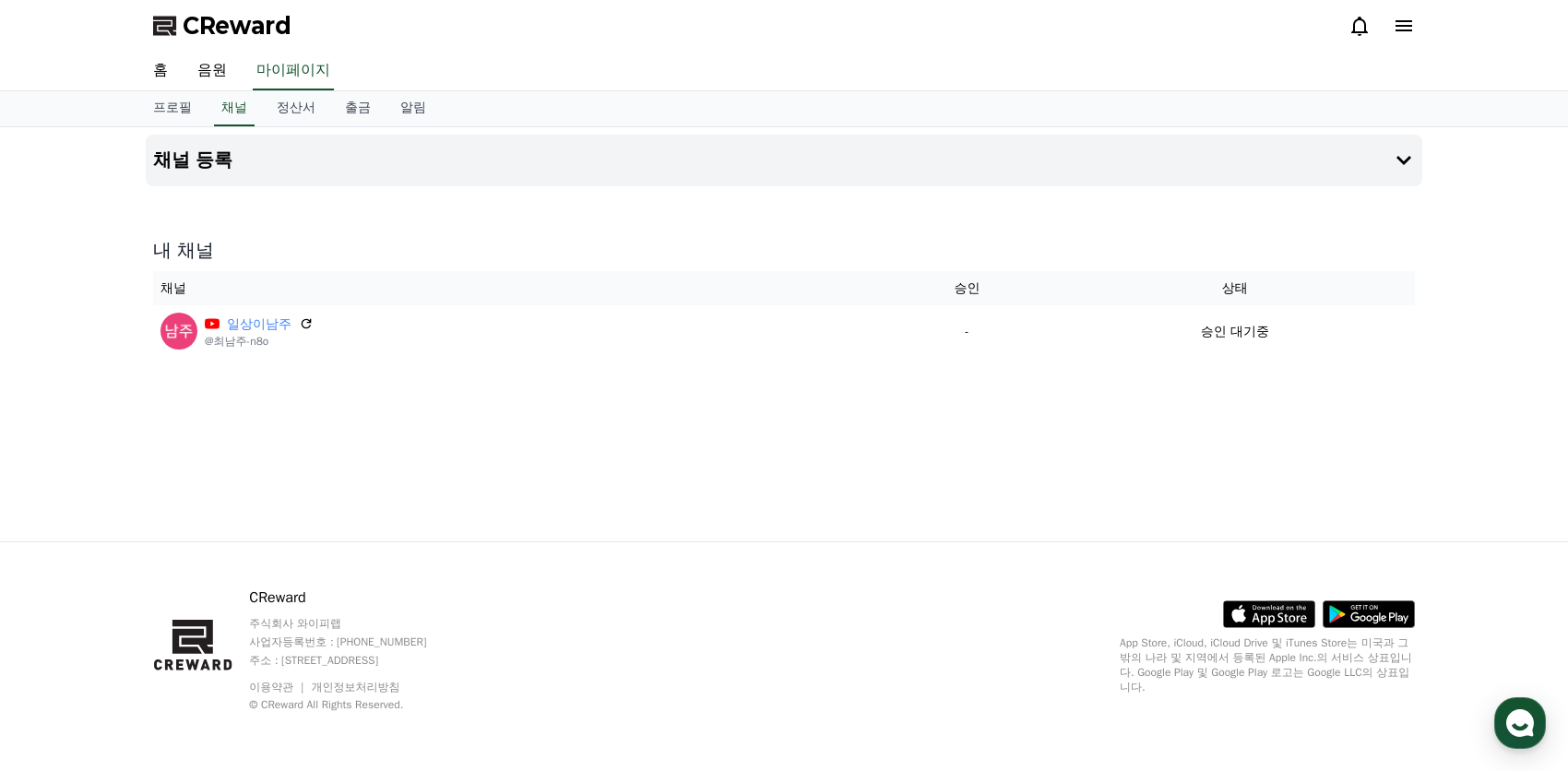 drag, startPoint x: 1329, startPoint y: 327, endPoint x: 1324, endPoint y: 431, distance: 104.1201 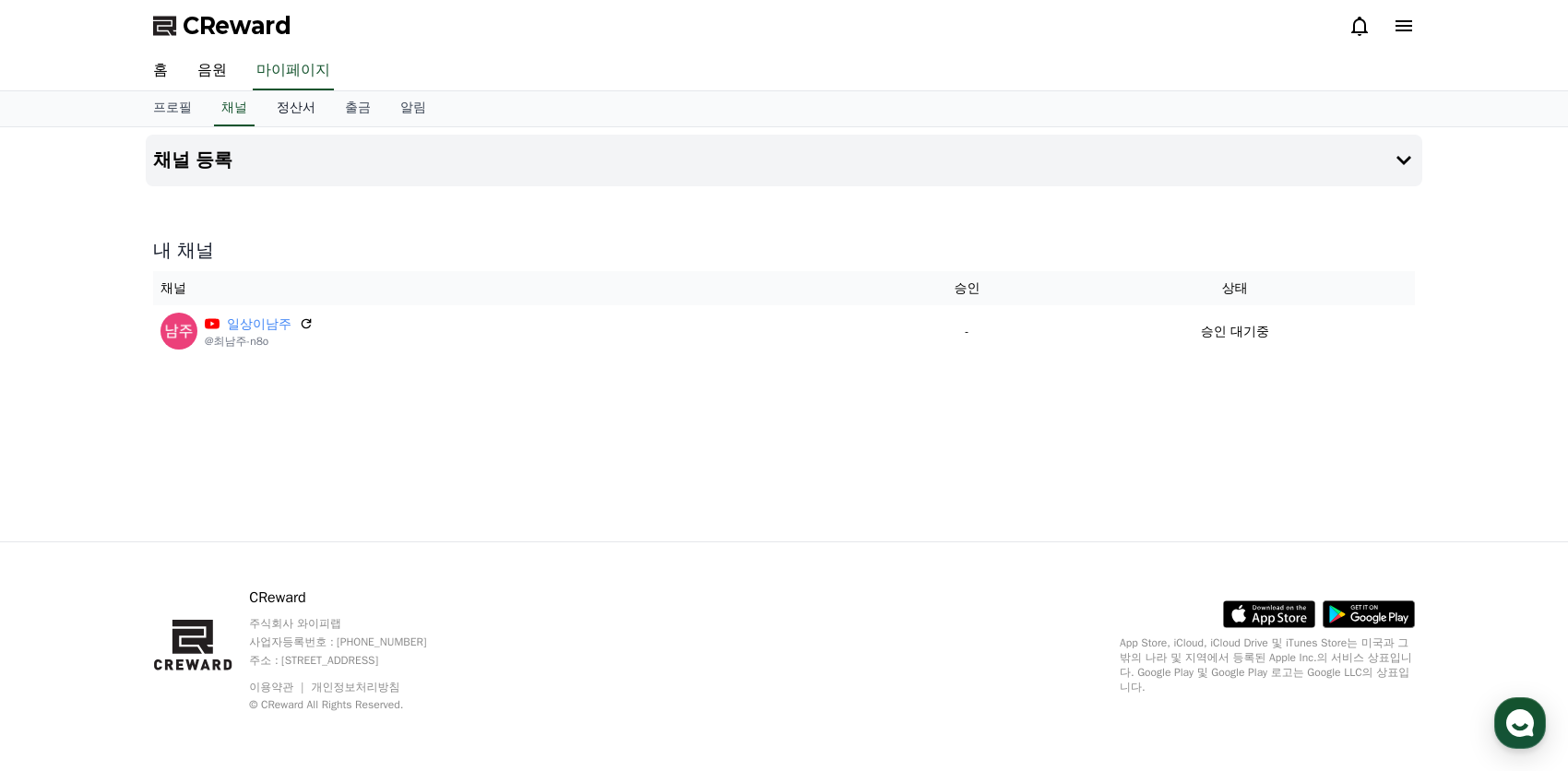 click on "정산서" at bounding box center [296, 109] 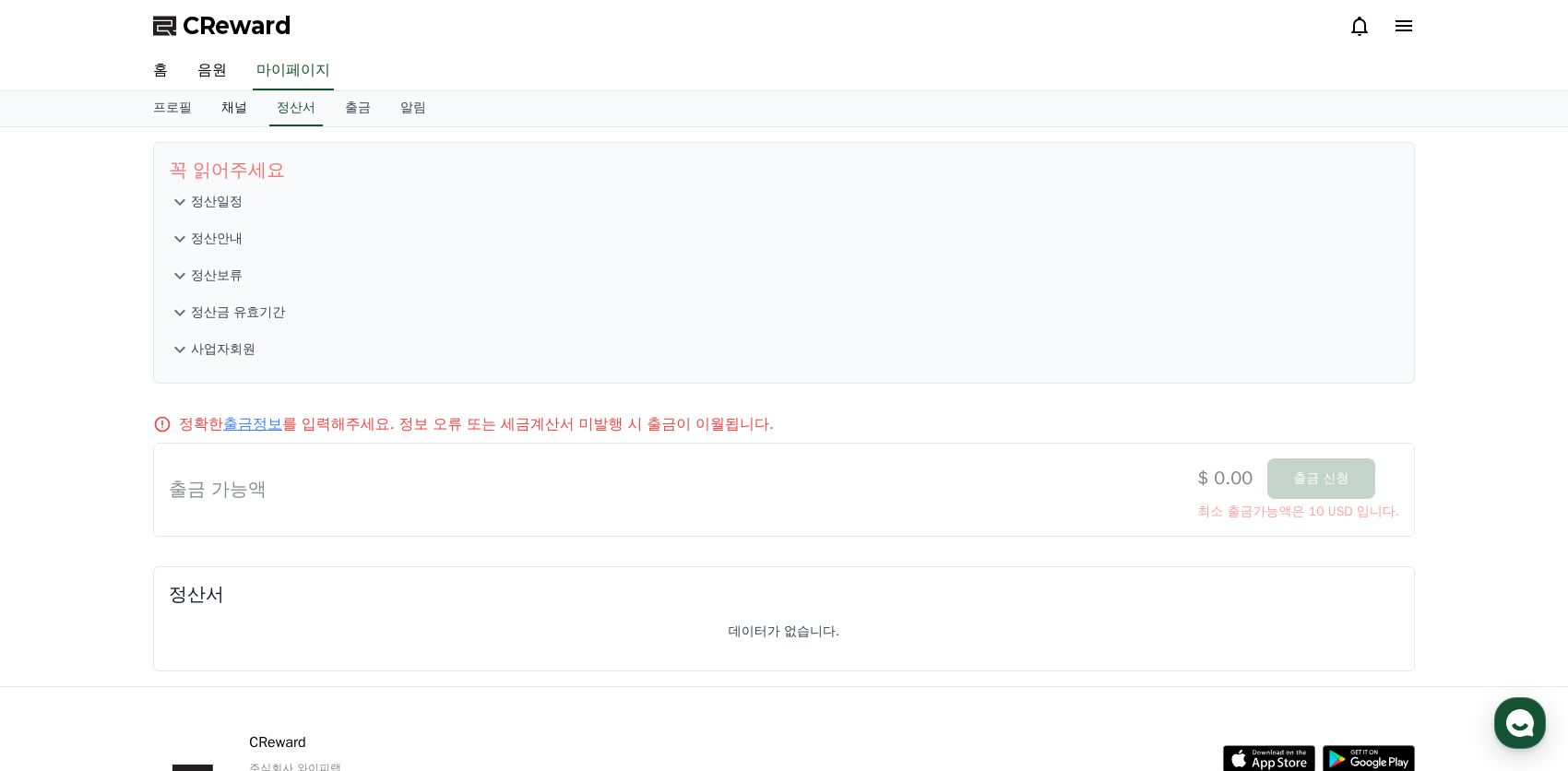 click on "채널" at bounding box center [234, 109] 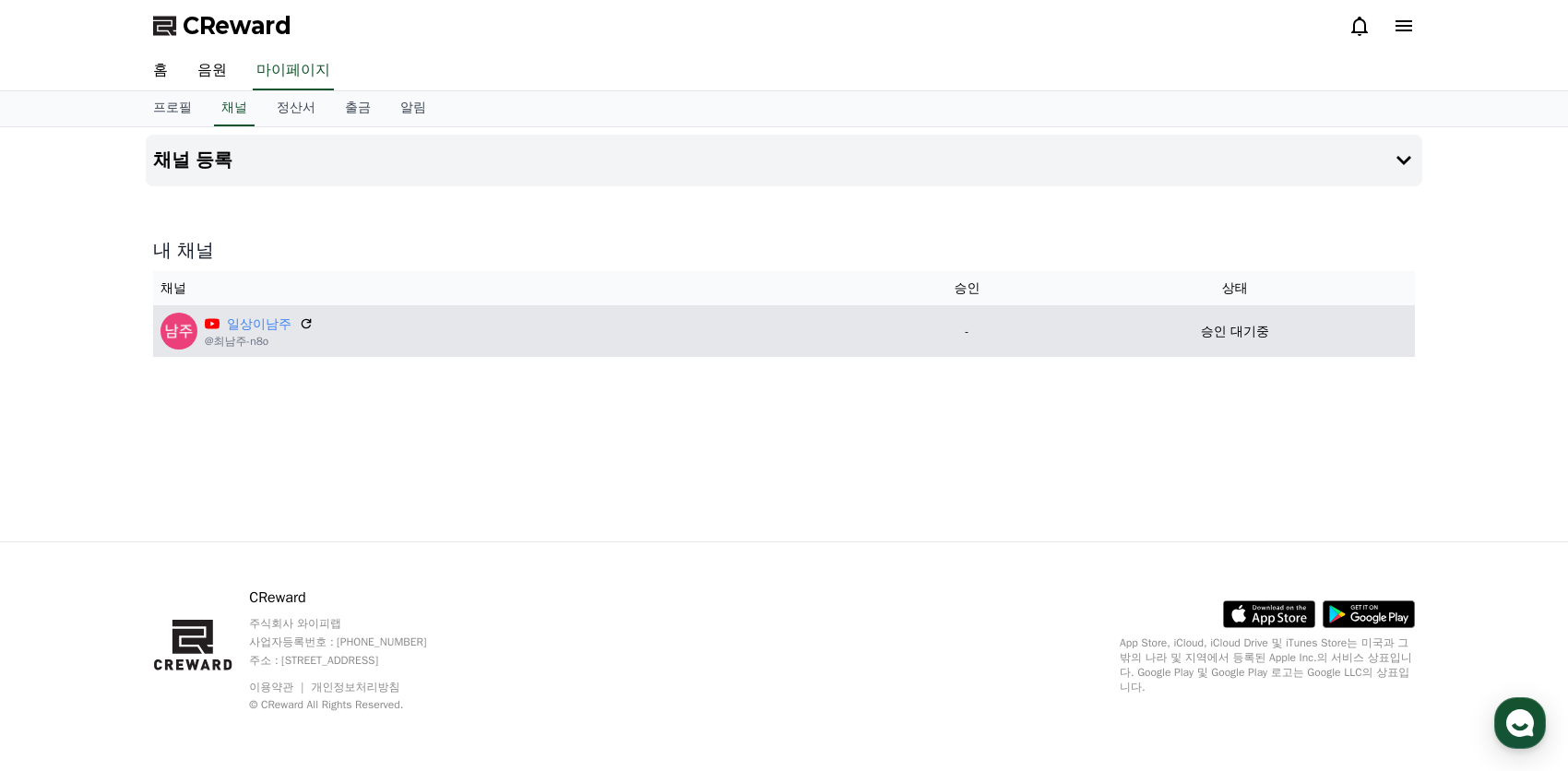 click on "일상이남주     @최남주-n8o" at bounding box center (516, 331) 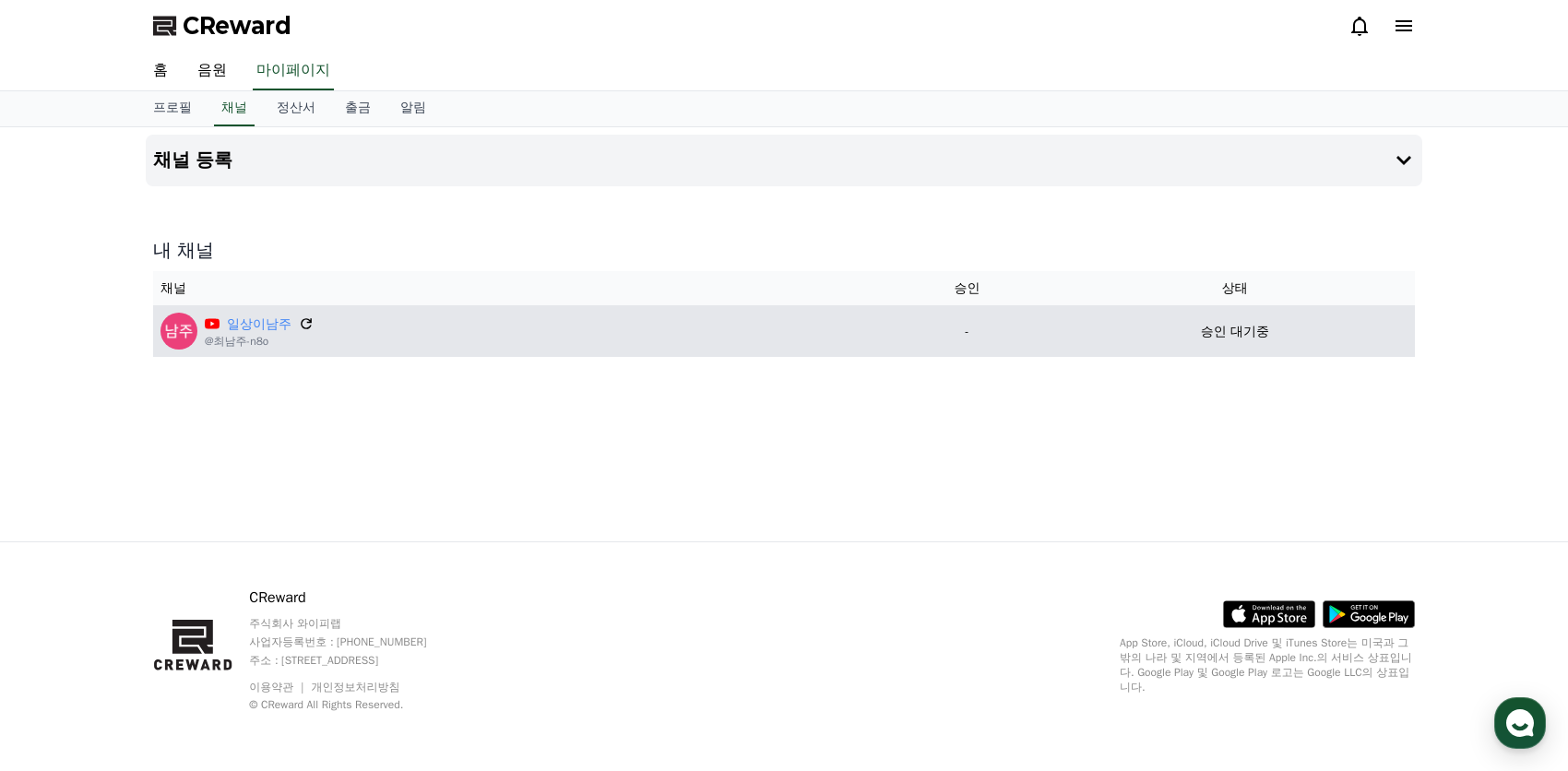 click 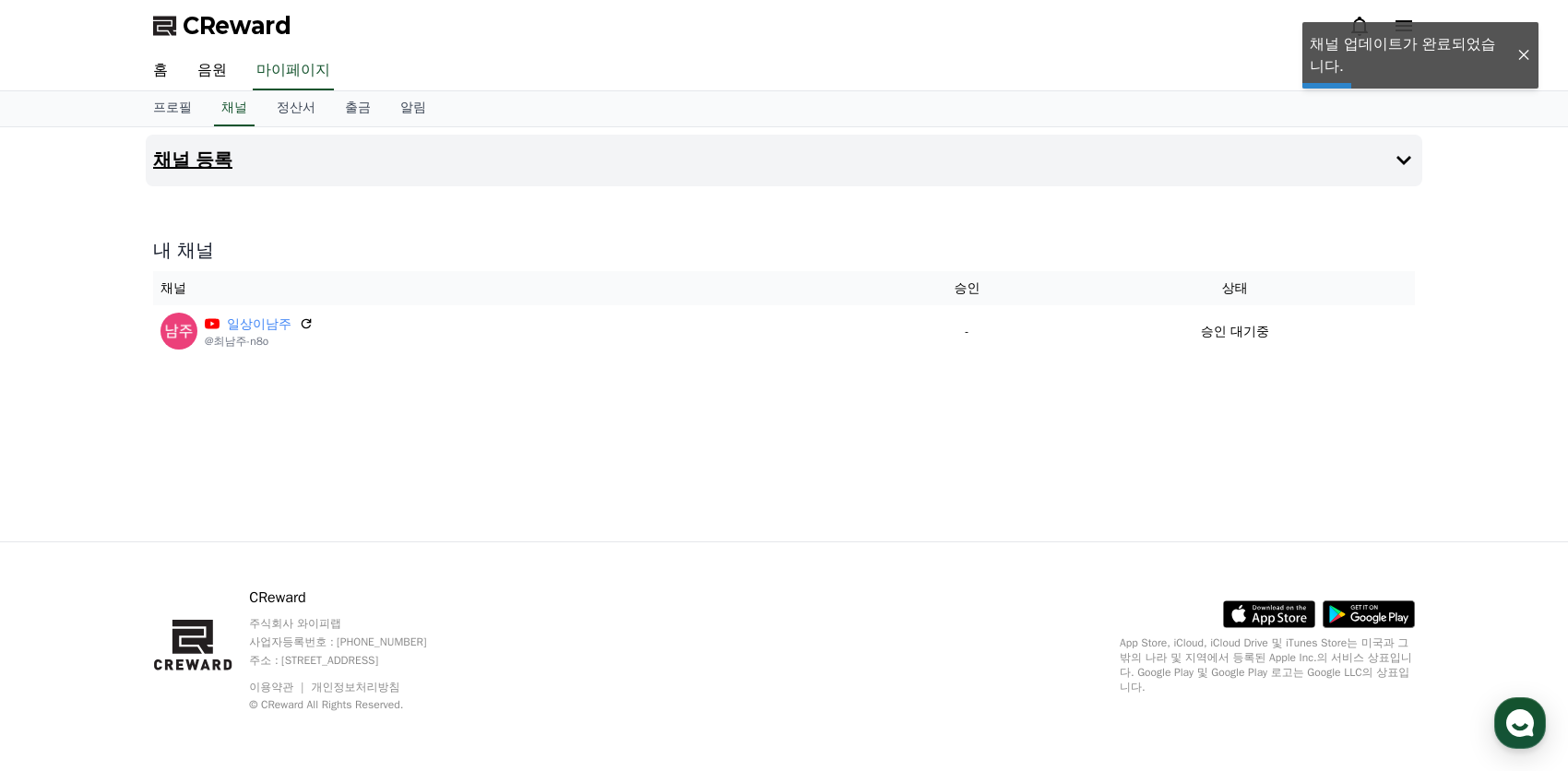 click on "채널 등록             내 채널   채널   승인   상태         일상이남주     @최남주-n8o       -   승인 대기중" at bounding box center [784, 334] 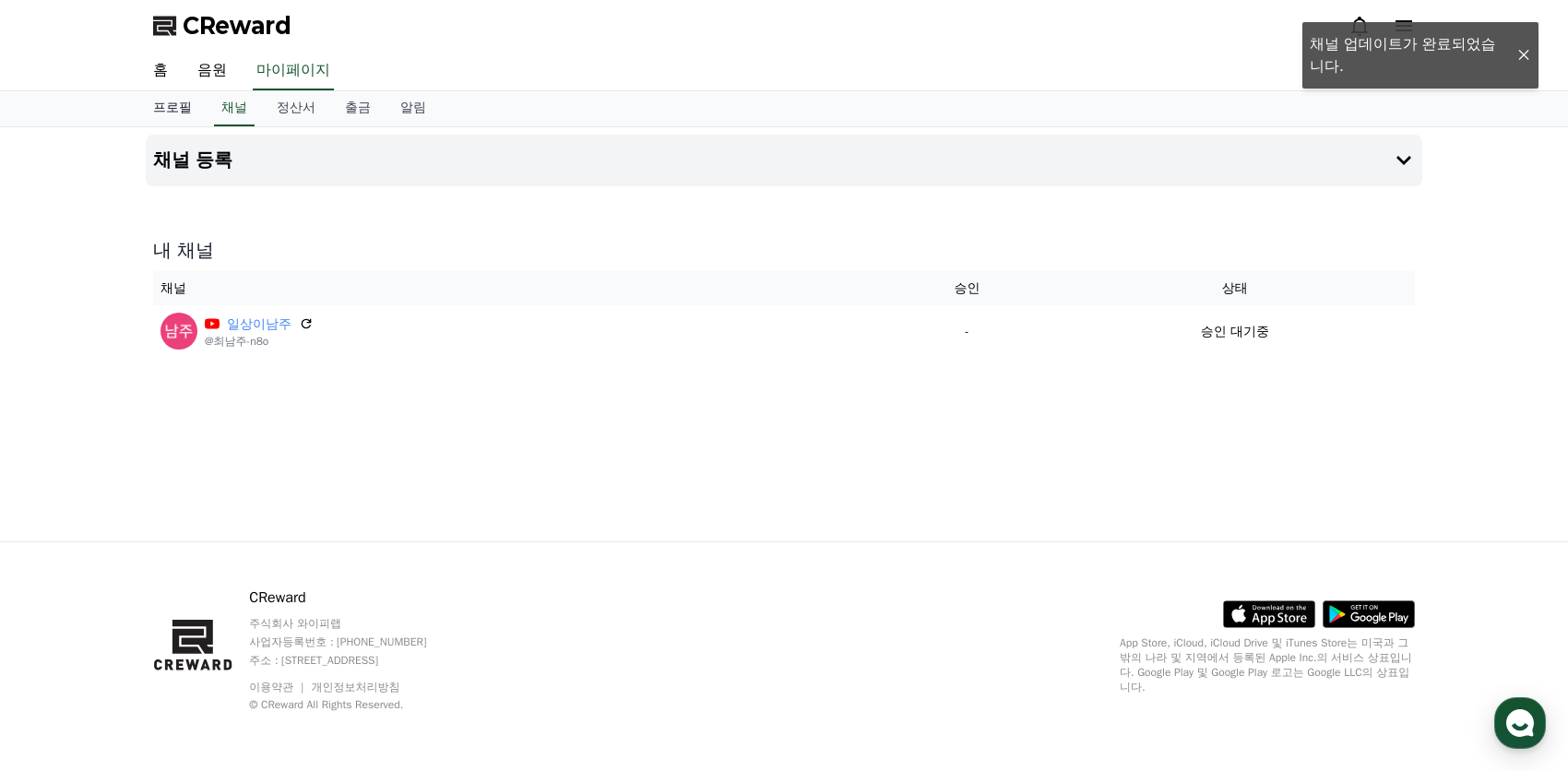 click on "프로필" at bounding box center [172, 109] 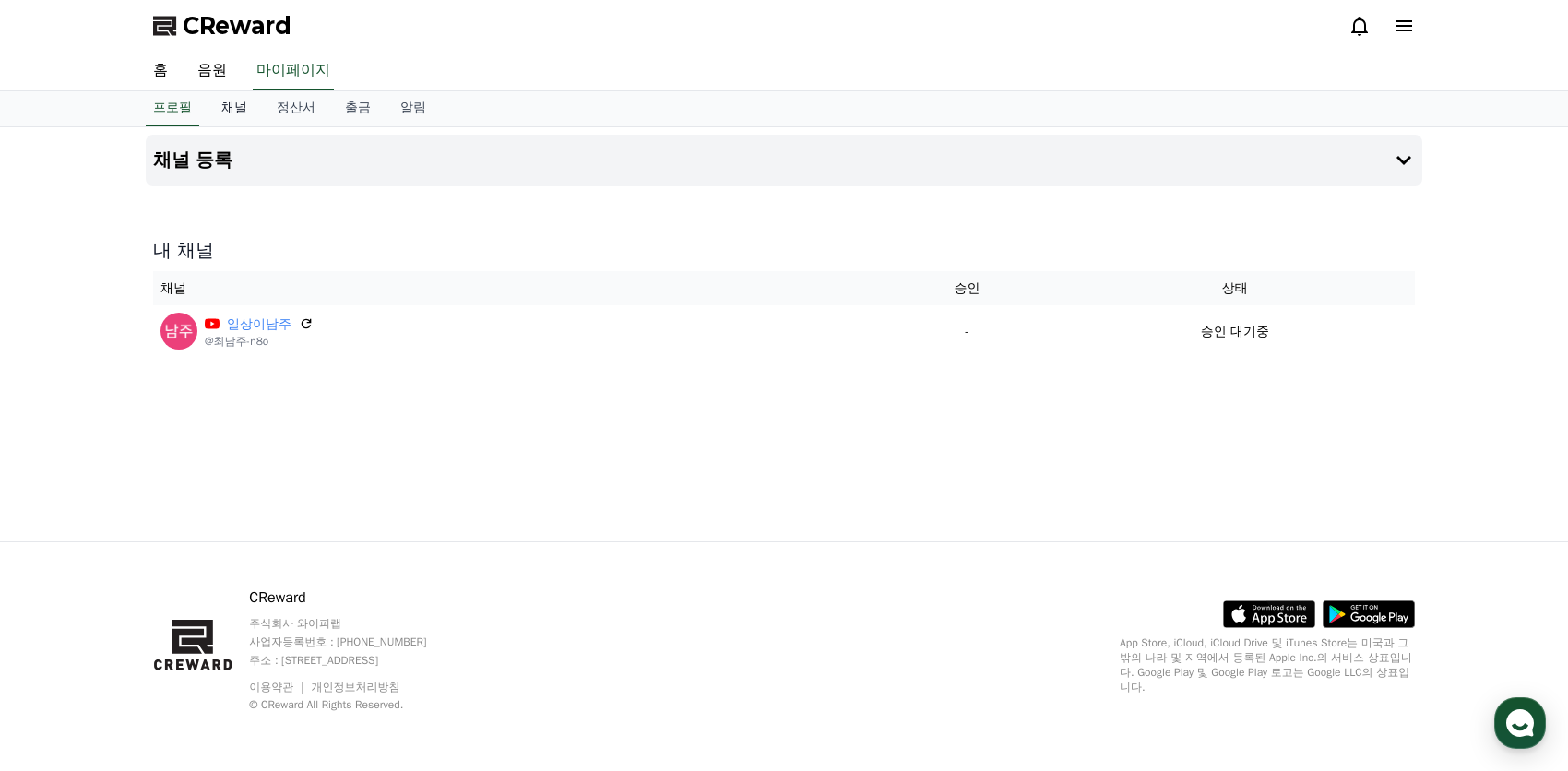 select on "**********" 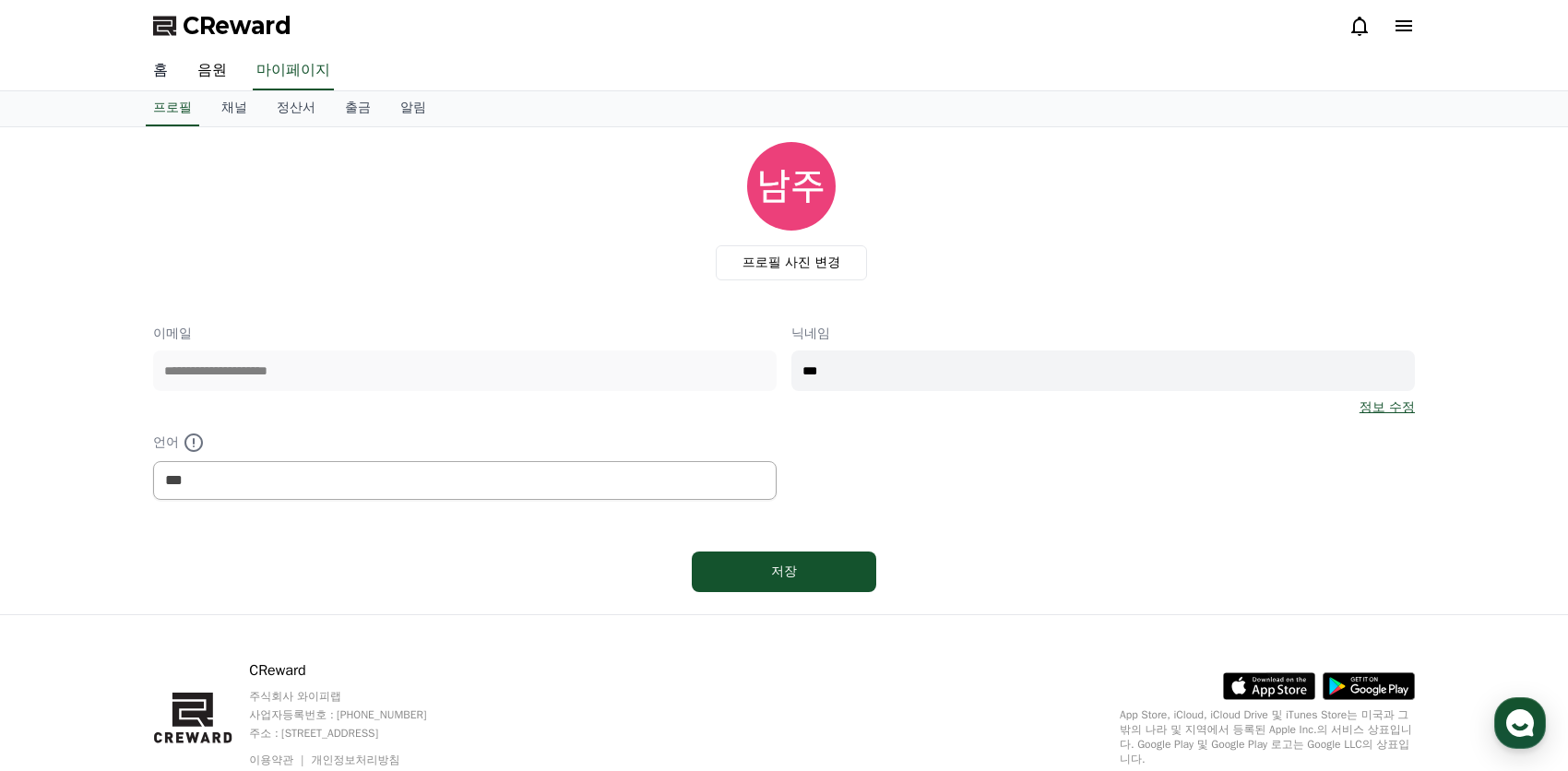 click on "홈" at bounding box center (160, 71) 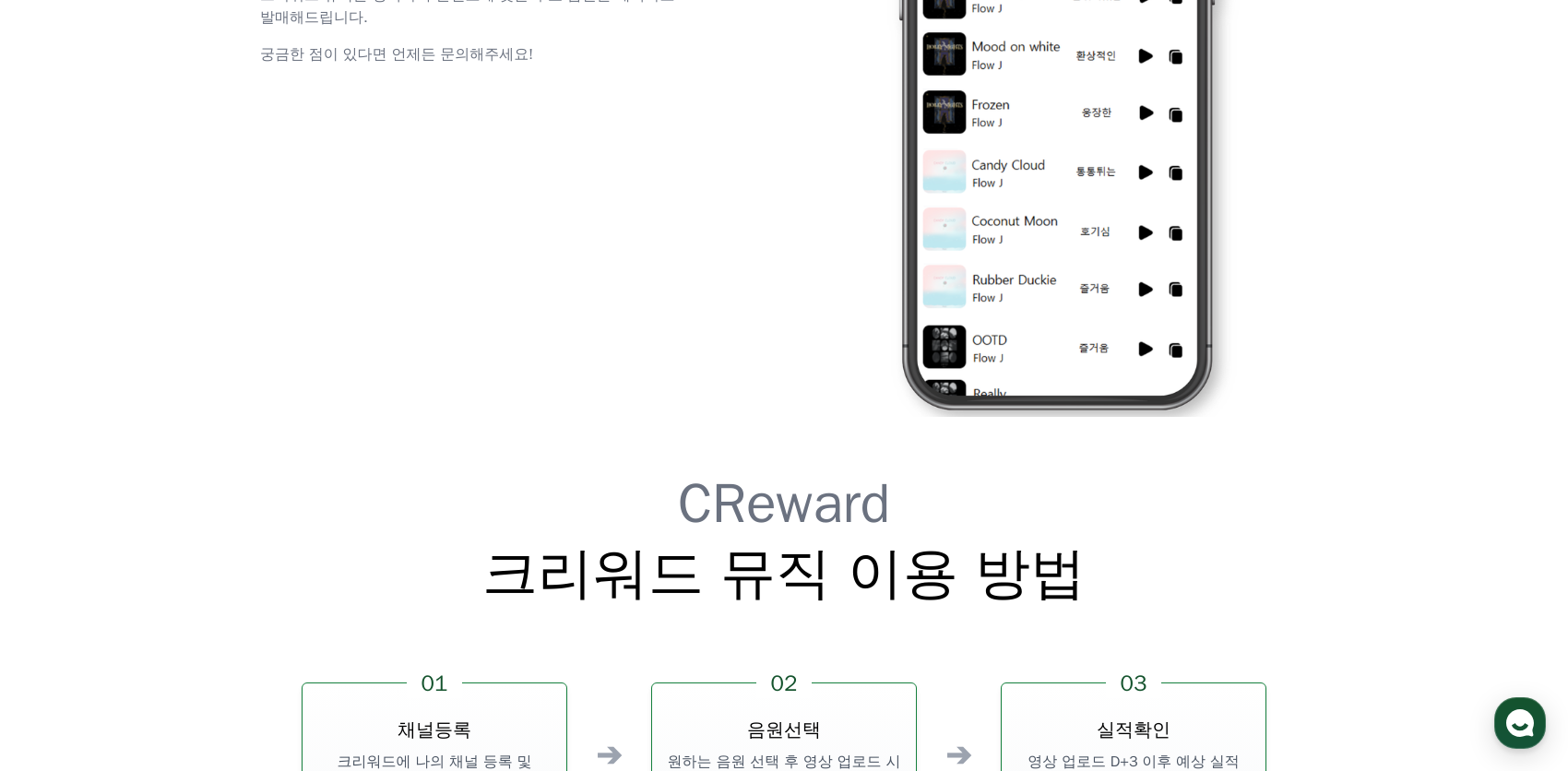 scroll, scrollTop: 4996, scrollLeft: 0, axis: vertical 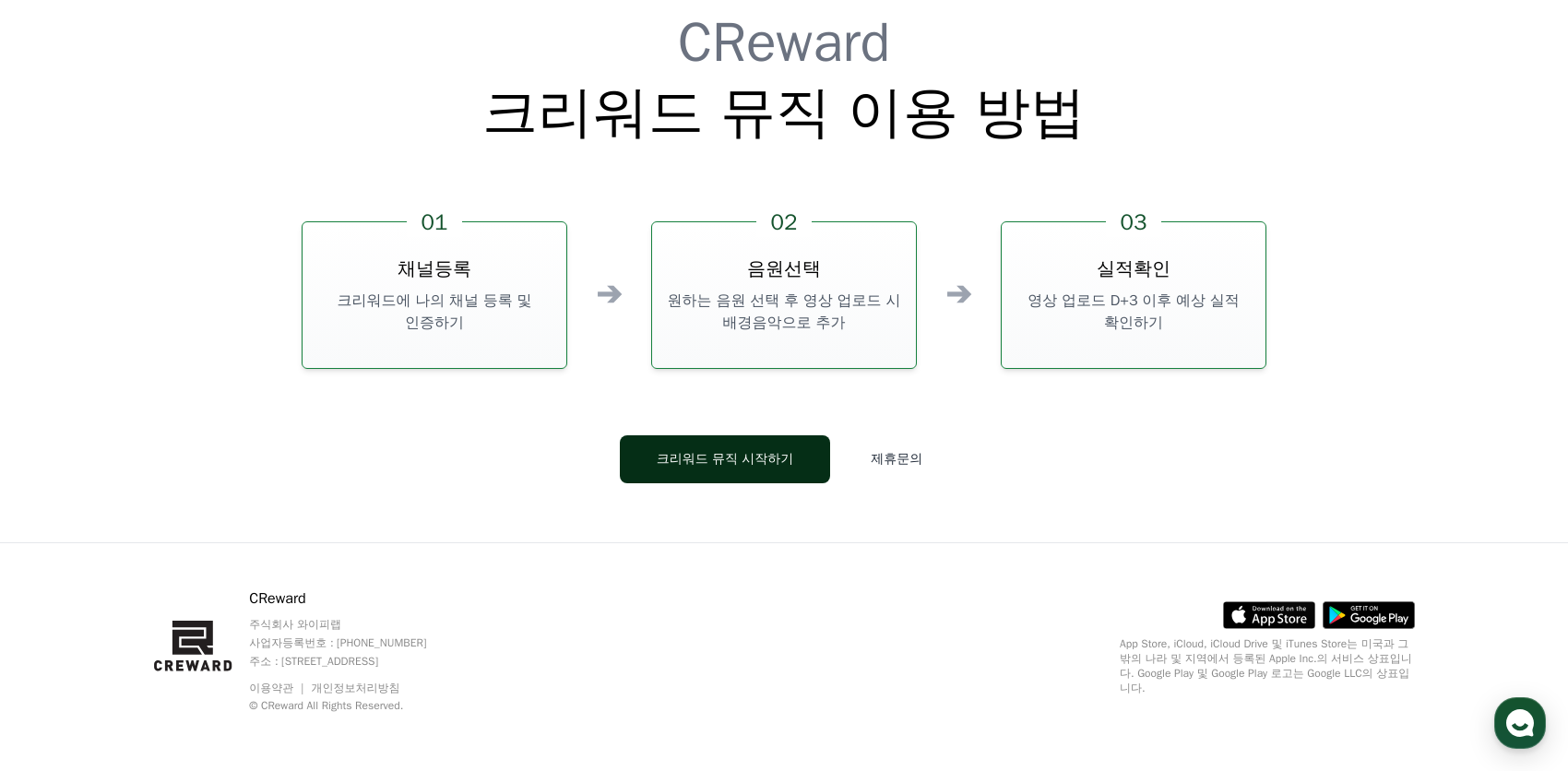 click on "크리워드 뮤직 시작하기" at bounding box center (725, 459) 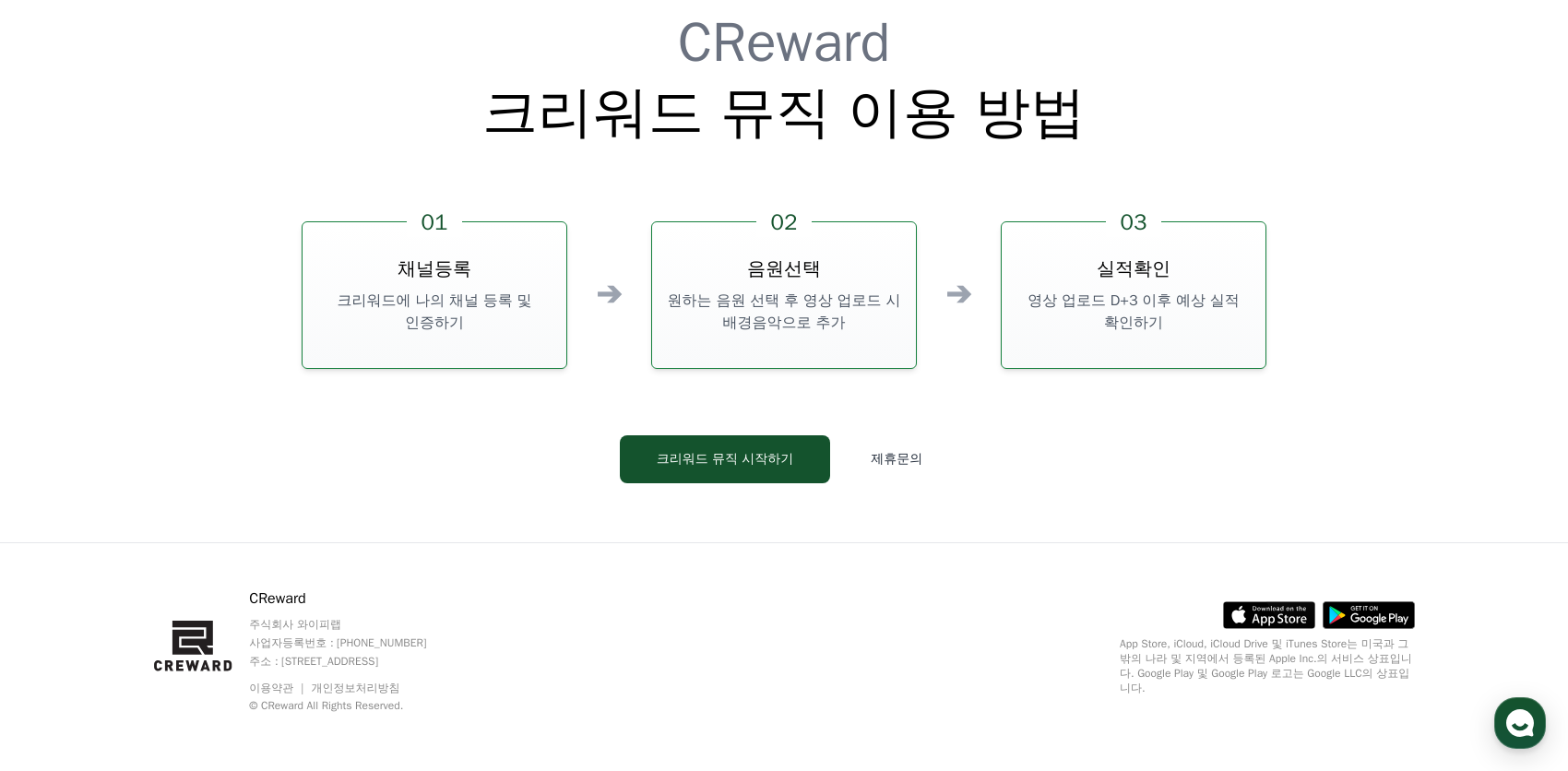 scroll, scrollTop: 0, scrollLeft: 0, axis: both 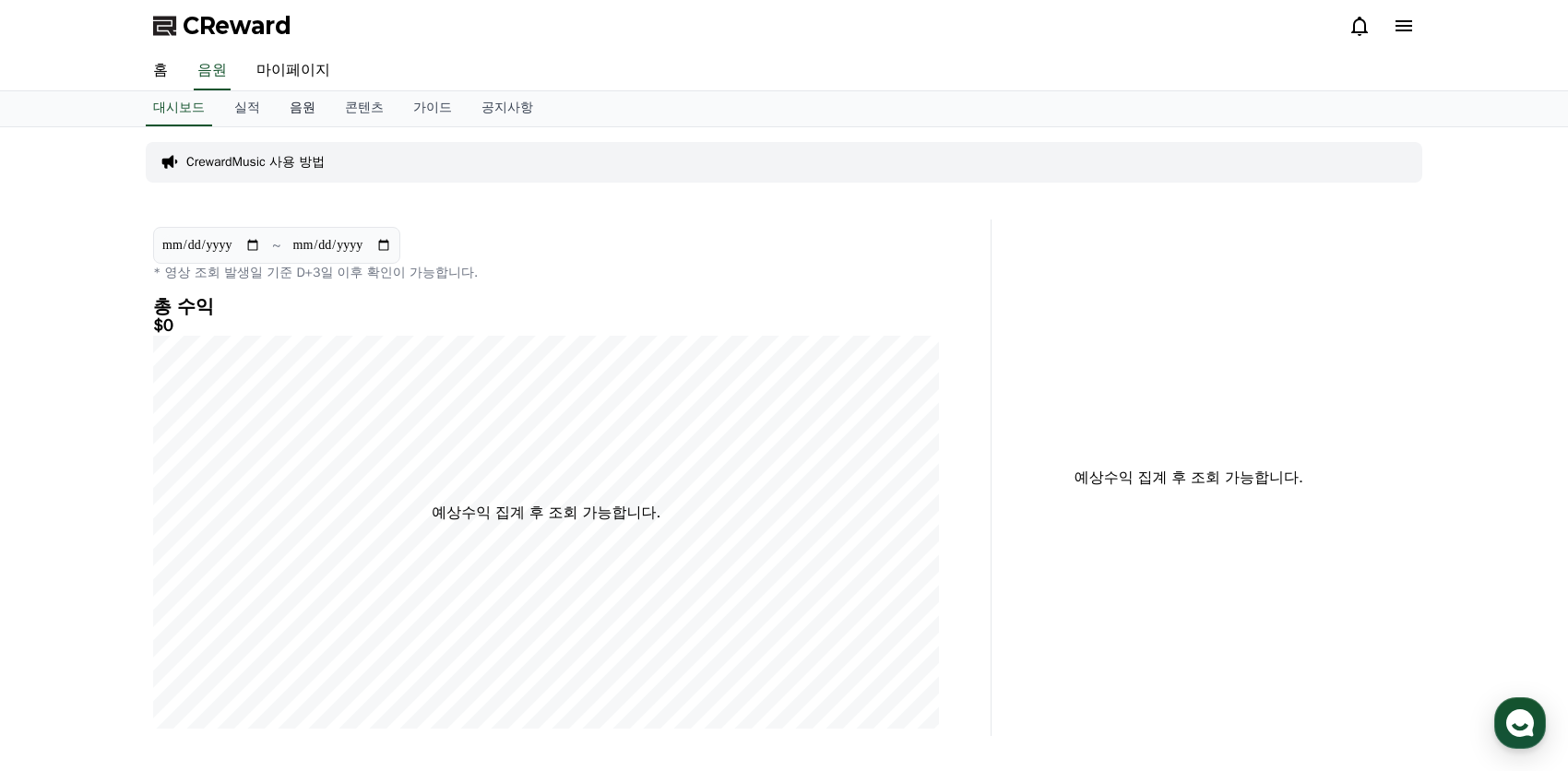 click on "음원" at bounding box center (303, 109) 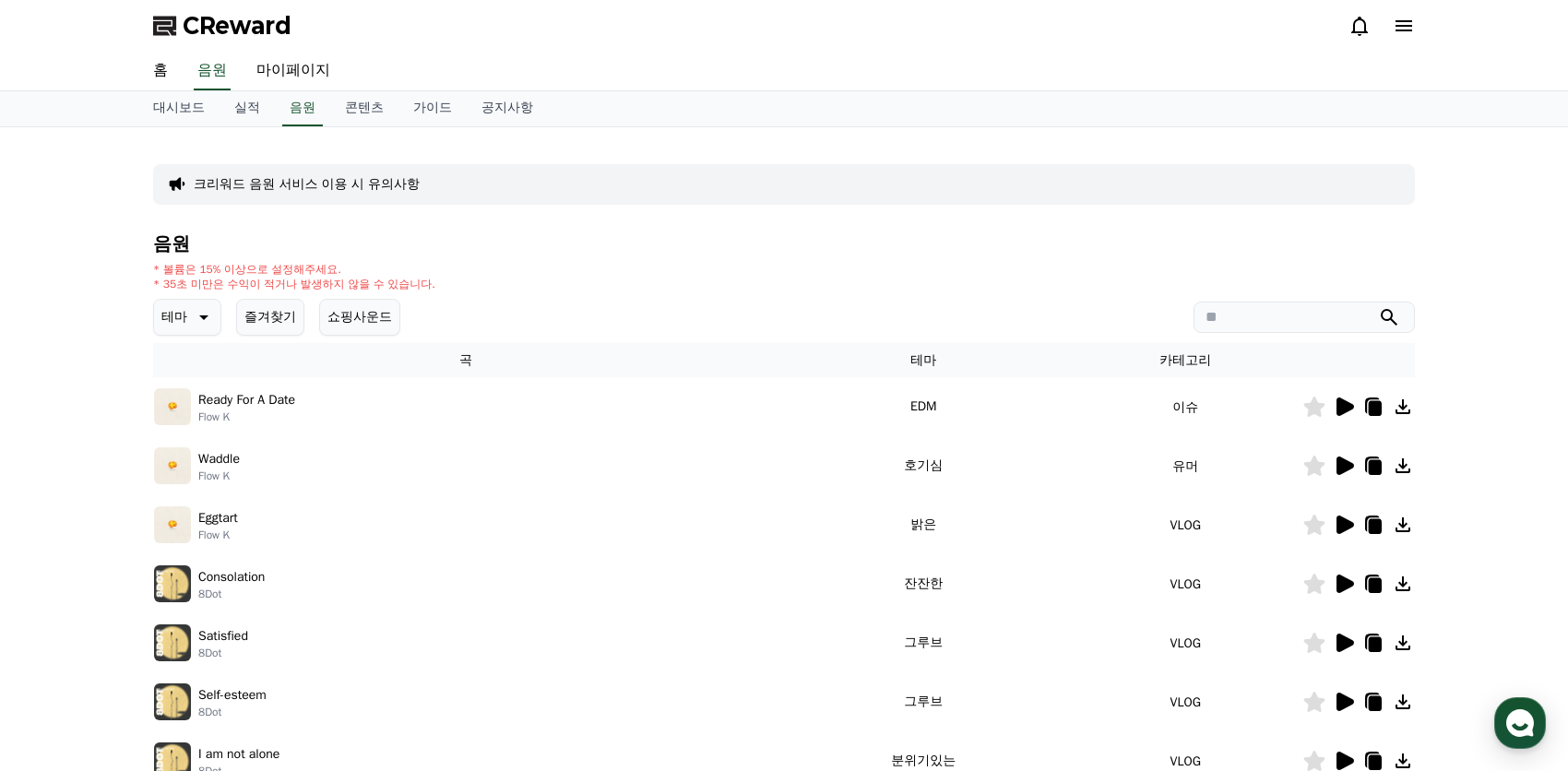 click 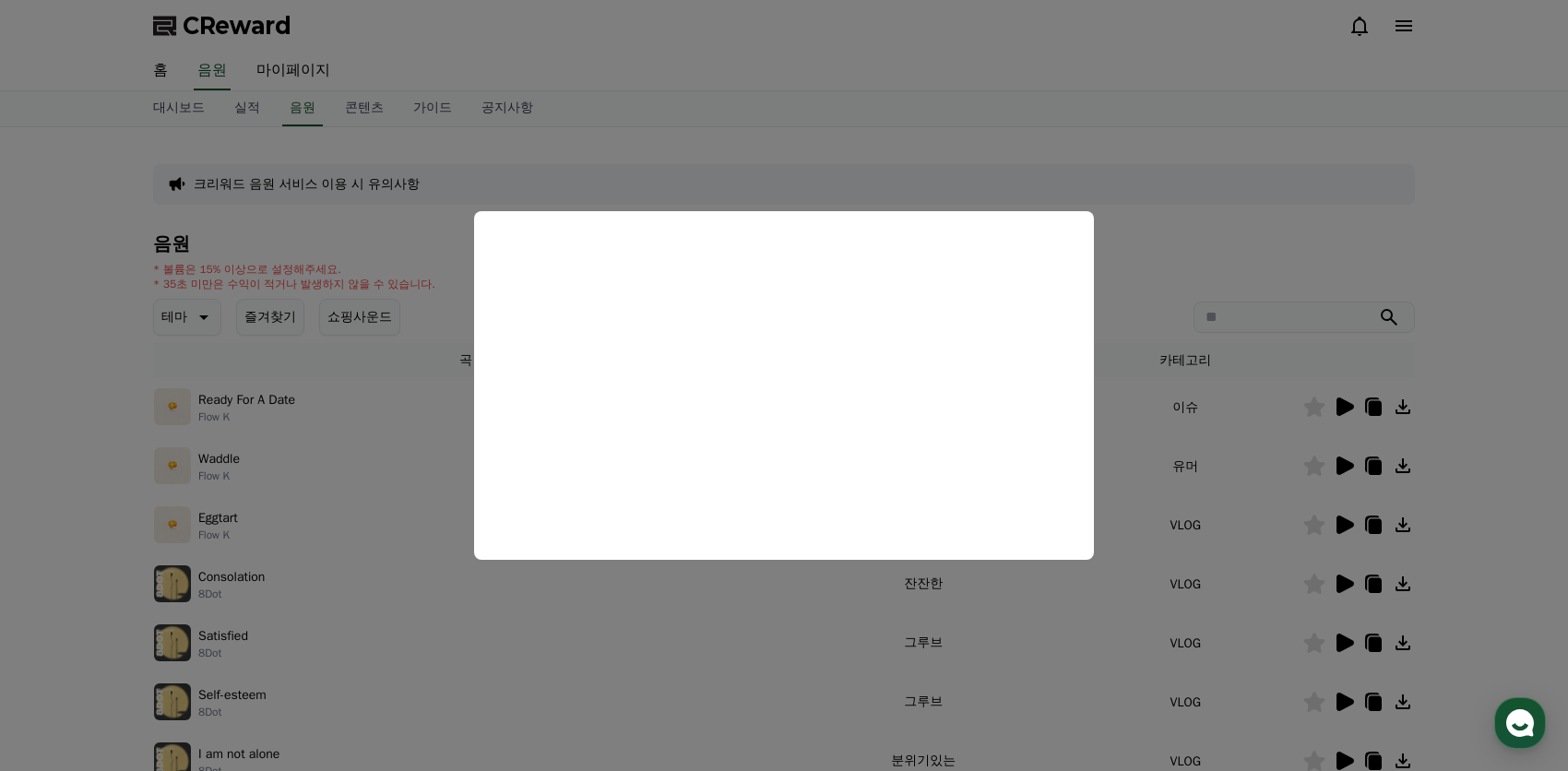click at bounding box center [784, 386] 